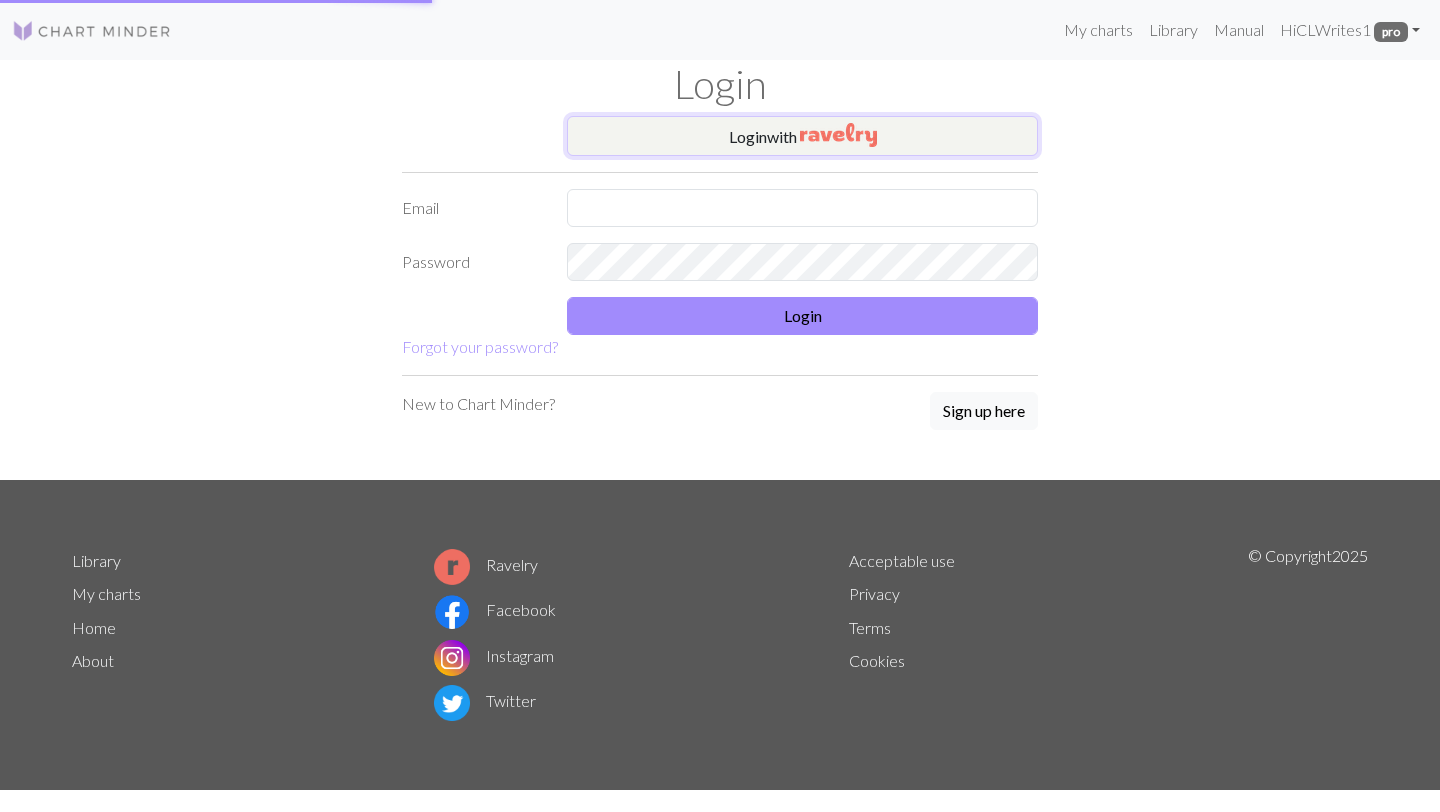 scroll, scrollTop: 0, scrollLeft: 0, axis: both 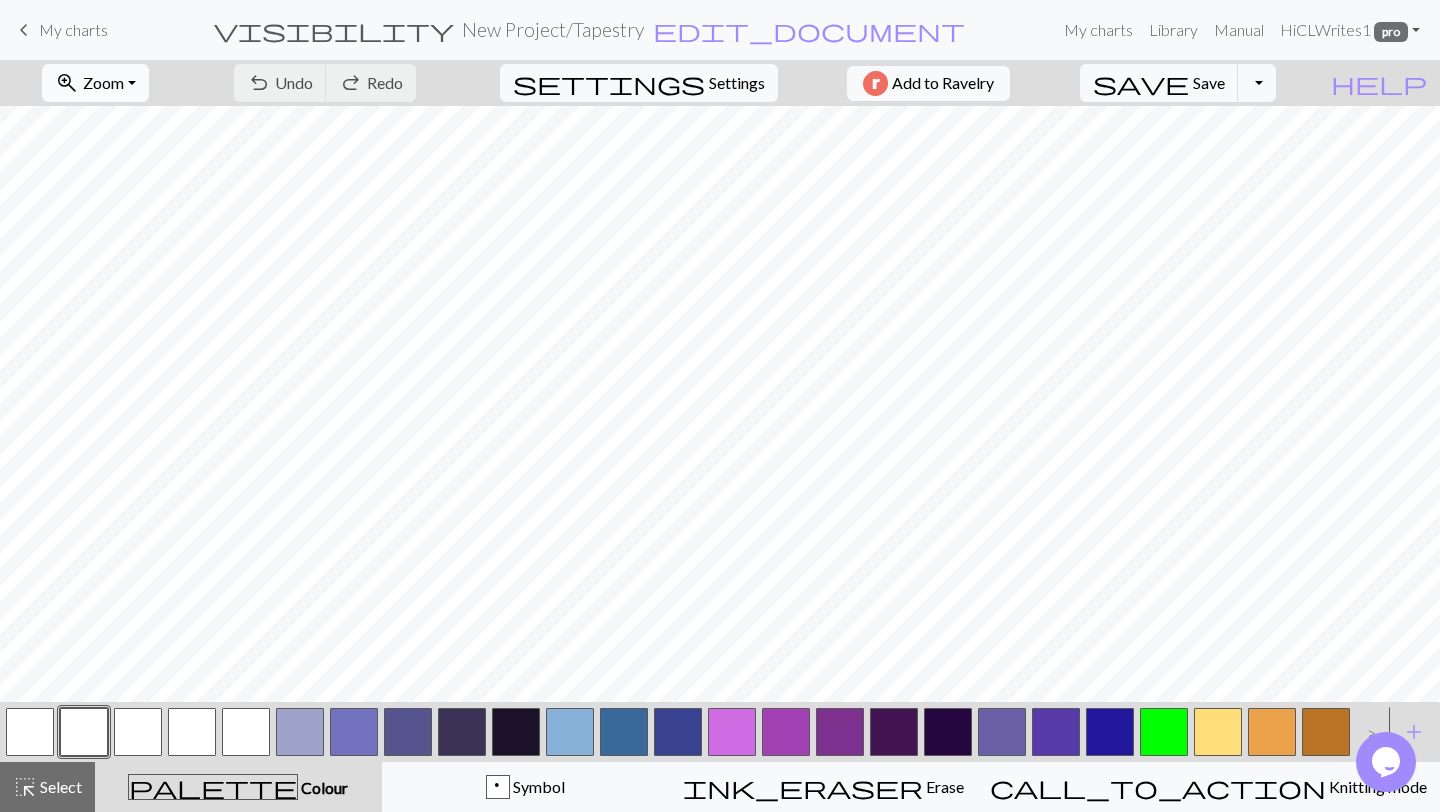 click on "zoom_in Zoom Zoom" at bounding box center (95, 83) 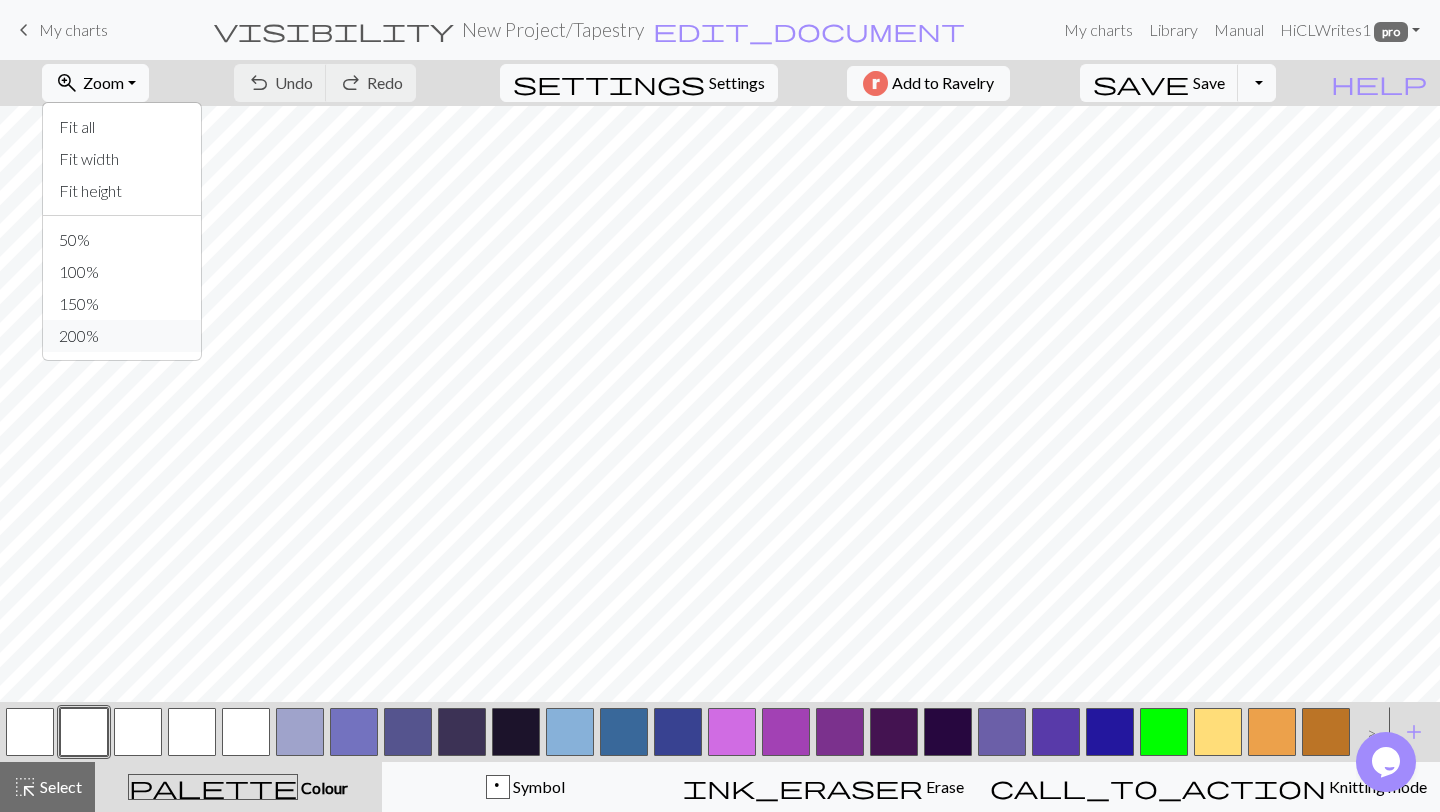 click on "200%" at bounding box center [122, 336] 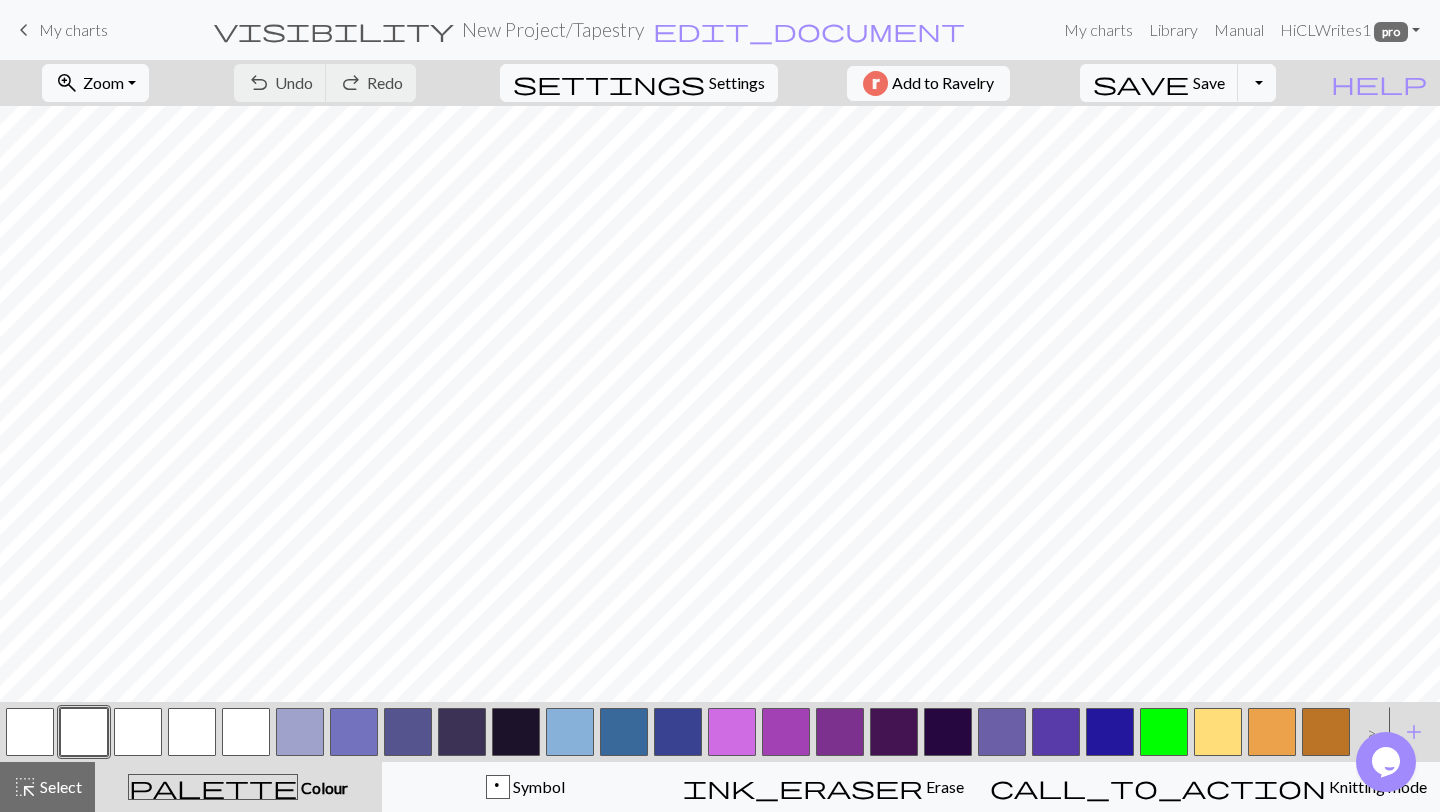 scroll, scrollTop: 11534, scrollLeft: 0, axis: vertical 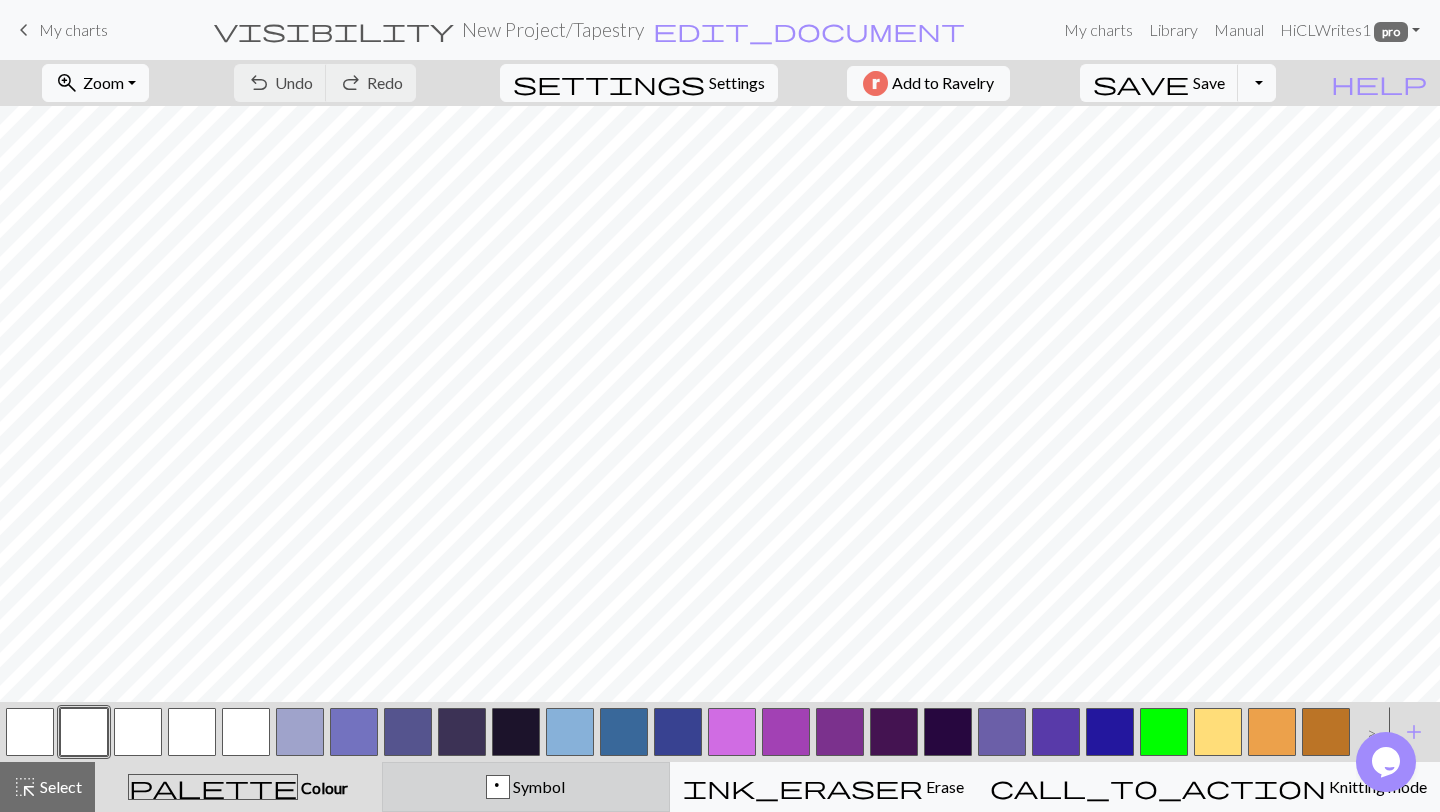 click on "p   Symbol" at bounding box center (526, 787) 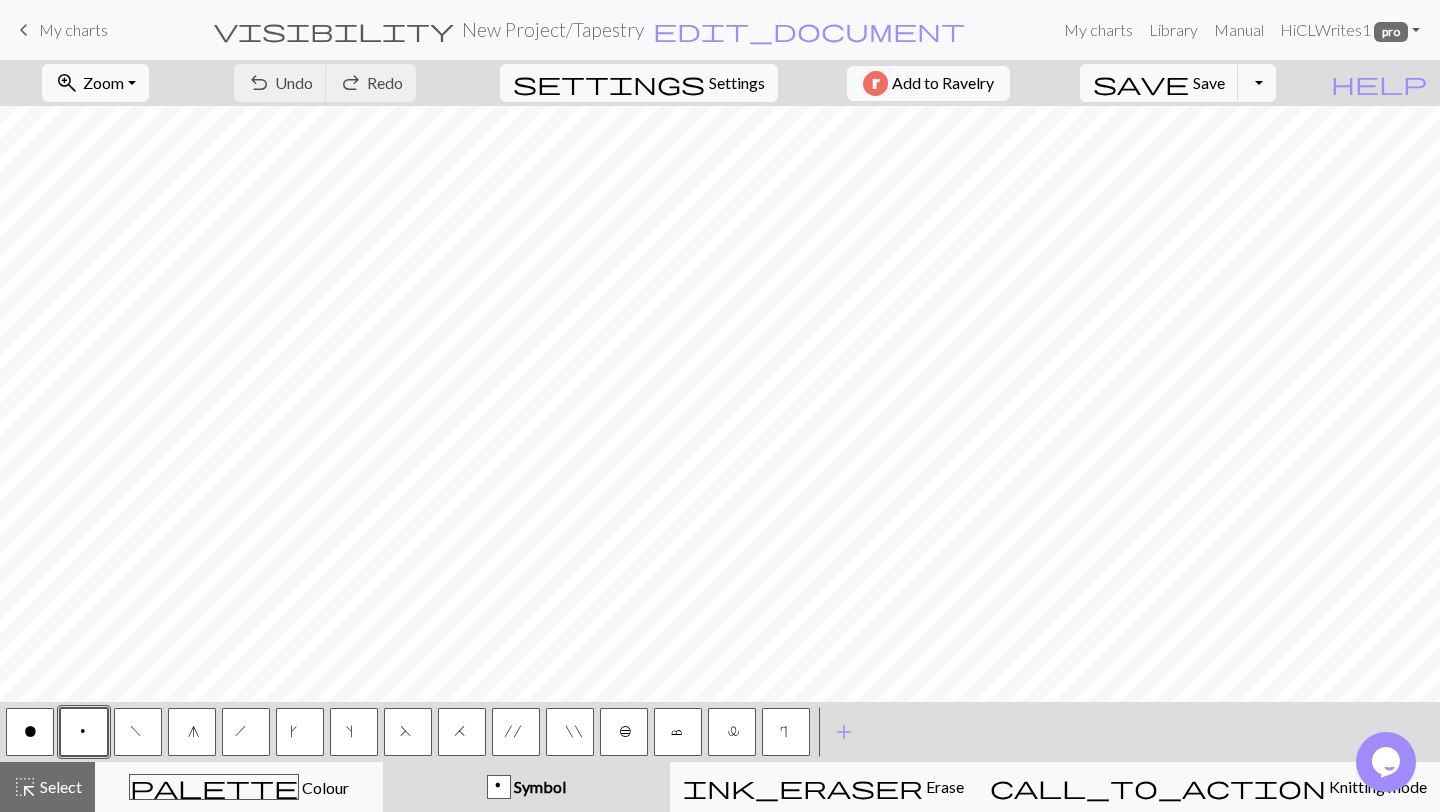 click on "b" at bounding box center (624, 732) 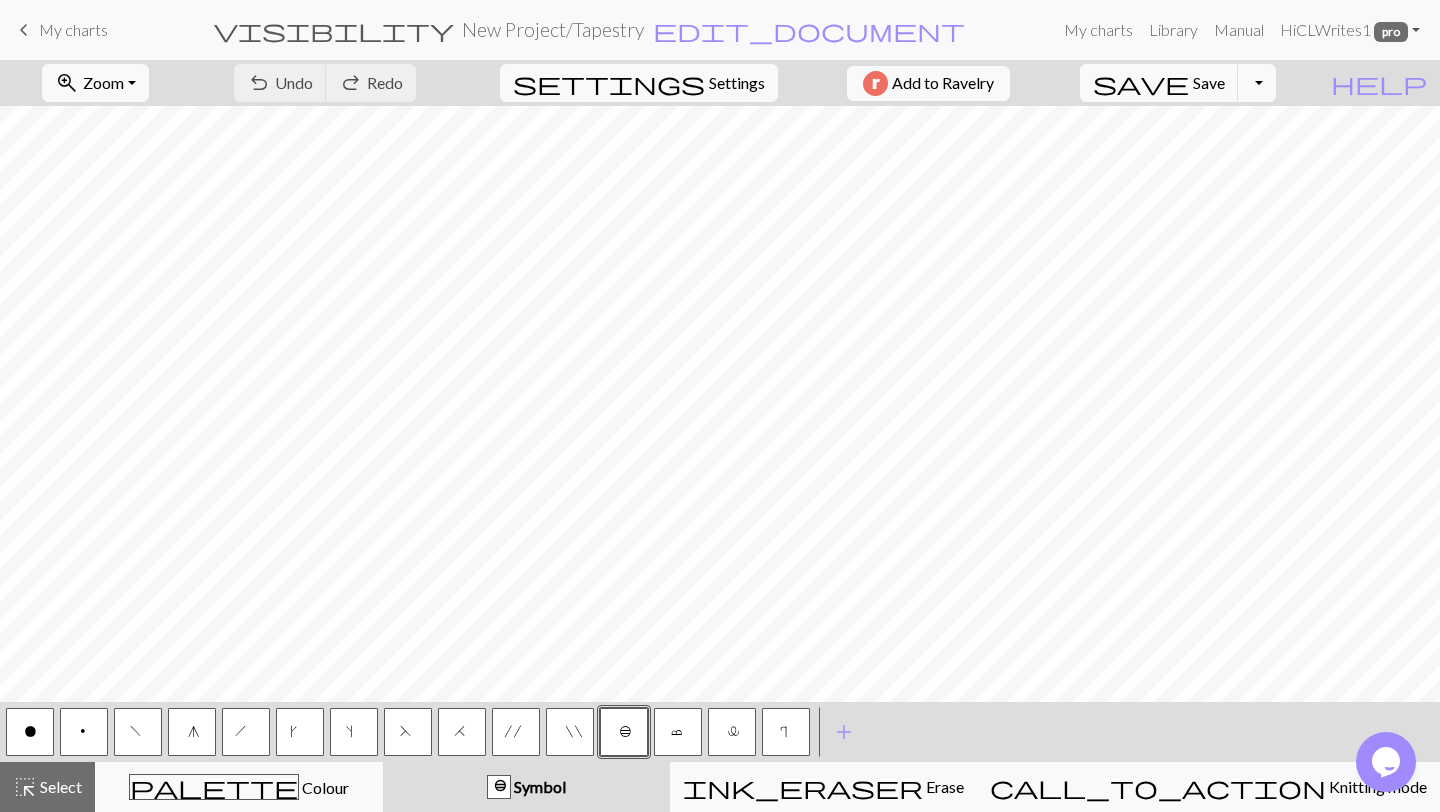 click on "b" at bounding box center [624, 732] 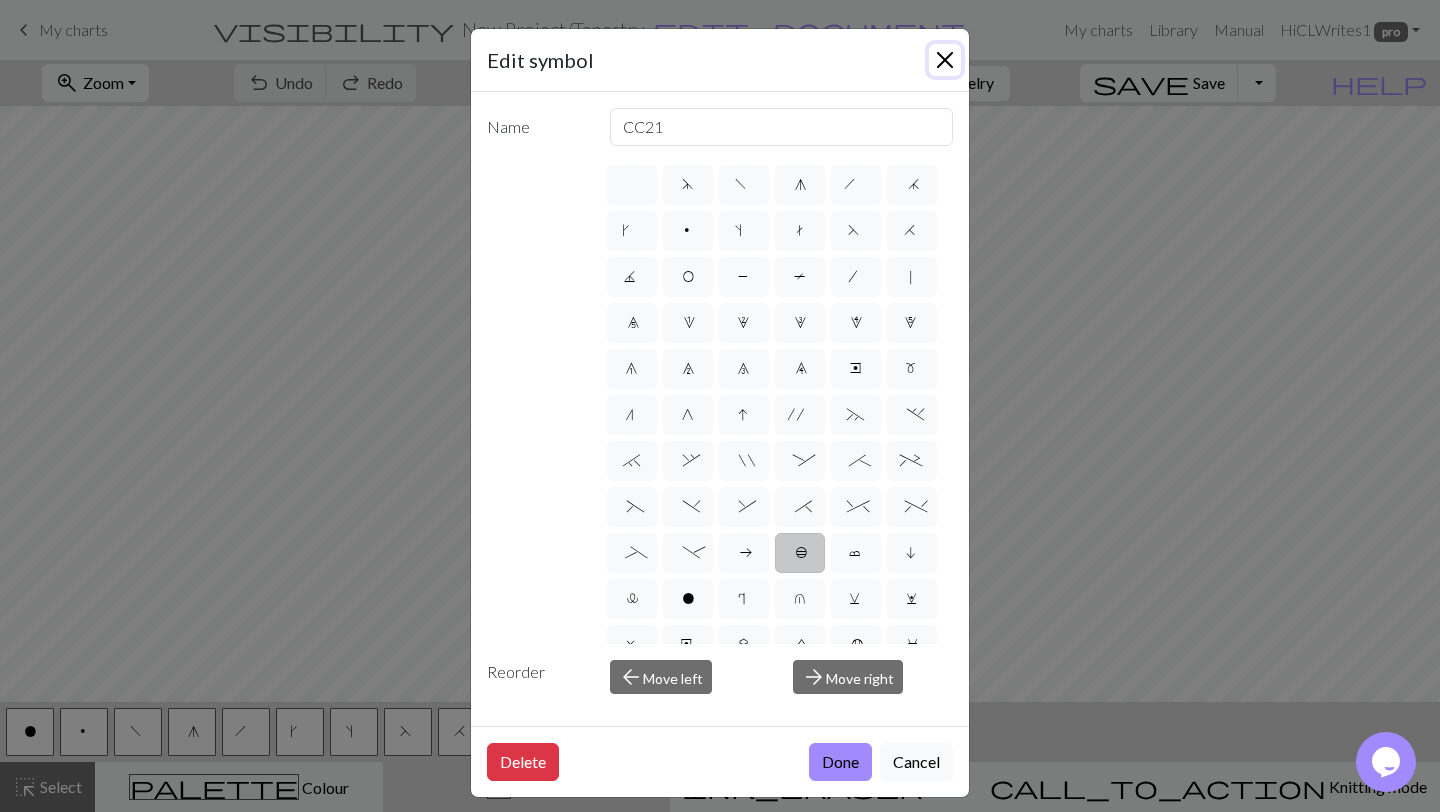 click at bounding box center (945, 60) 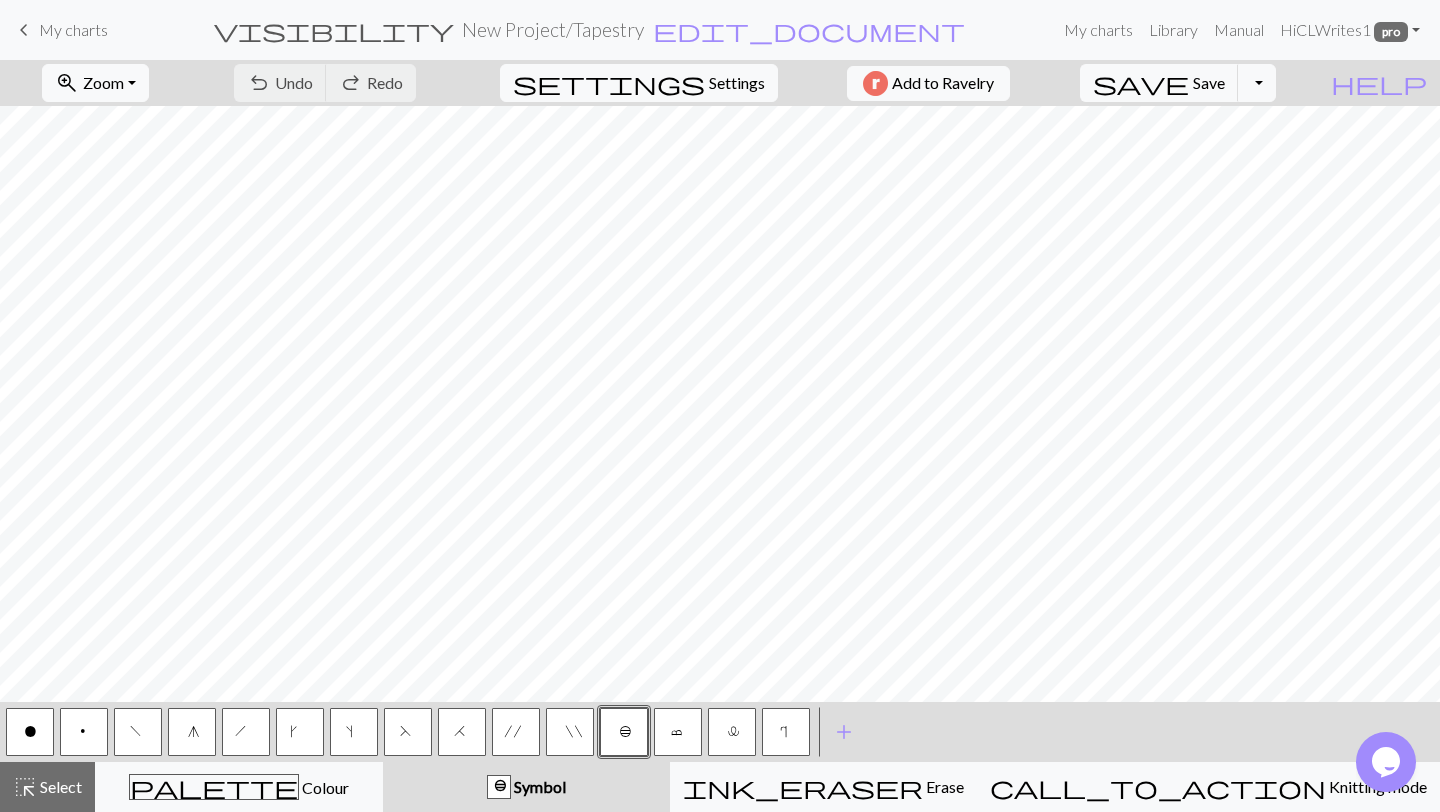 click on "F" at bounding box center [408, 732] 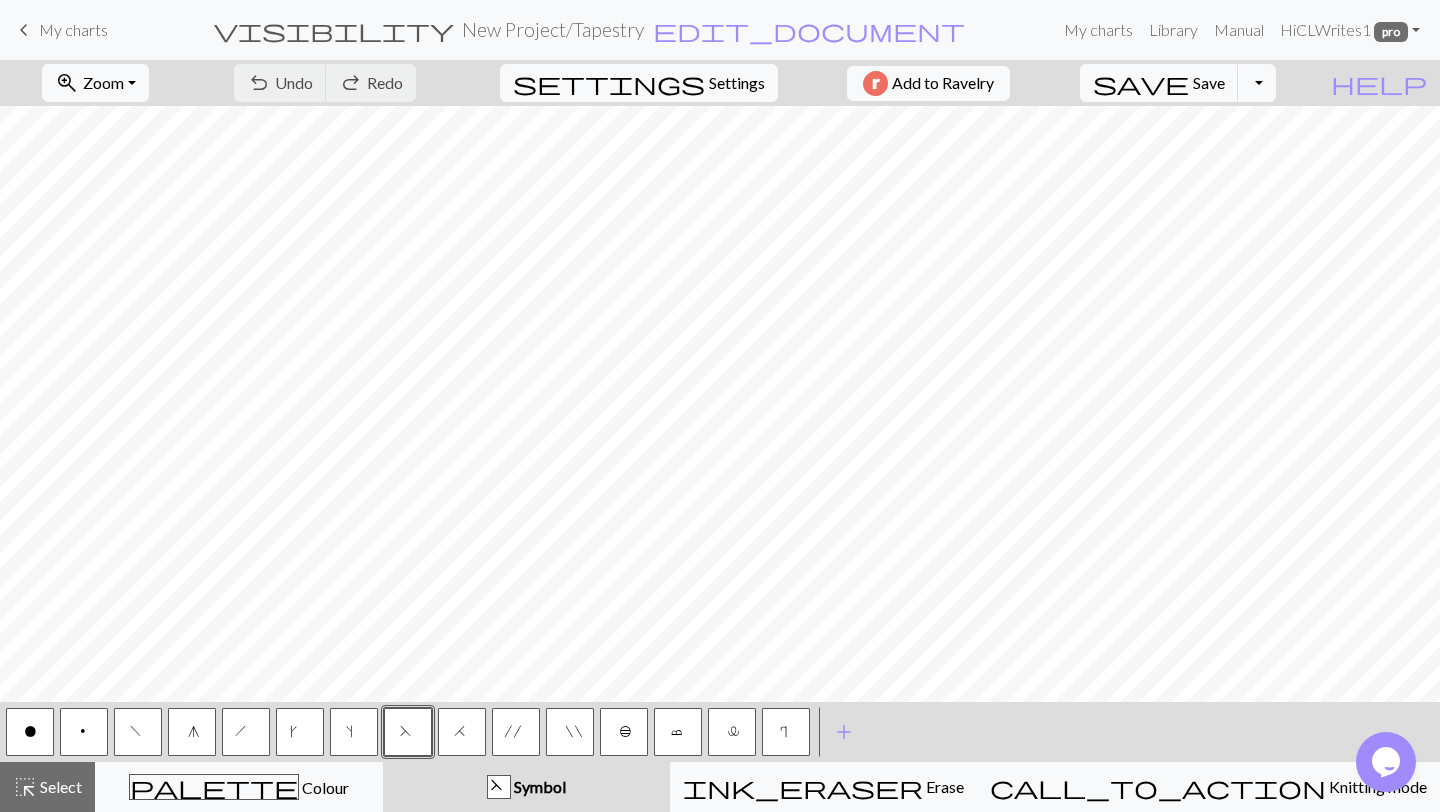 click on "F" at bounding box center [408, 732] 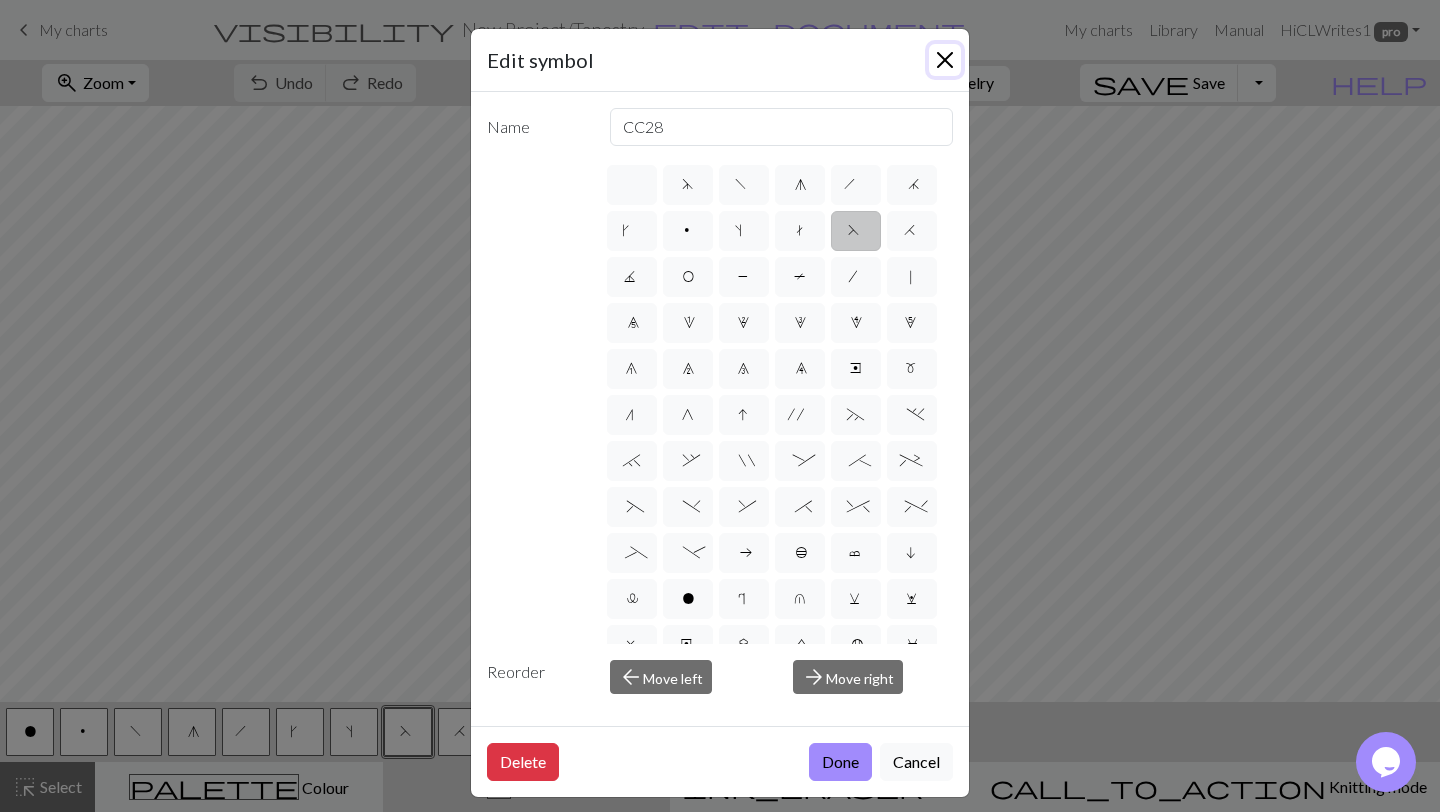 click at bounding box center (945, 60) 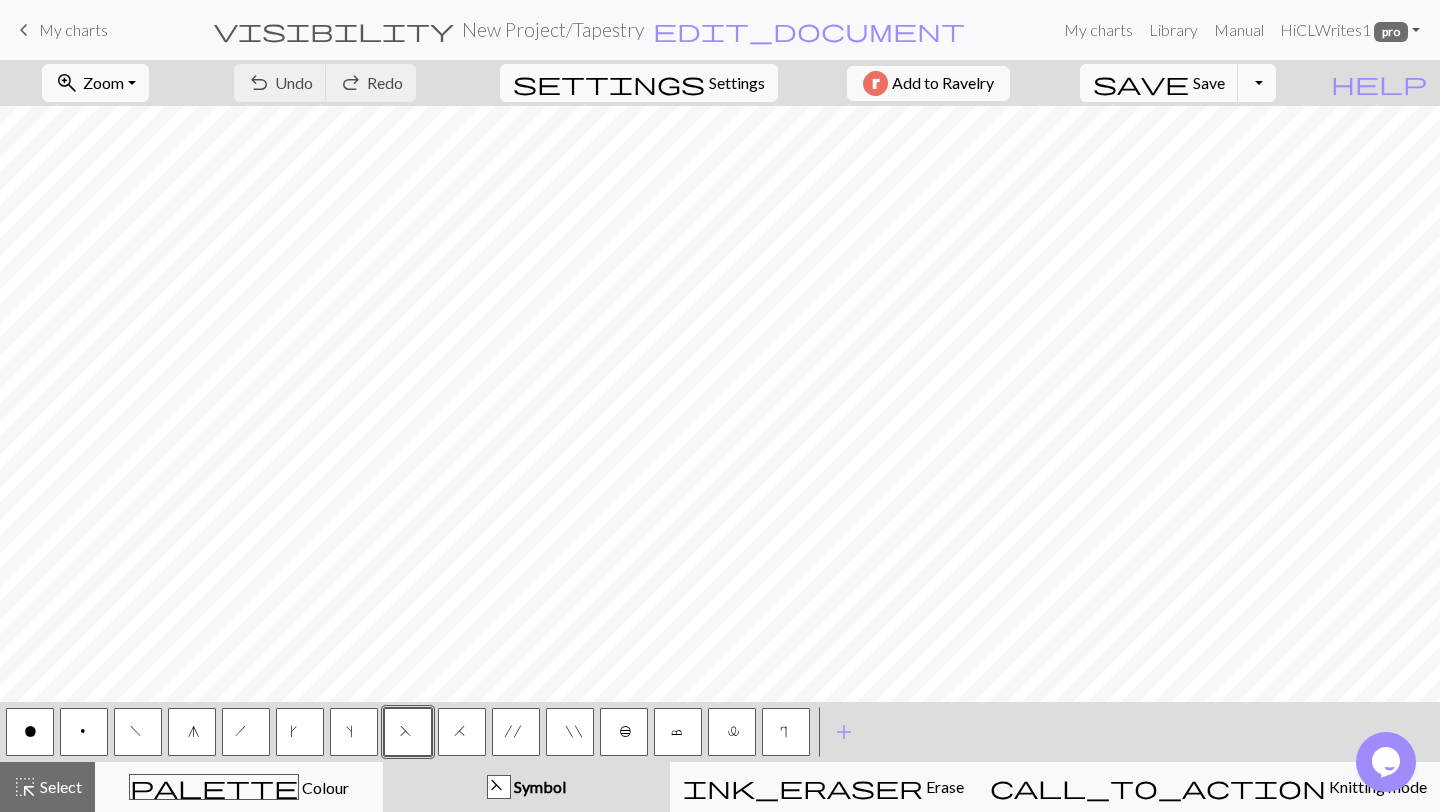 click on "s" at bounding box center (354, 732) 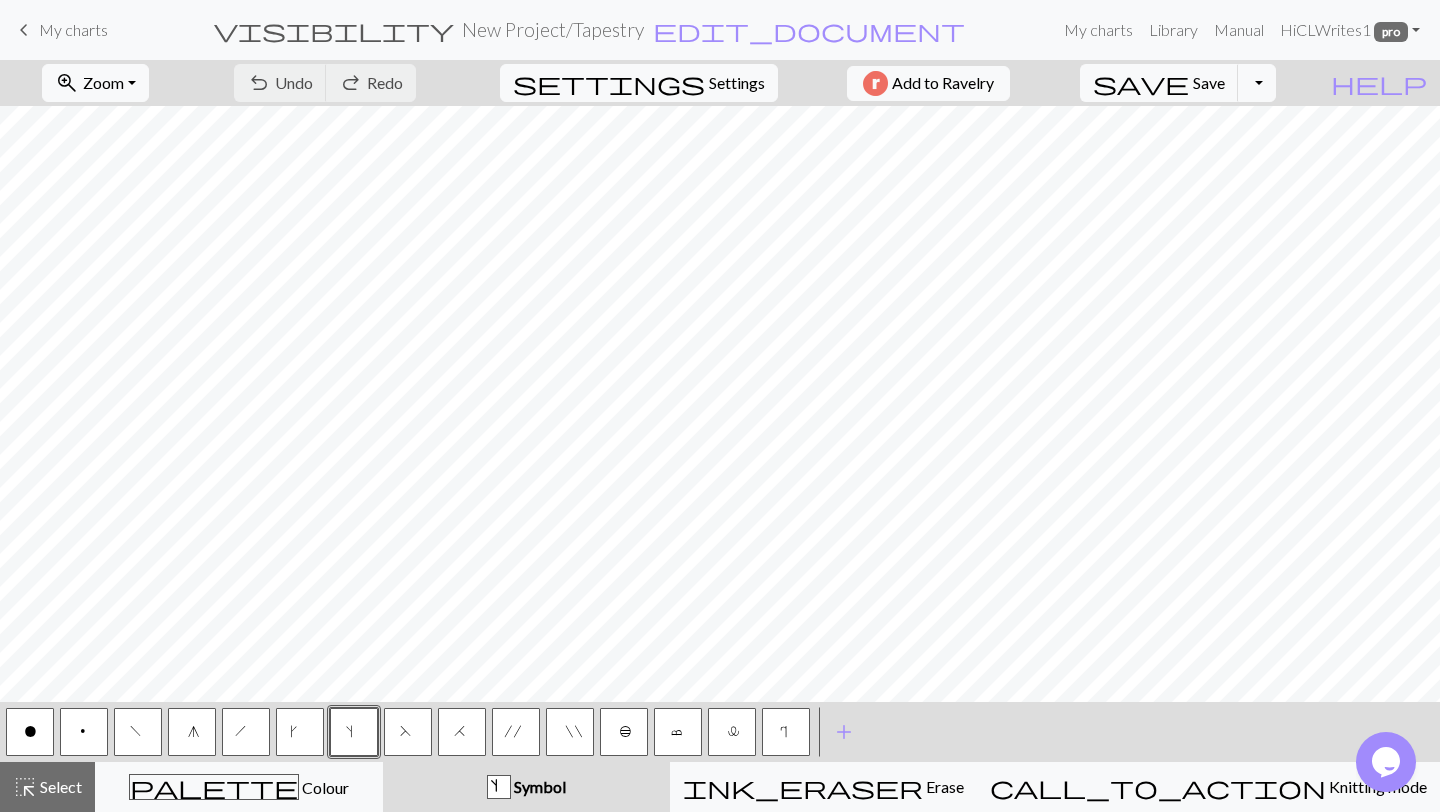 click on "s" at bounding box center (354, 732) 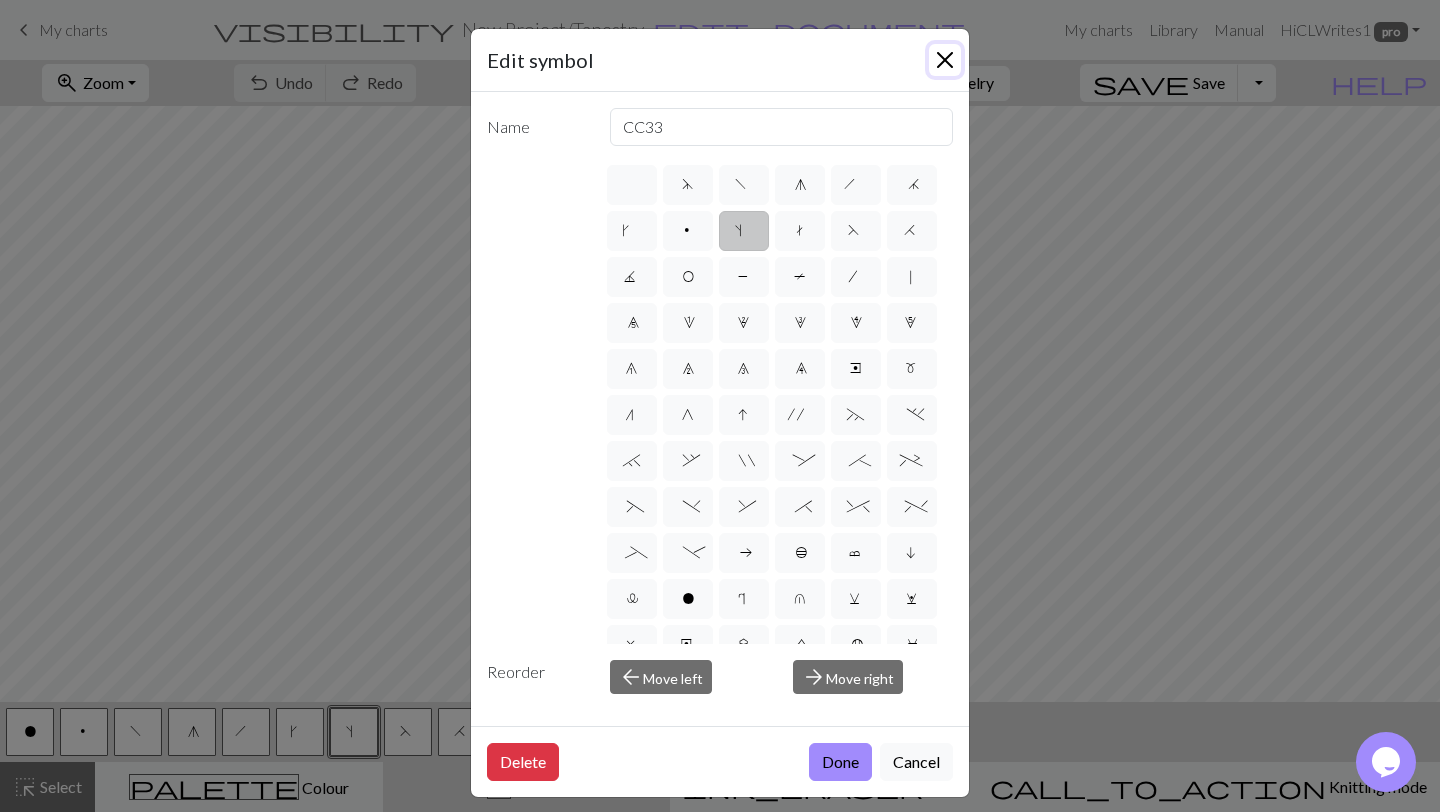 click at bounding box center [945, 60] 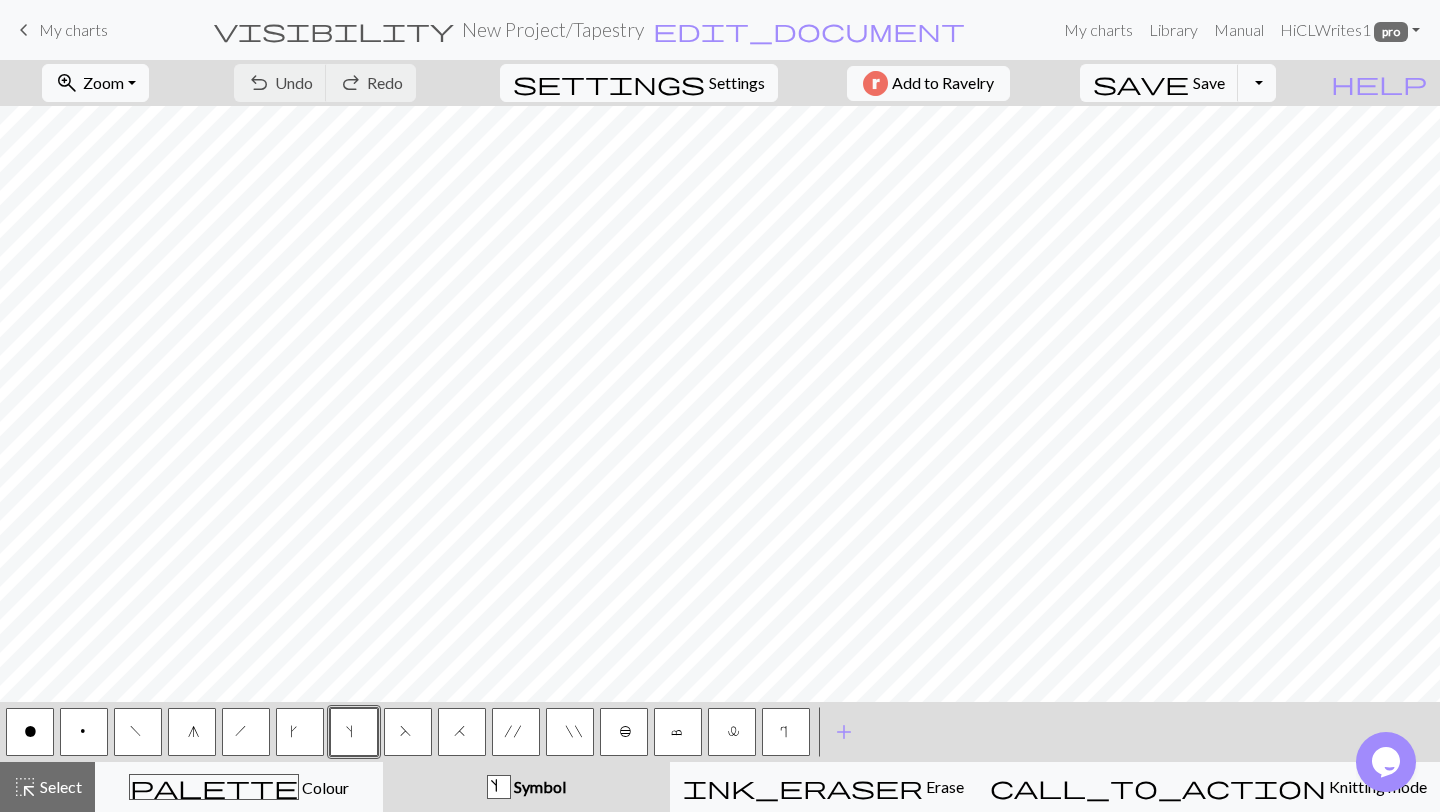 click on "k" at bounding box center (300, 732) 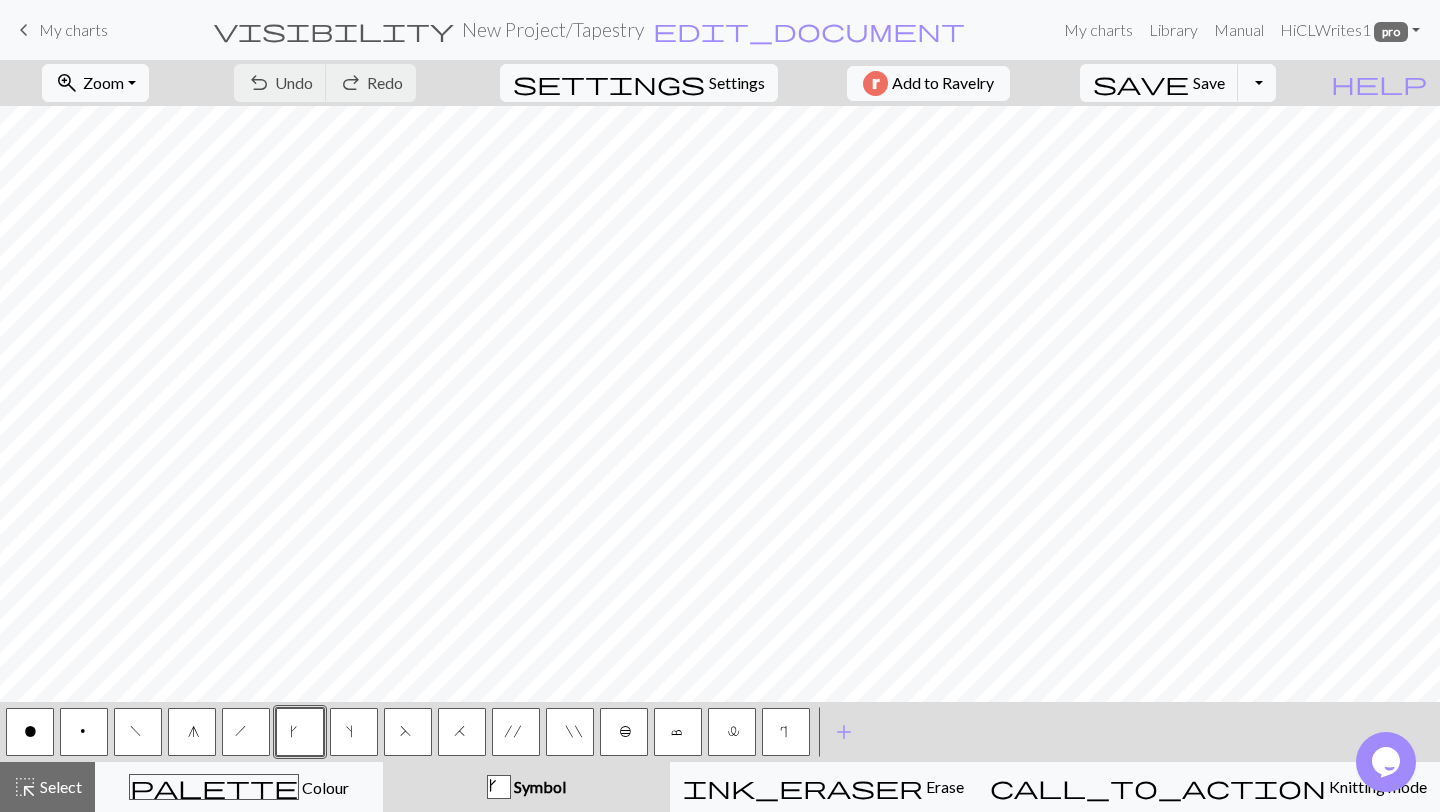 click on "k" at bounding box center [300, 732] 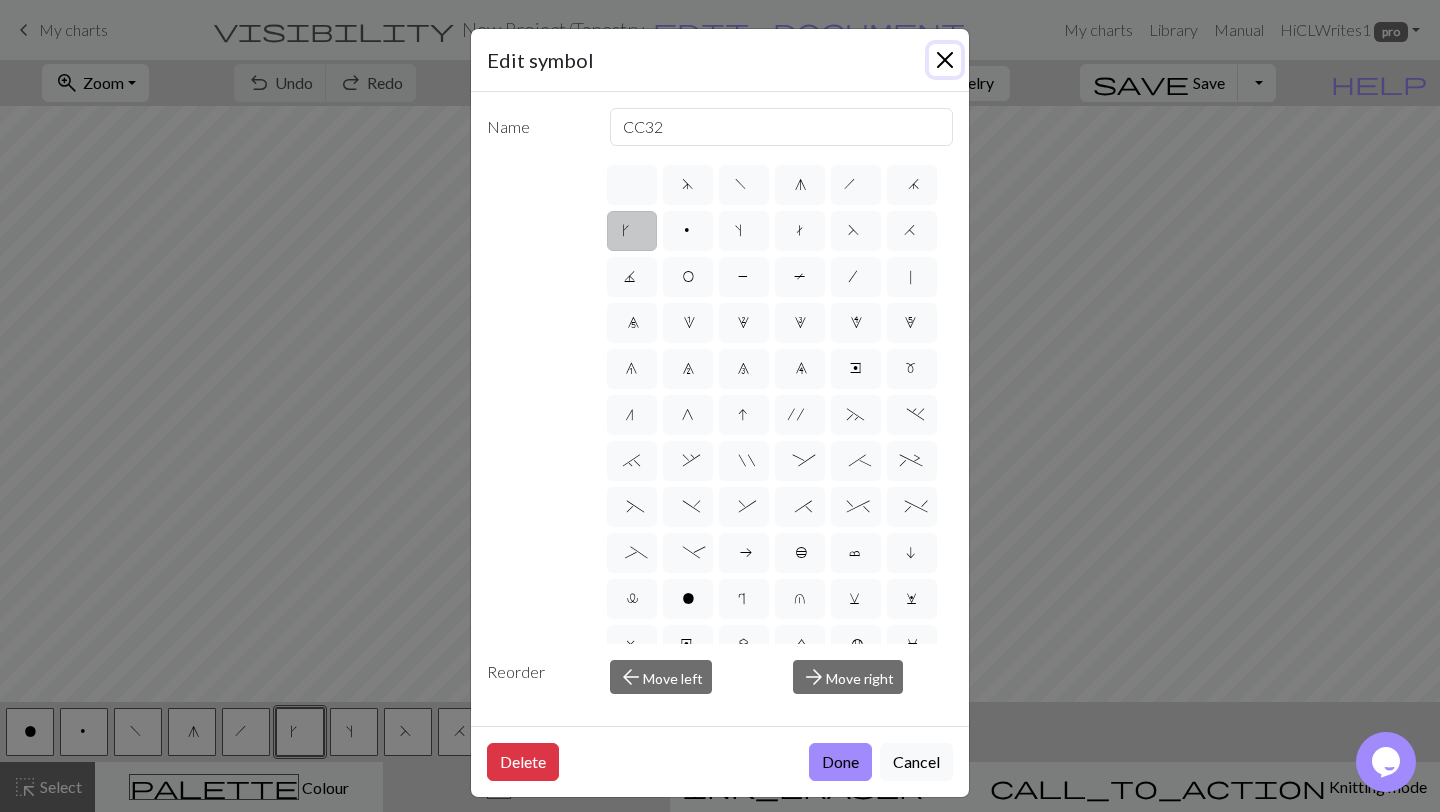click at bounding box center [945, 60] 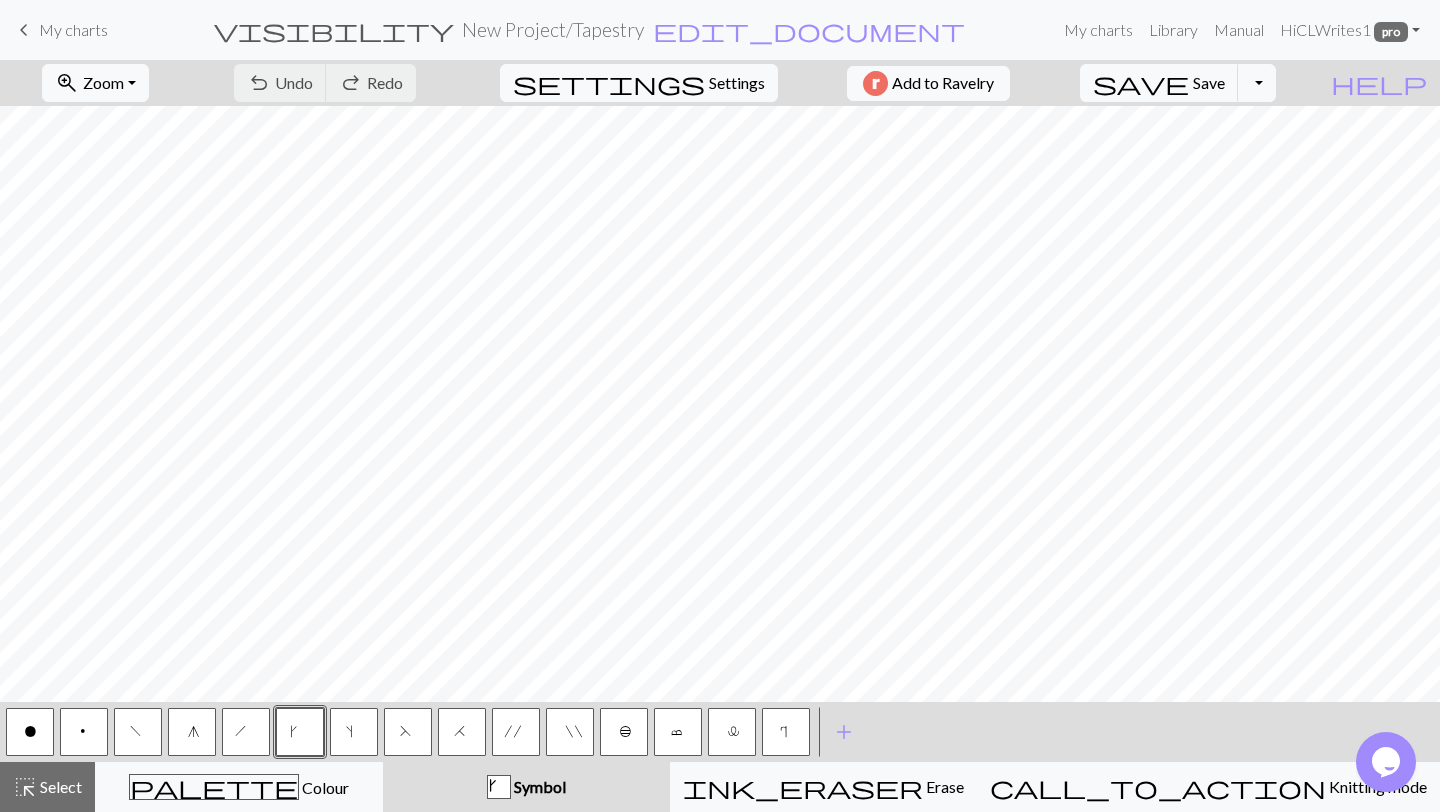click on "s" at bounding box center (354, 734) 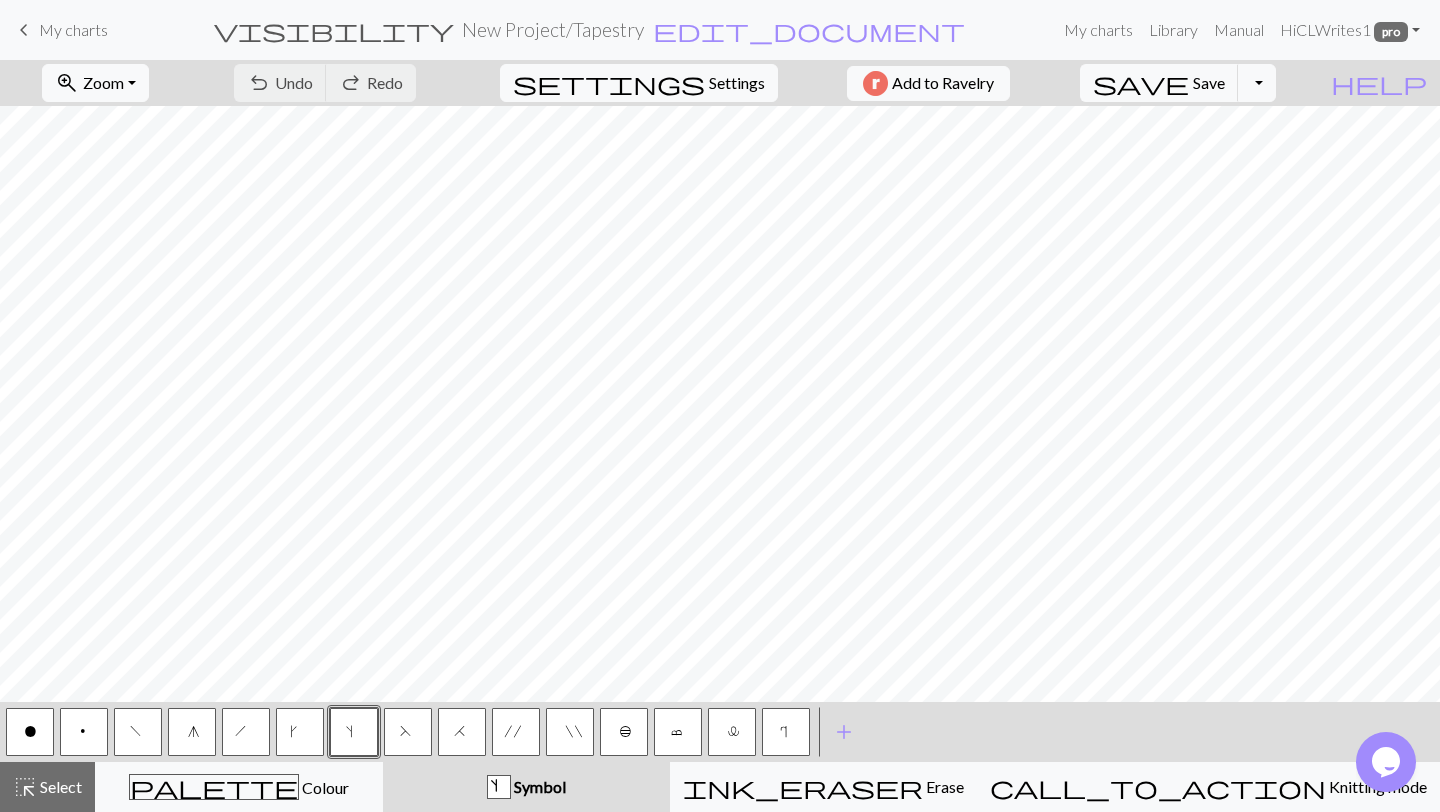 click on "s" at bounding box center (354, 734) 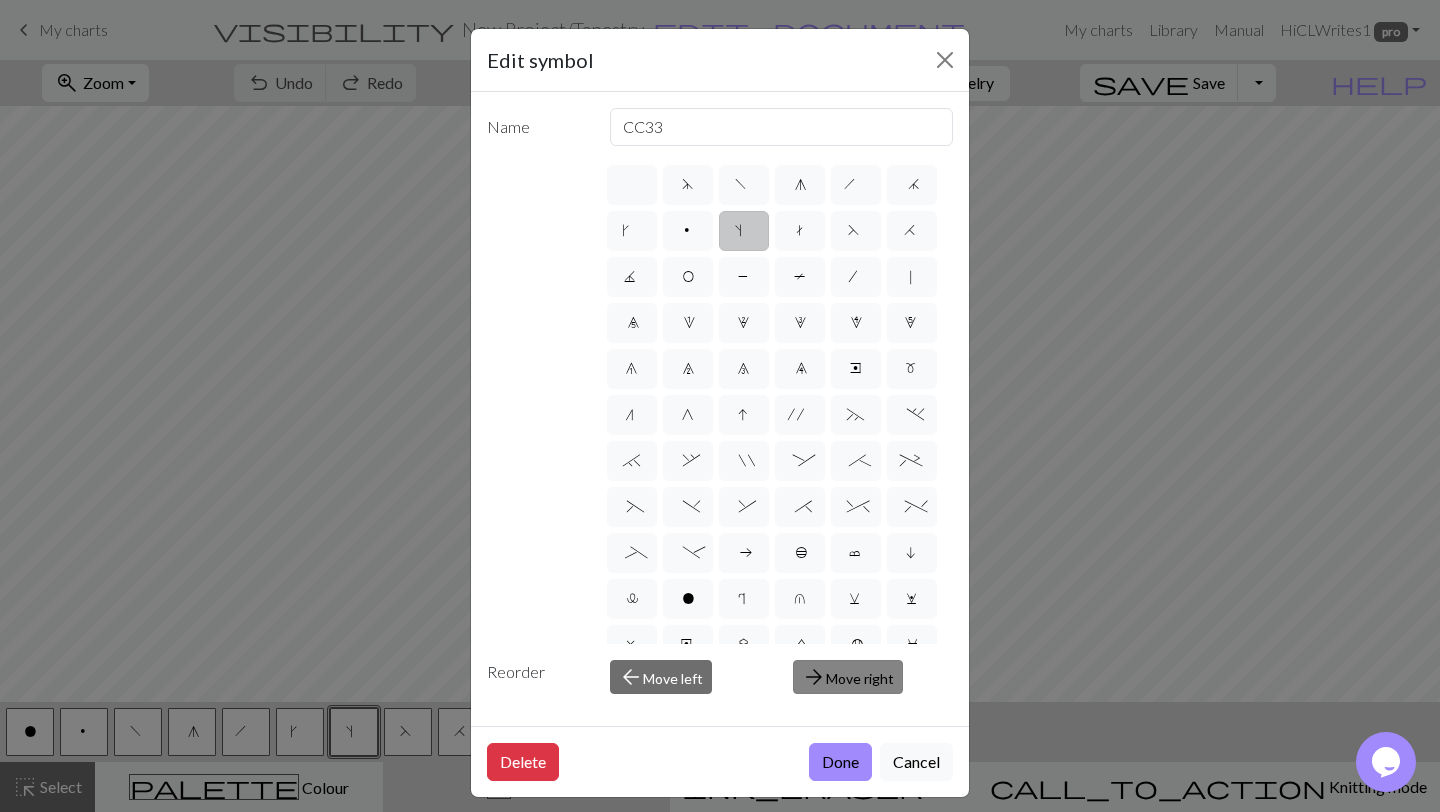 click on "arrow_forward Move right" at bounding box center (848, 677) 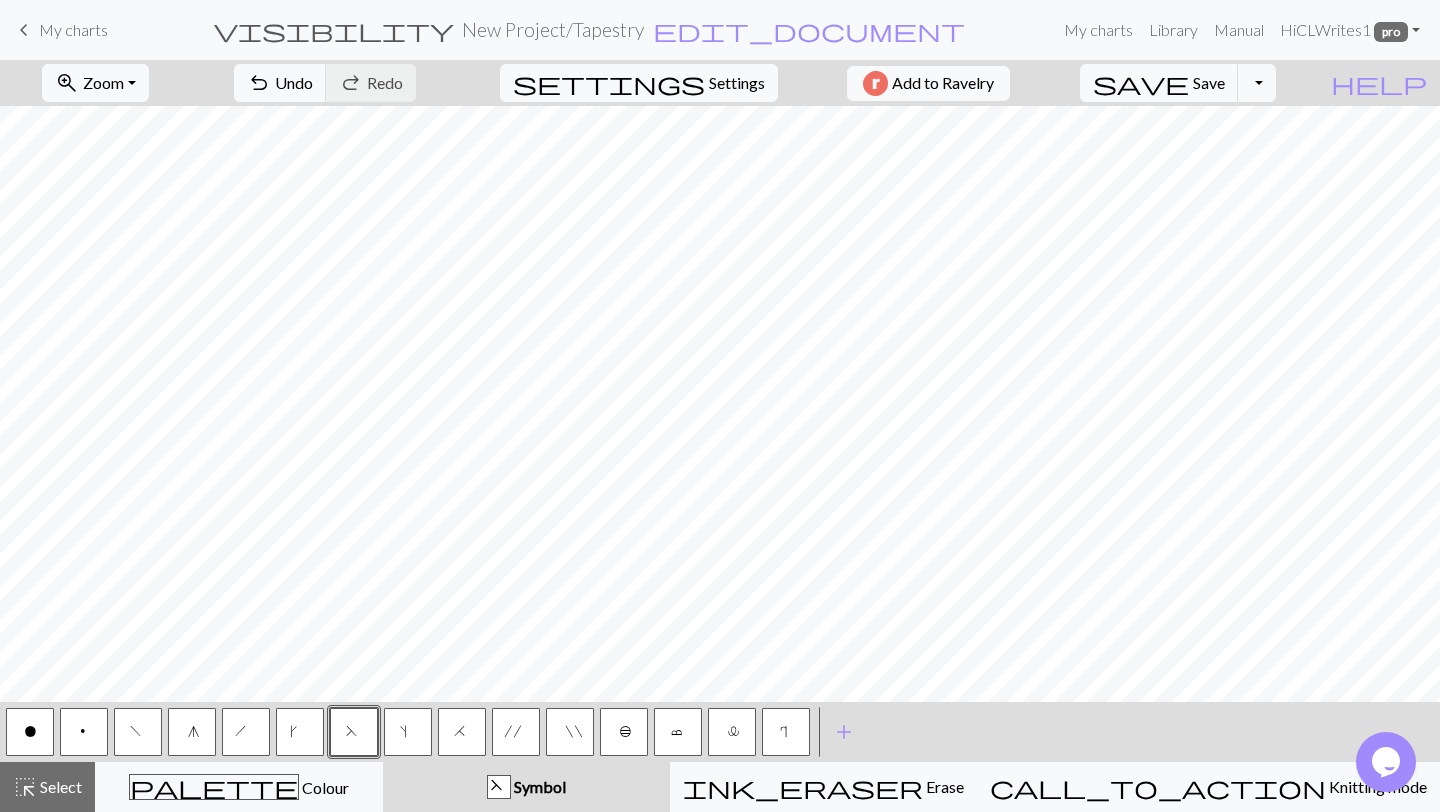click on "s" at bounding box center [408, 732] 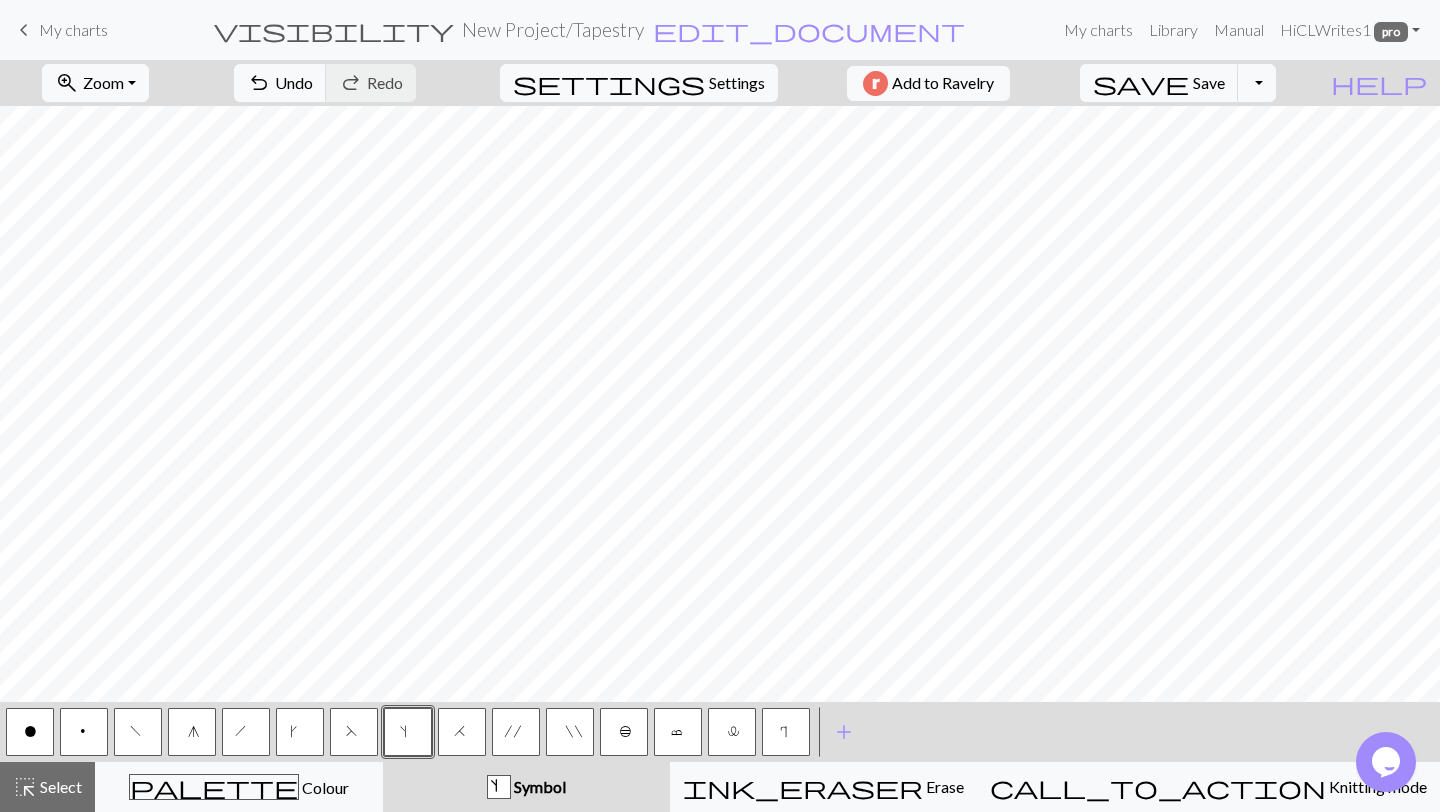 click on "s" at bounding box center [408, 732] 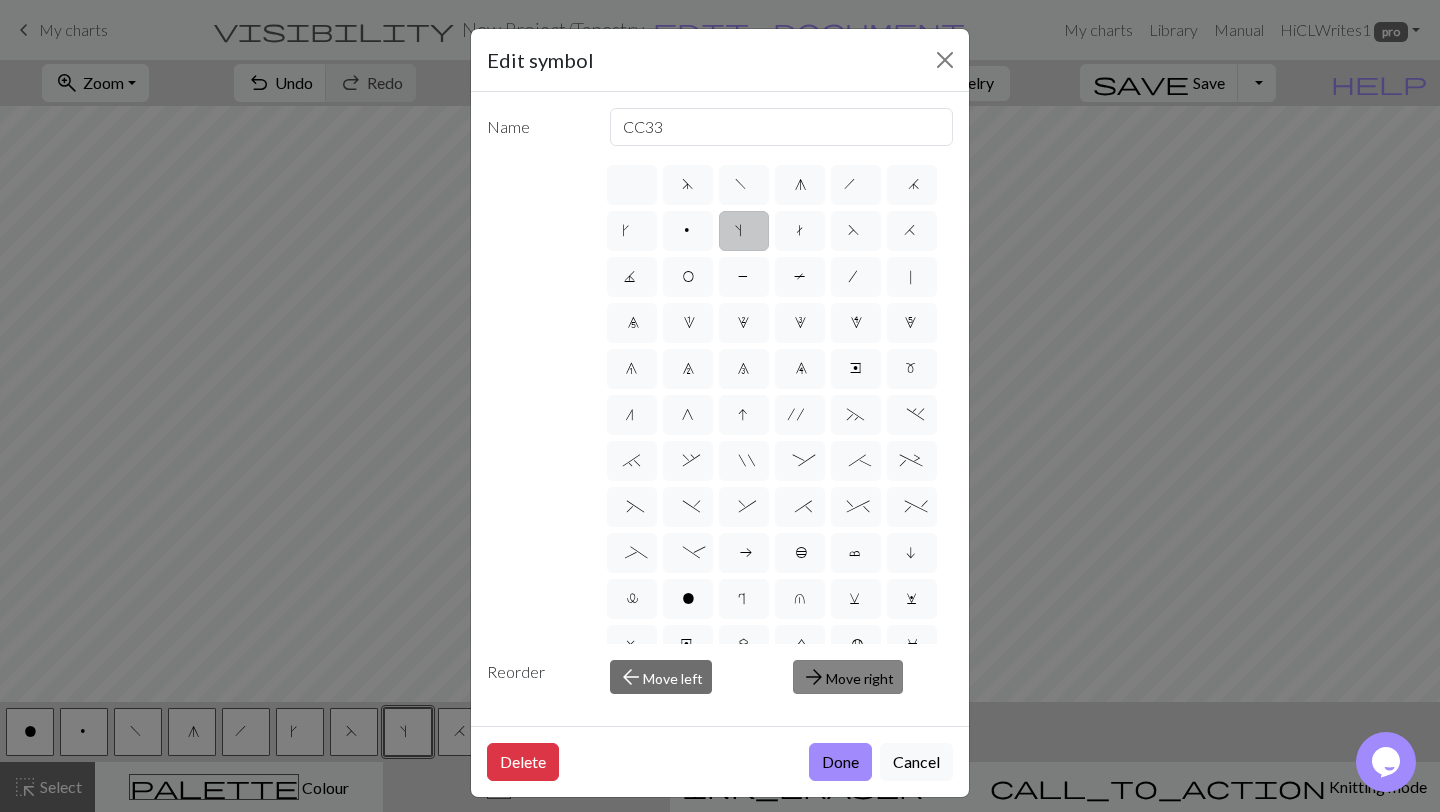 click on "arrow_forward Move right" at bounding box center (848, 677) 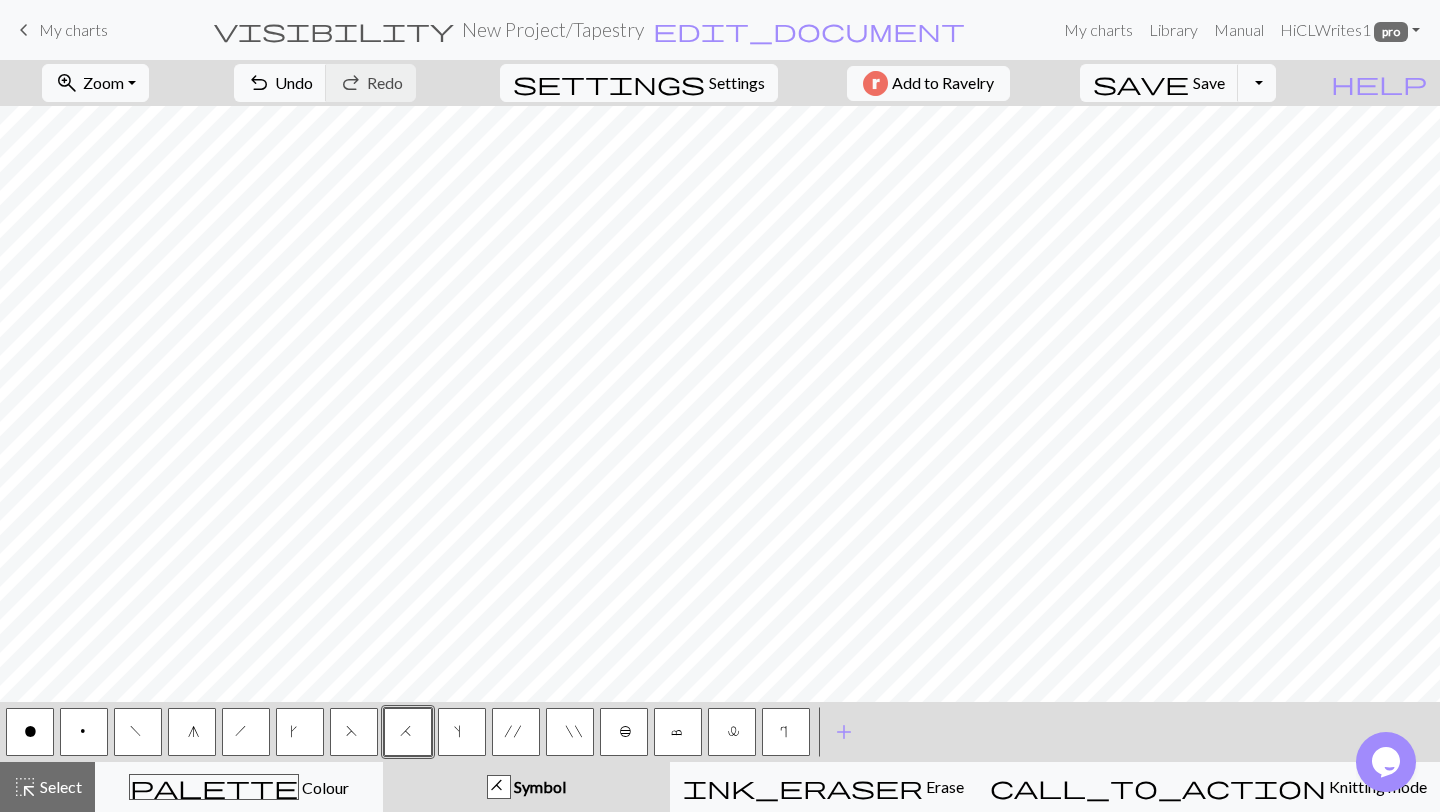 click on "H" at bounding box center (408, 734) 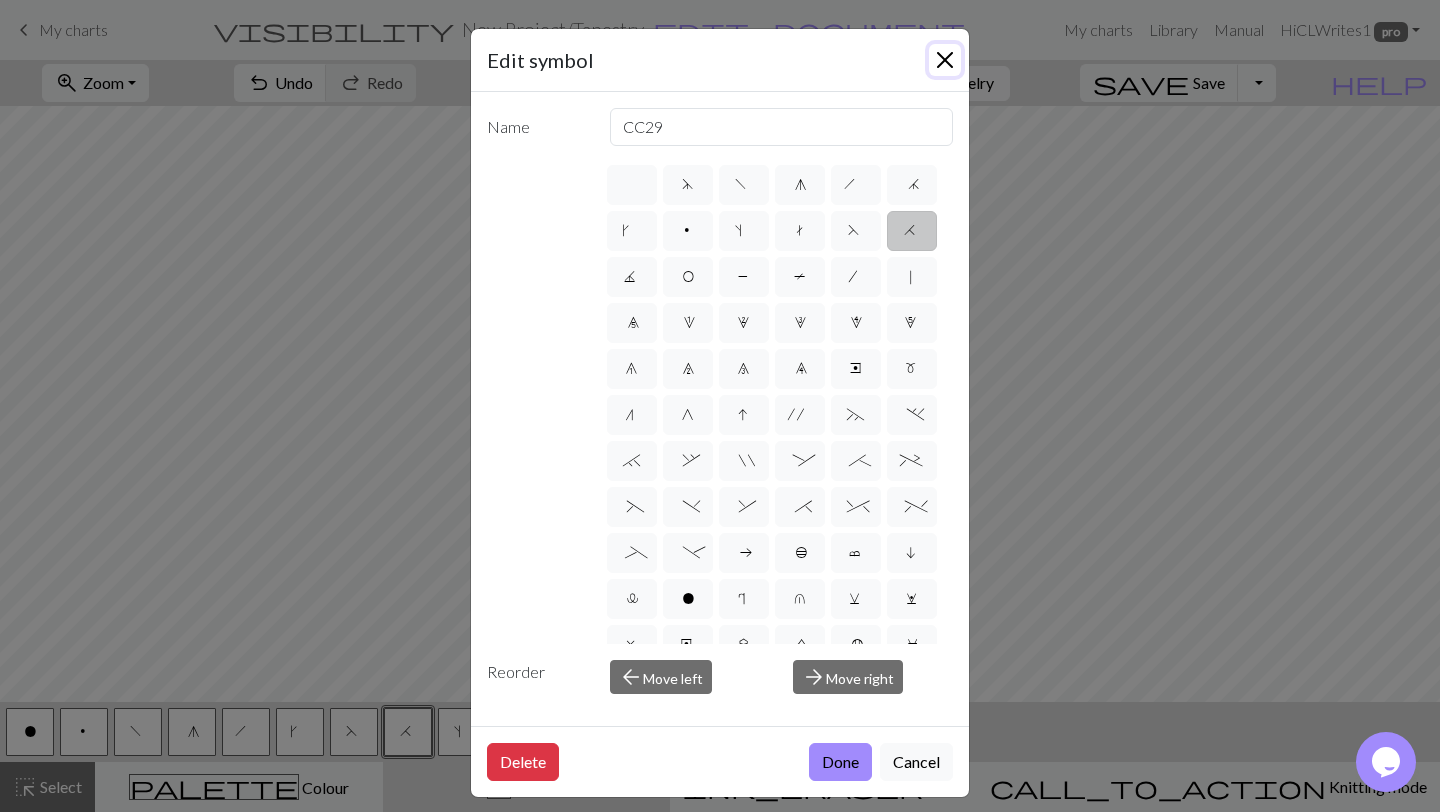 click at bounding box center [945, 60] 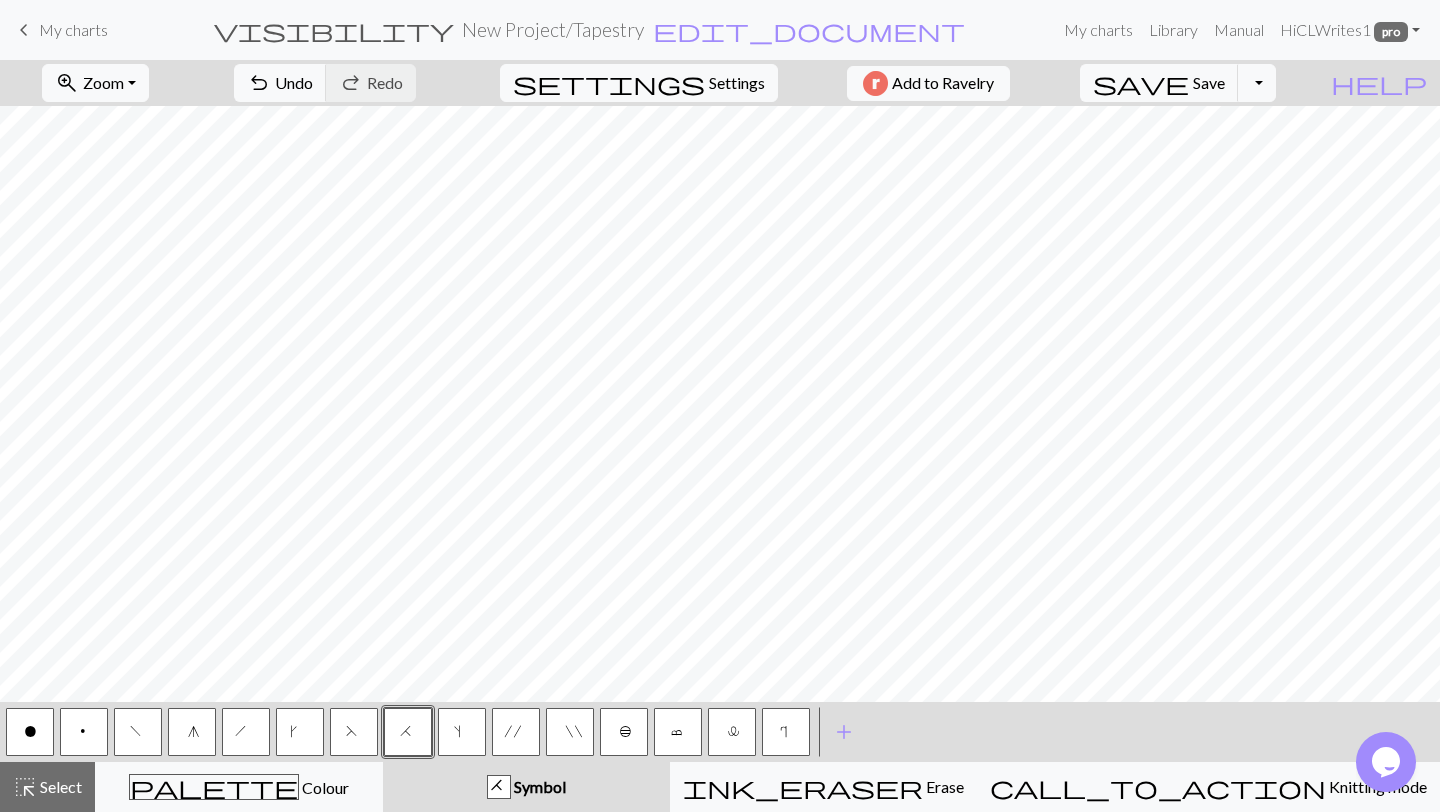 click on "'" at bounding box center [516, 732] 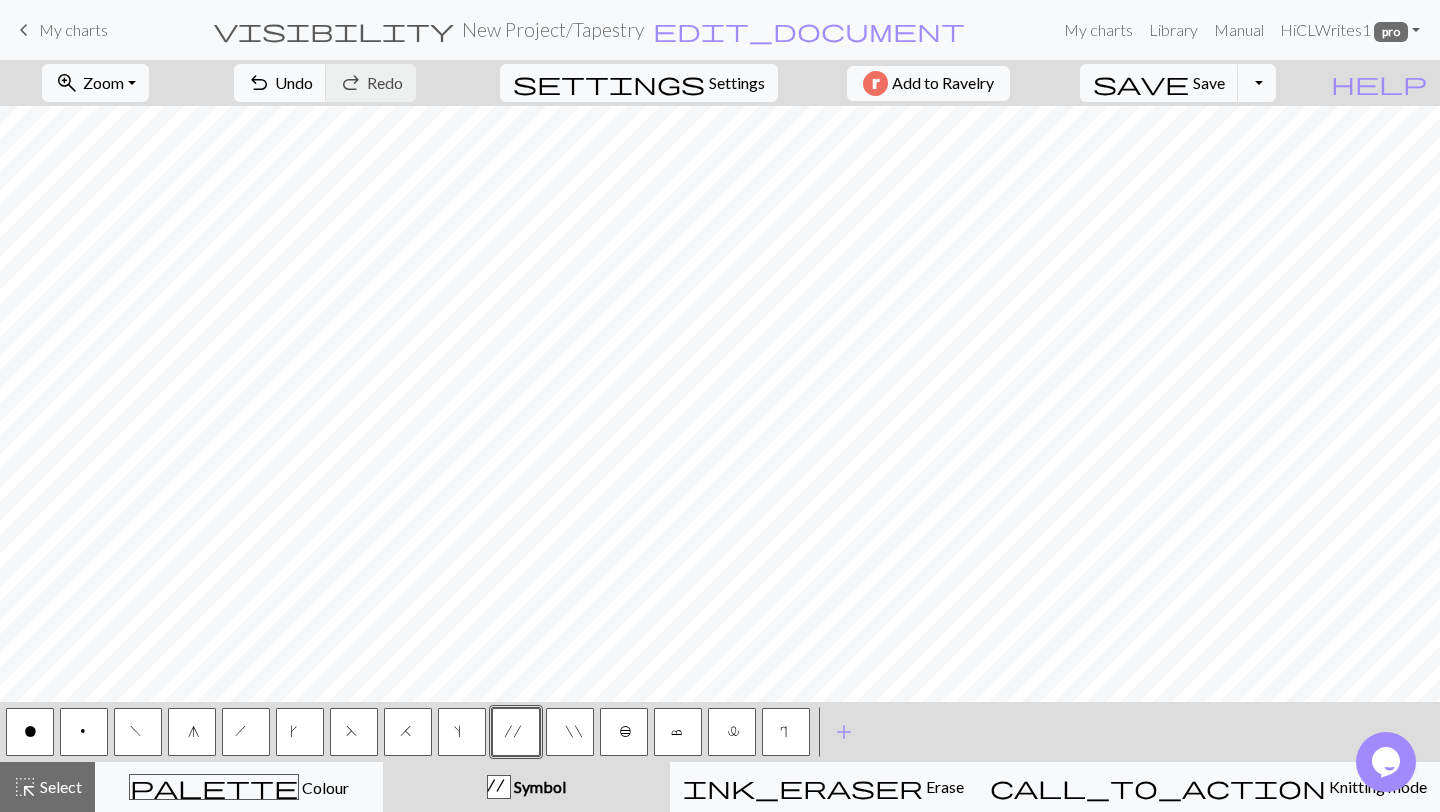 click on "'" at bounding box center (516, 732) 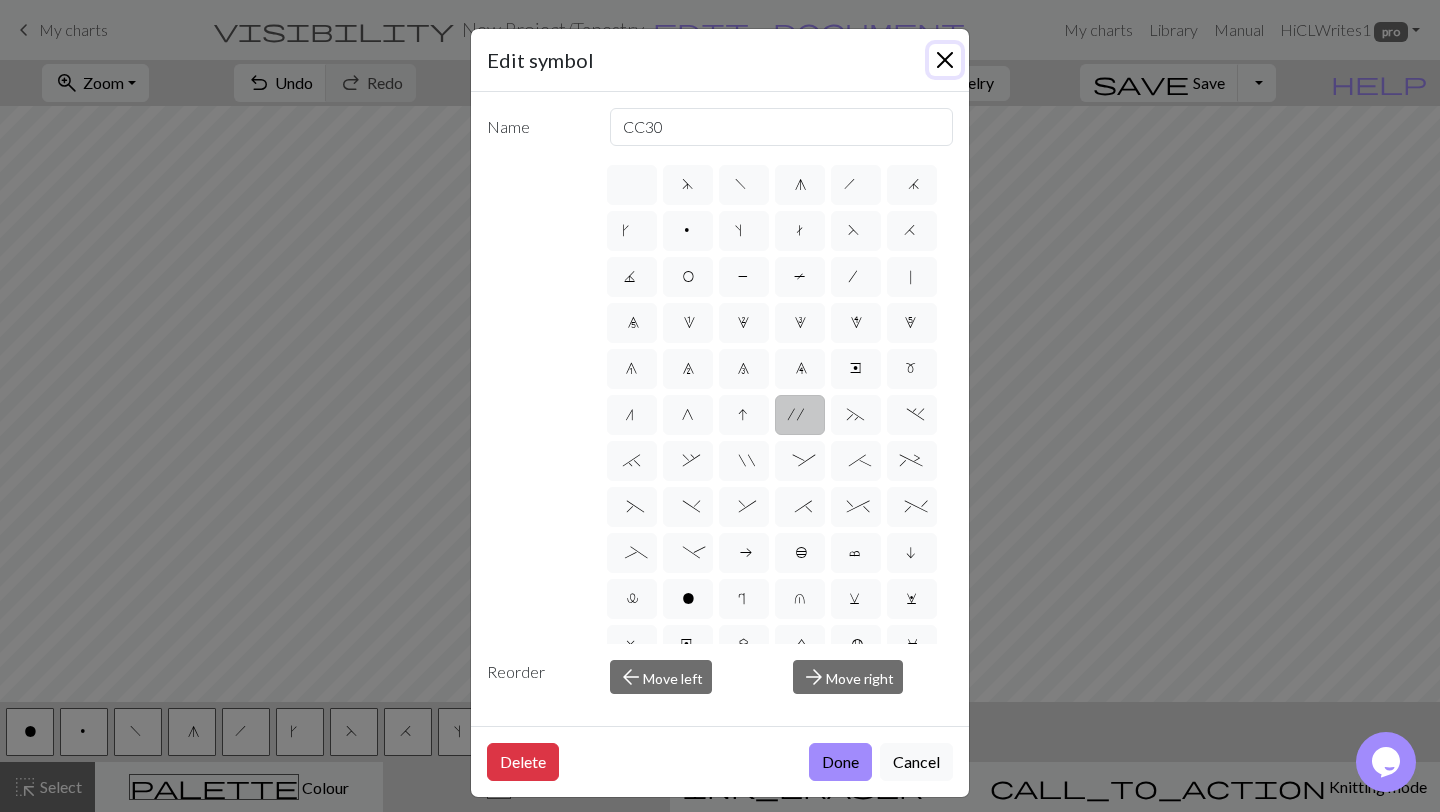 click at bounding box center (945, 60) 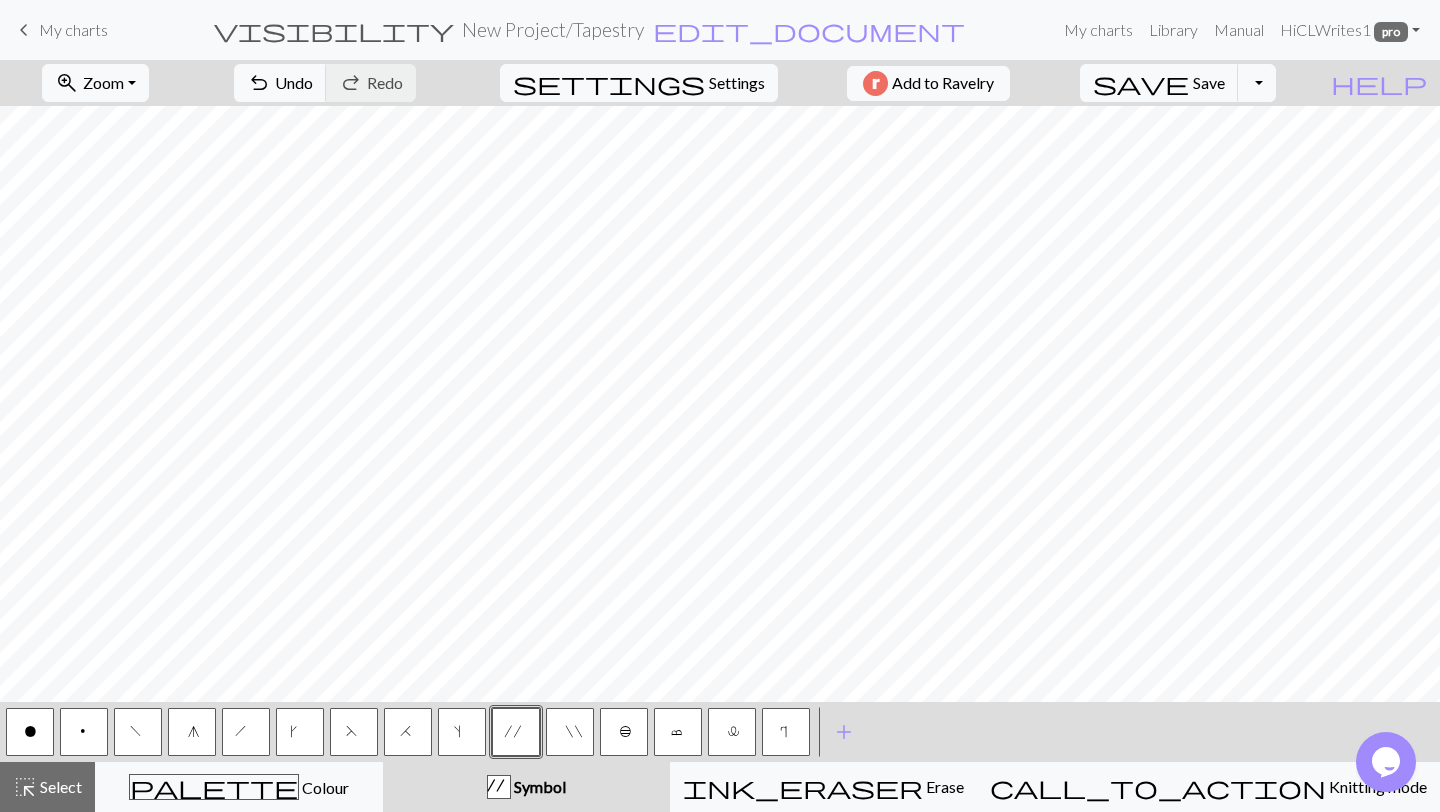 click on "s" at bounding box center [462, 734] 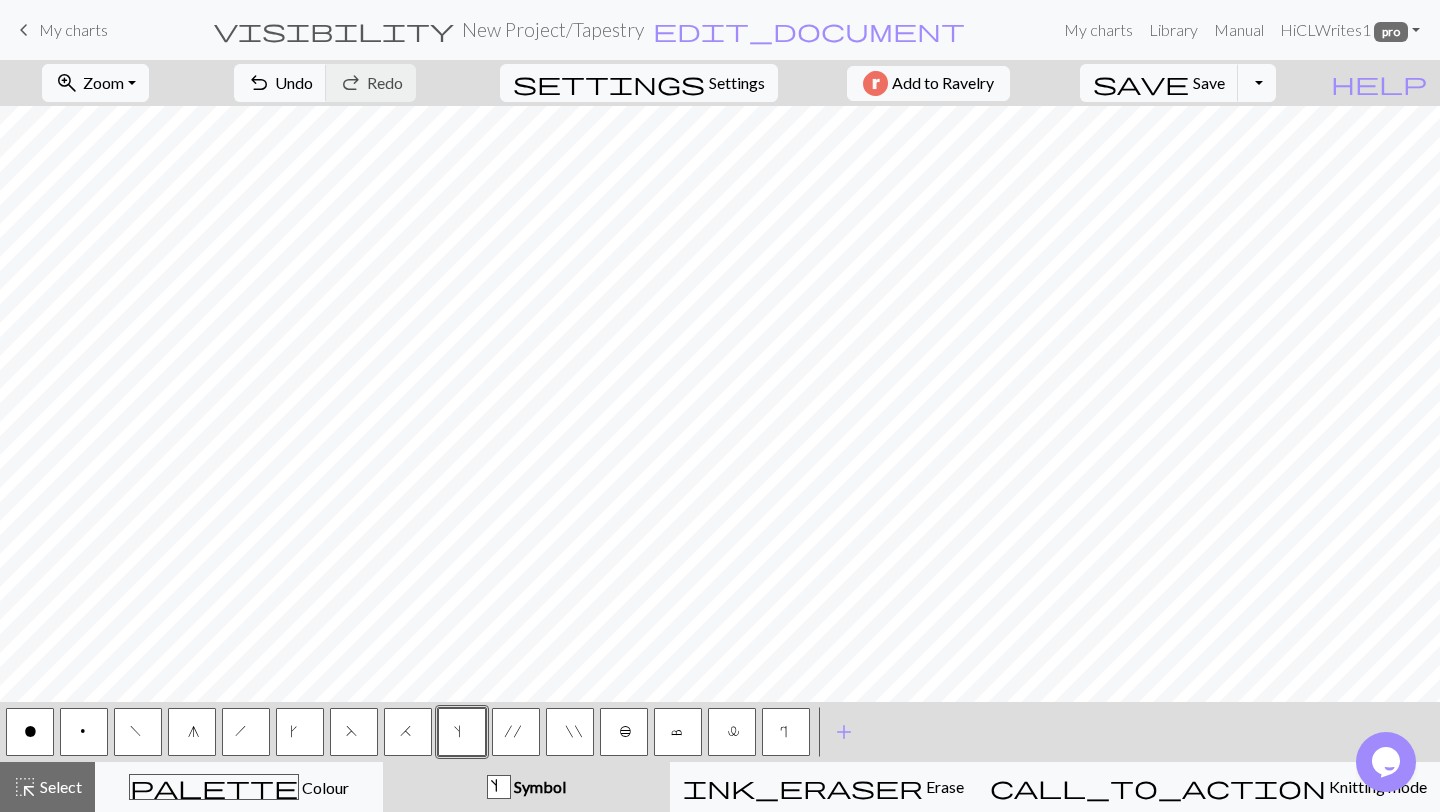 click on "s" at bounding box center (462, 734) 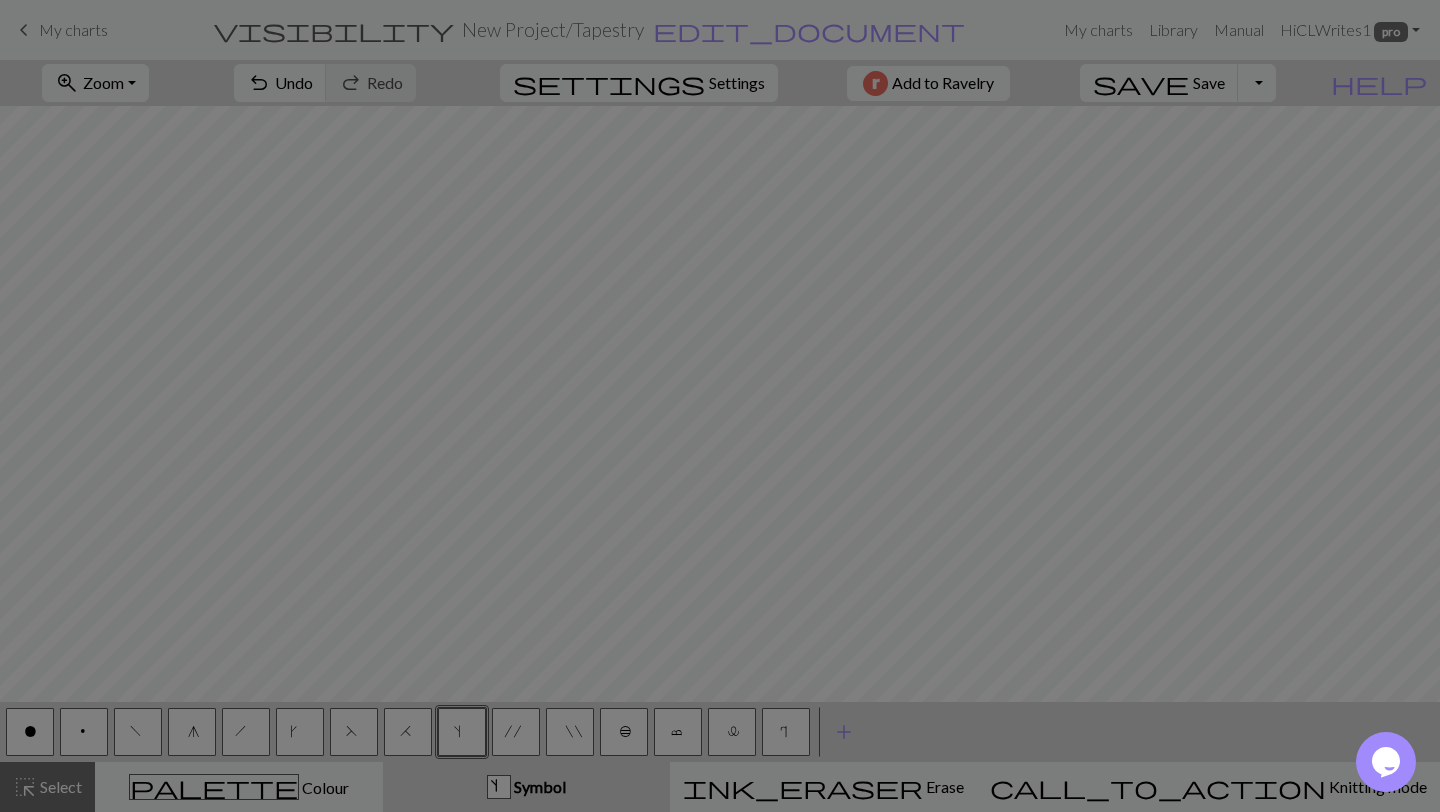 click on "Edit symbol Name CC33 d f g h j k p s t F H J O P T / | 0 1 2 3 4 5 6 7 8 9 e m n G I ' ~ . ` , " : ; + ( ) & * ^ % _ - a b c i l o r u v w x y z A B C D E K L M N R S U V W X Y < > Reorder arrow_back Move left arrow_forward Move right Delete Done Cancel" at bounding box center [720, 406] 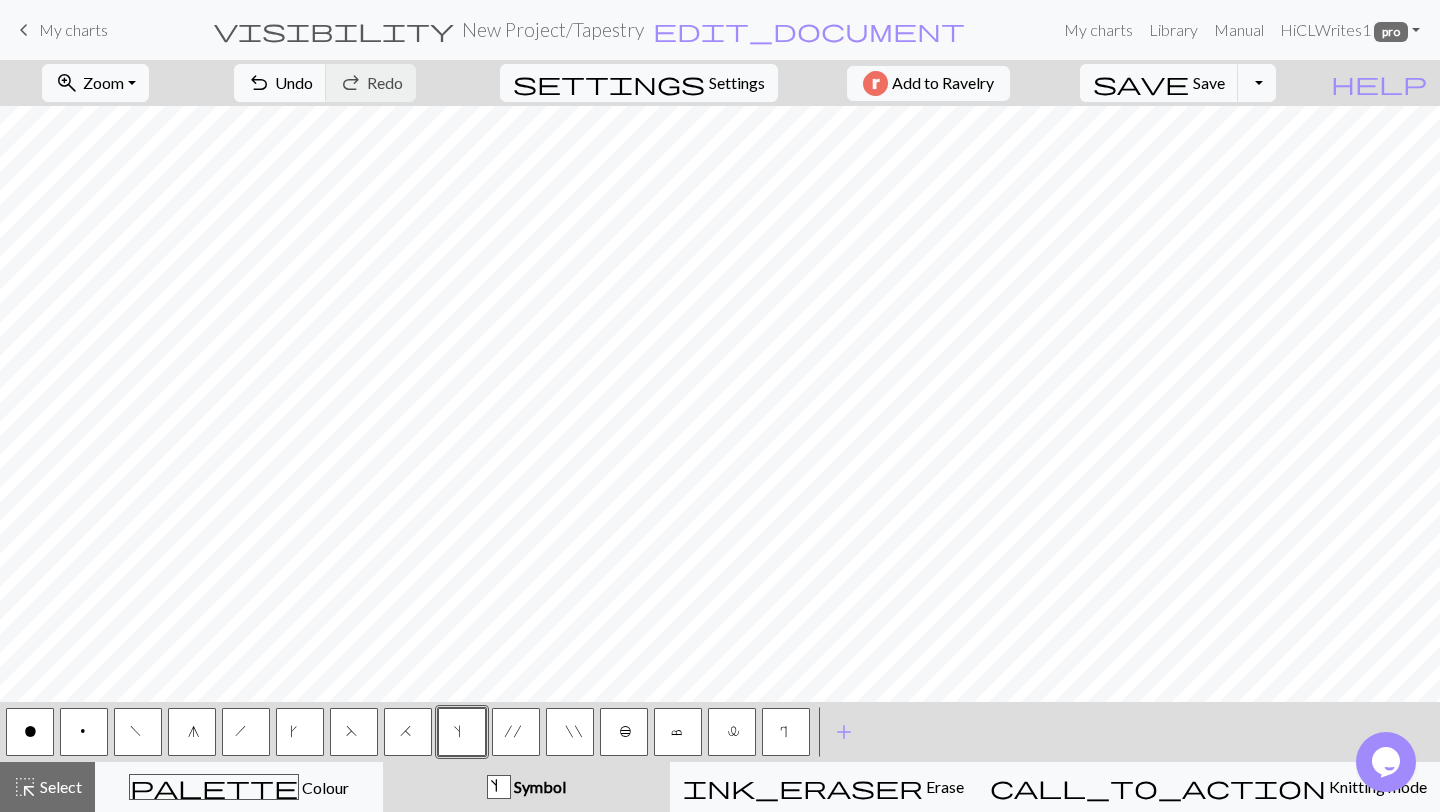 click on "s" at bounding box center [462, 732] 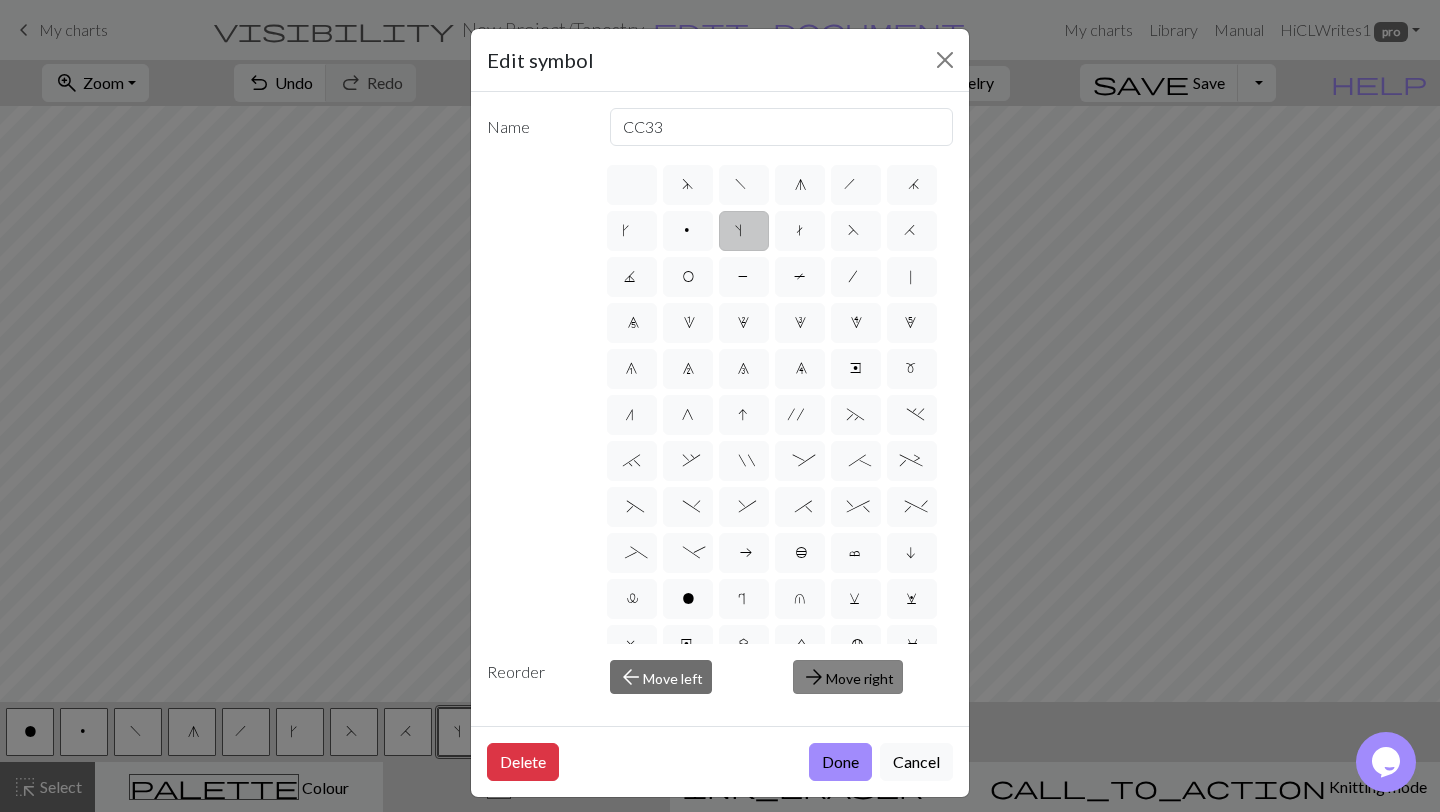 click on "arrow_forward Move right" at bounding box center (848, 677) 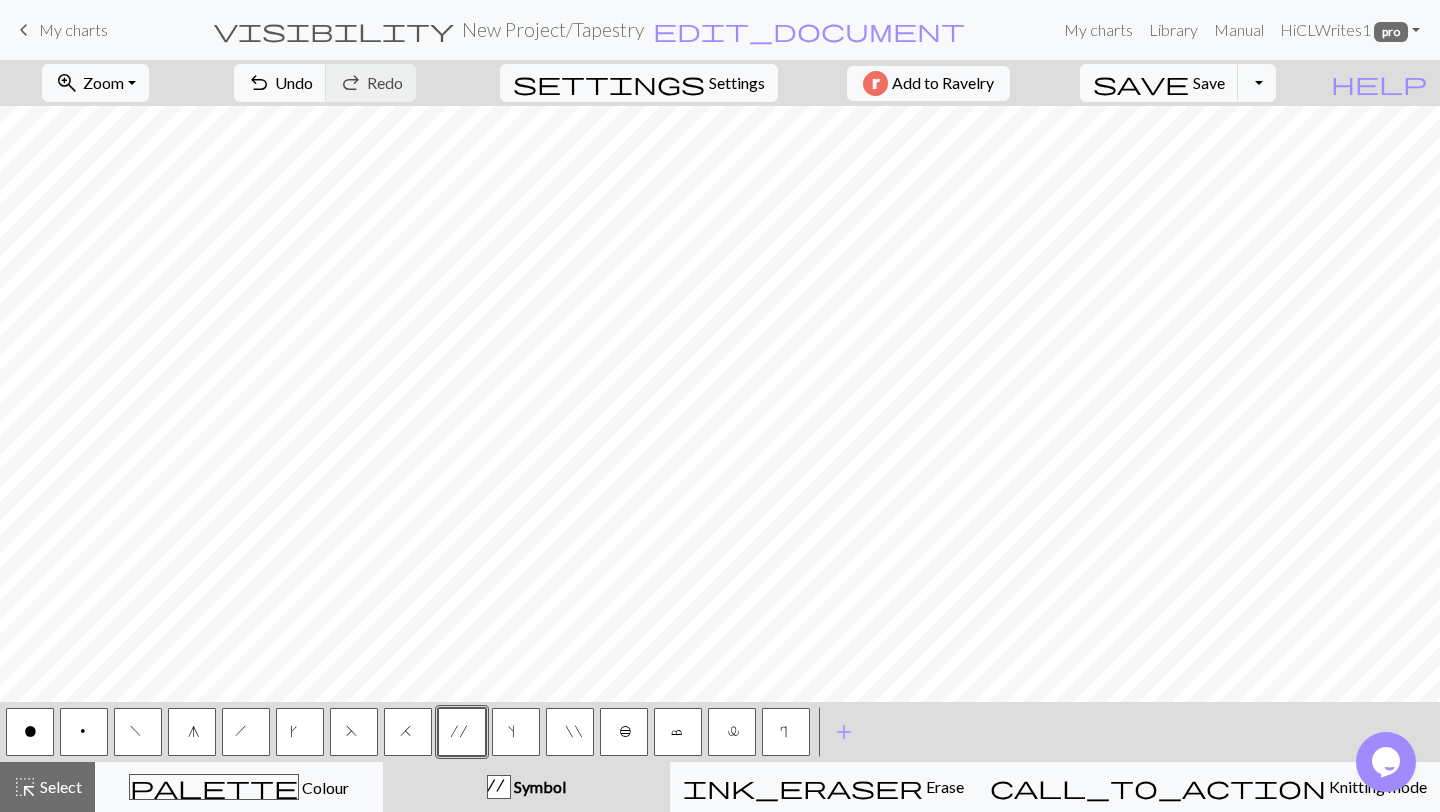 click on "s" at bounding box center [516, 734] 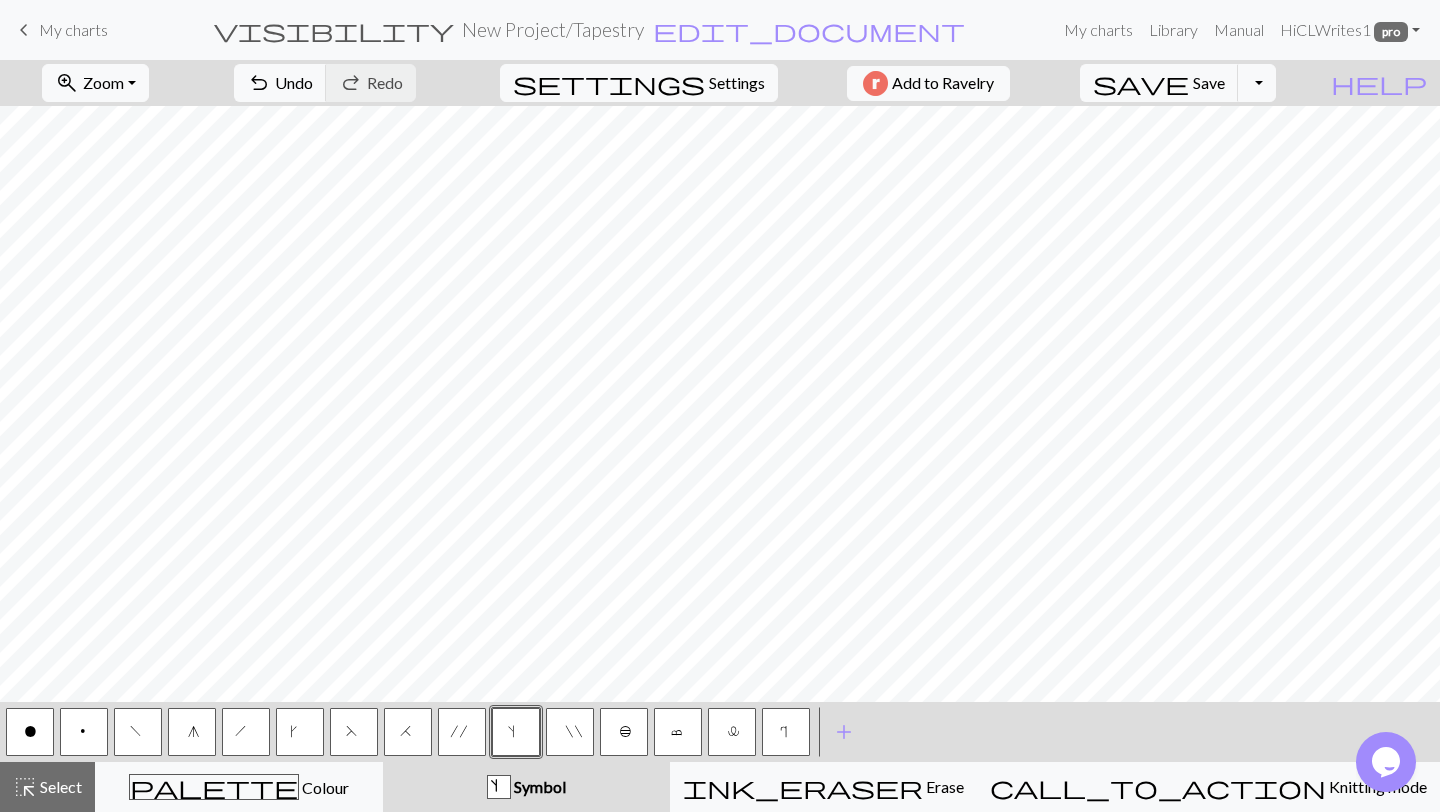 click on "s" at bounding box center [516, 734] 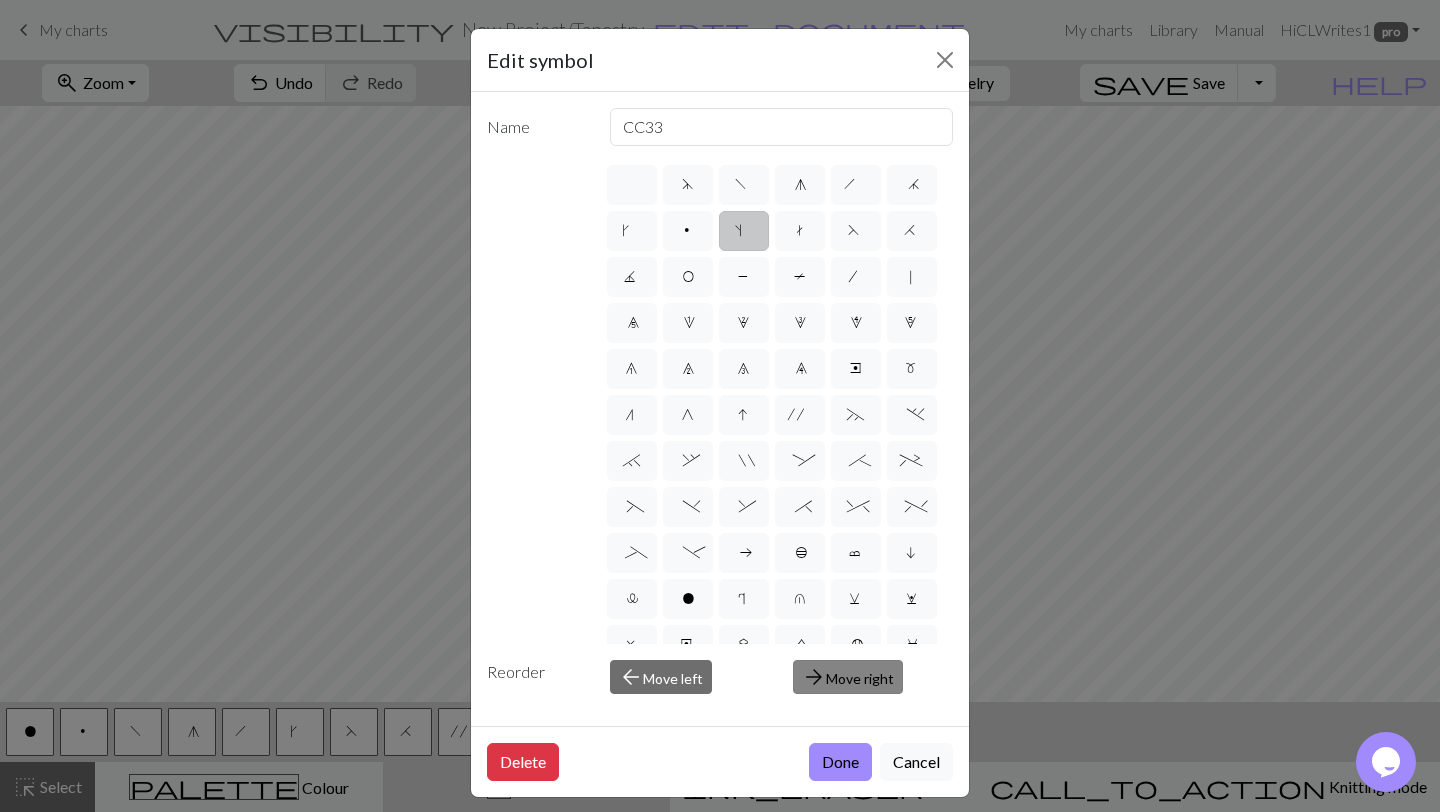 click on "arrow_forward Move right" at bounding box center (848, 677) 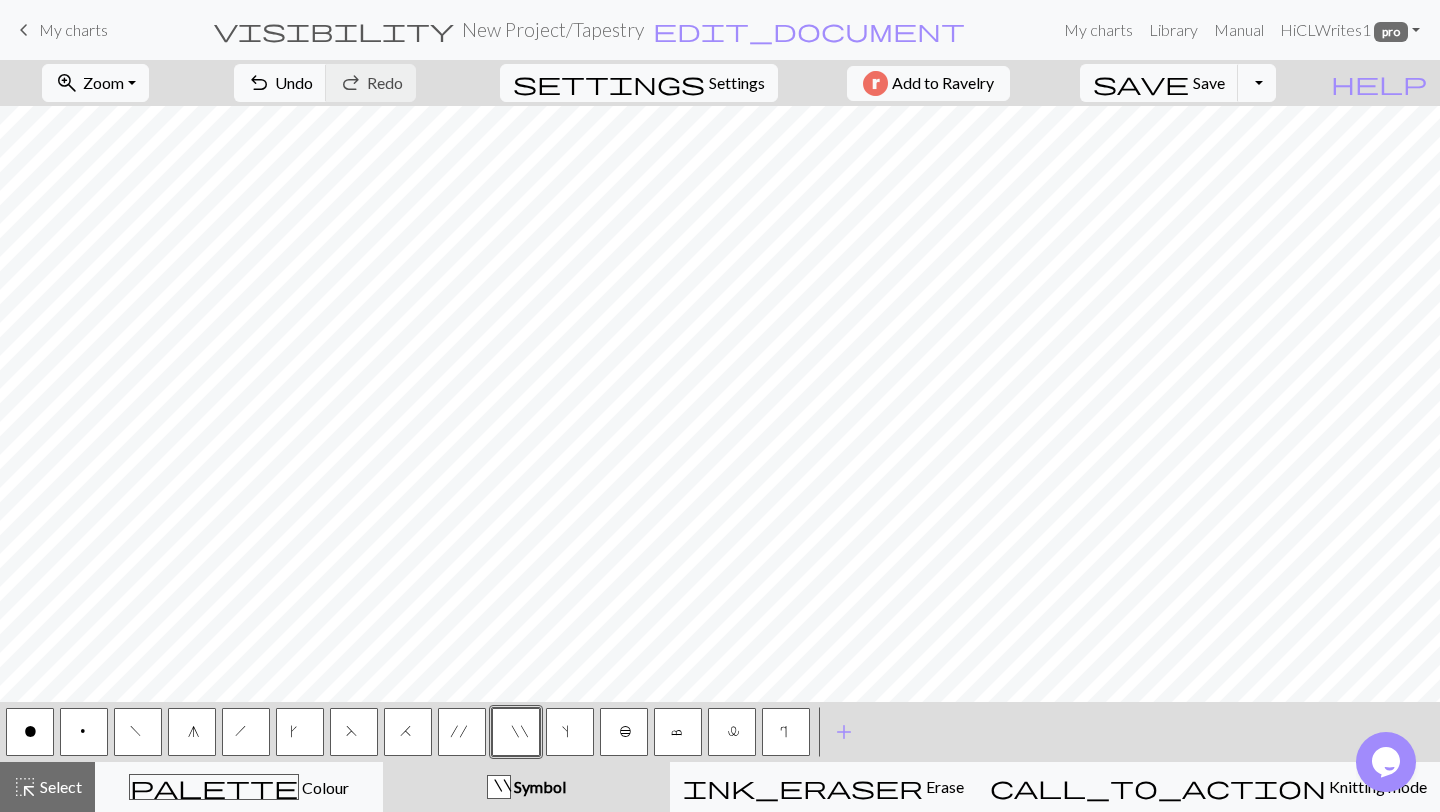 click on "s" at bounding box center [570, 732] 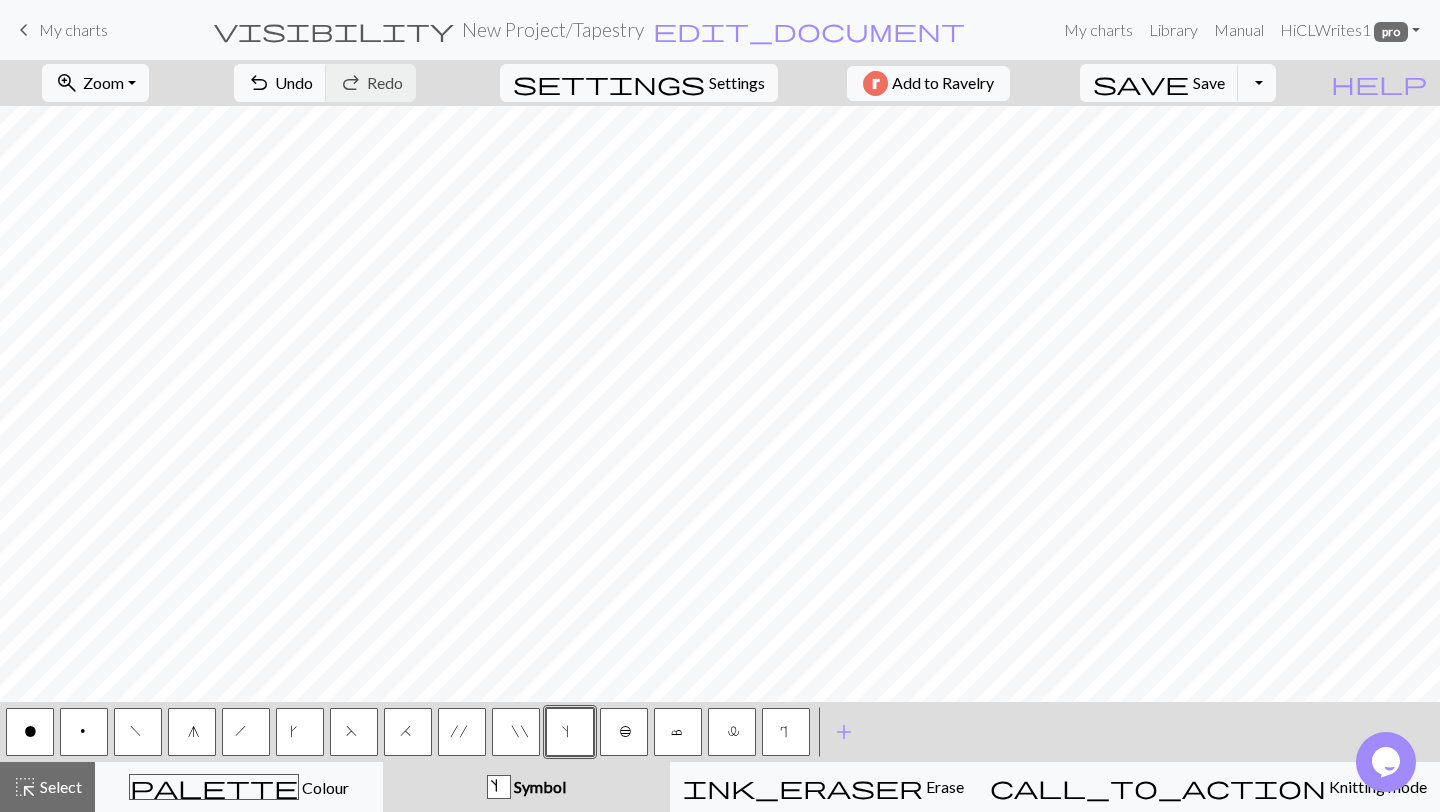 click on "s" at bounding box center (570, 732) 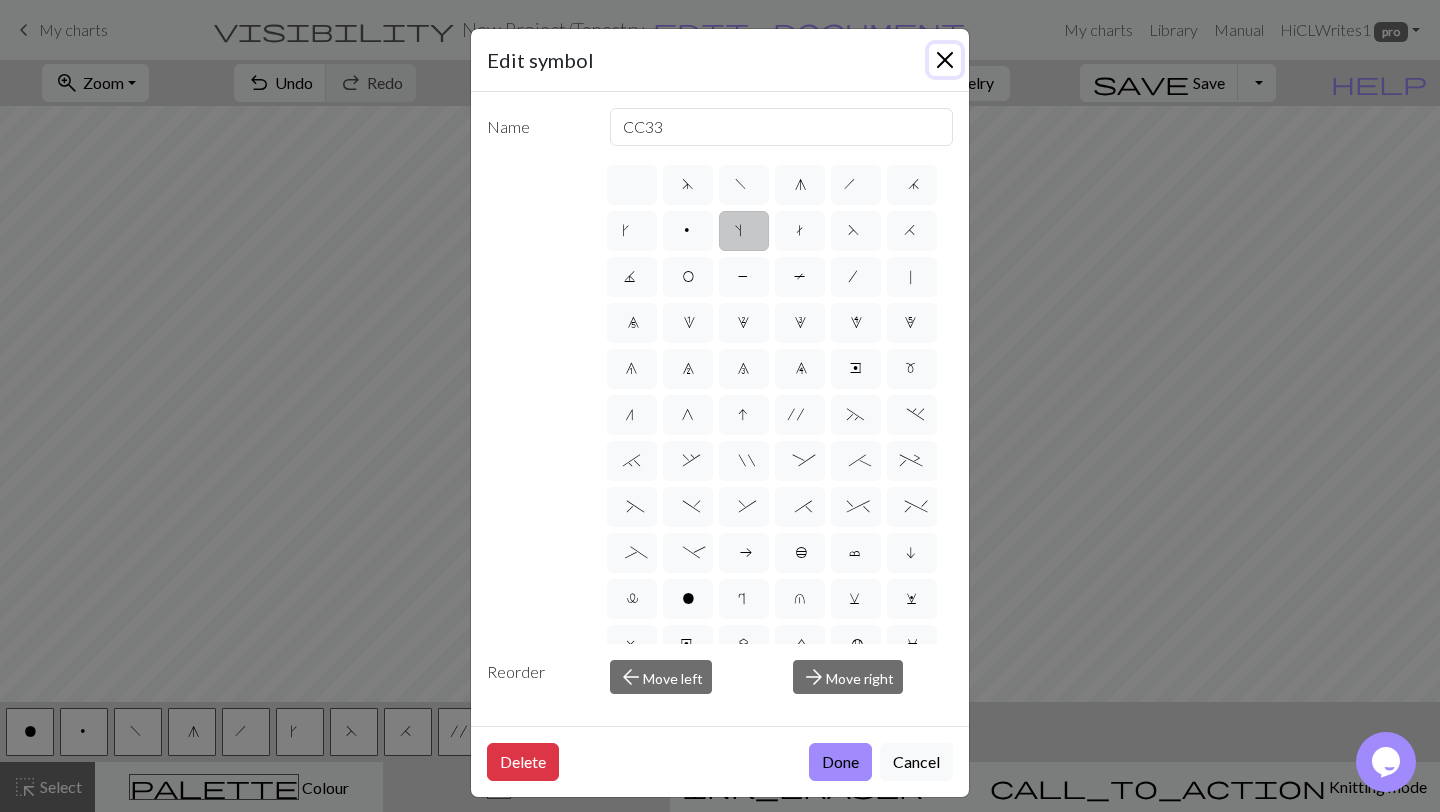 click at bounding box center [945, 60] 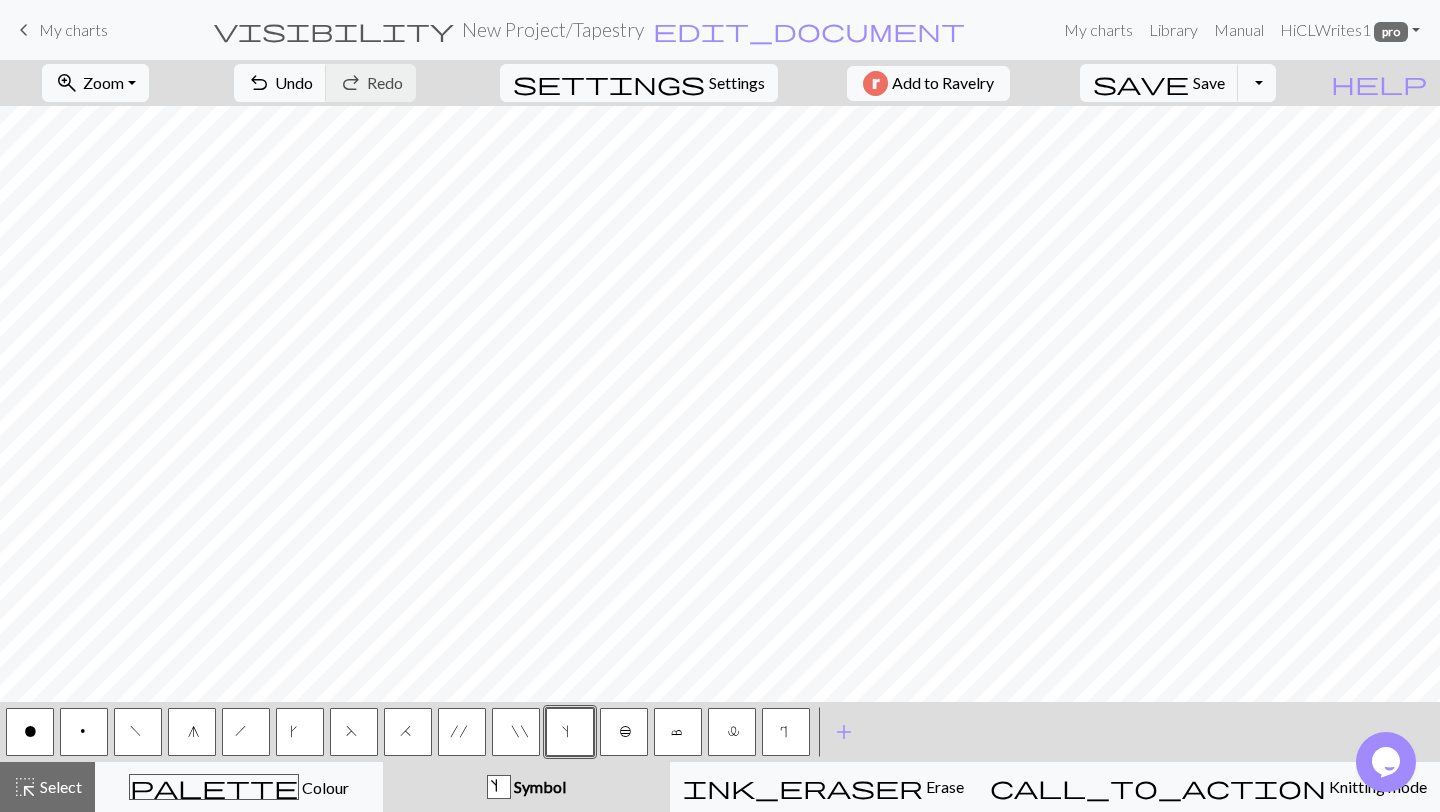 click on """ at bounding box center [516, 732] 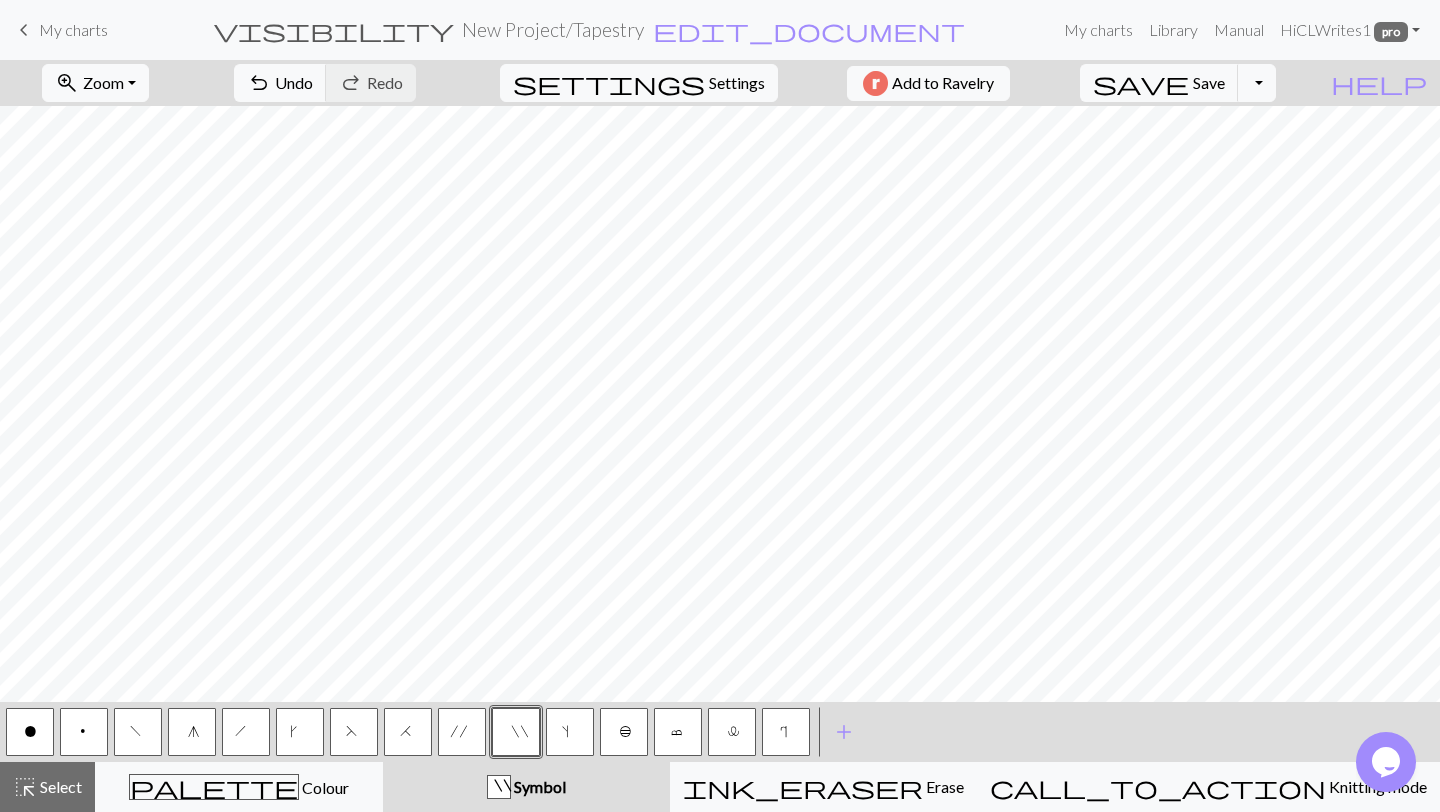click on """ at bounding box center [516, 732] 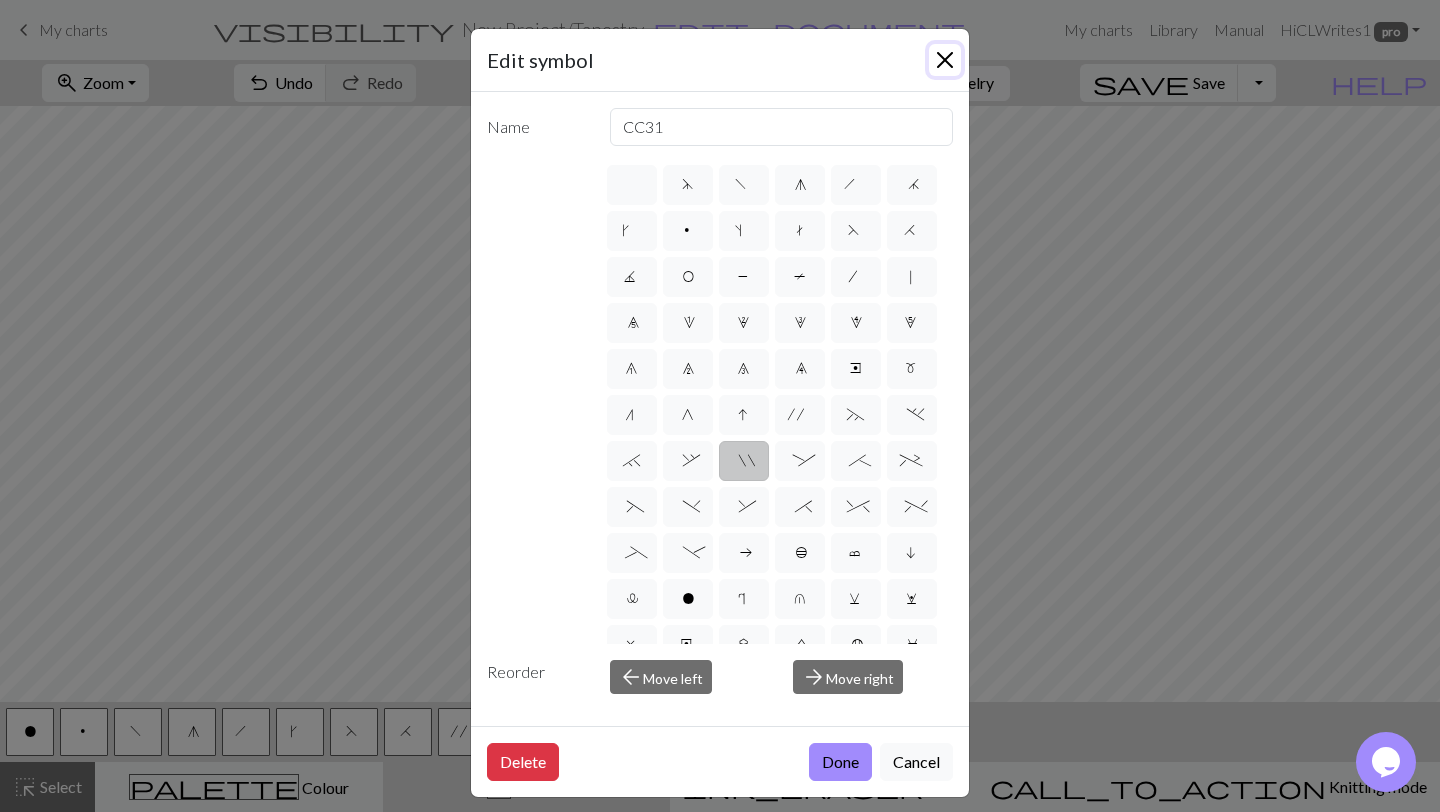 drag, startPoint x: 944, startPoint y: 47, endPoint x: 906, endPoint y: 92, distance: 58.898216 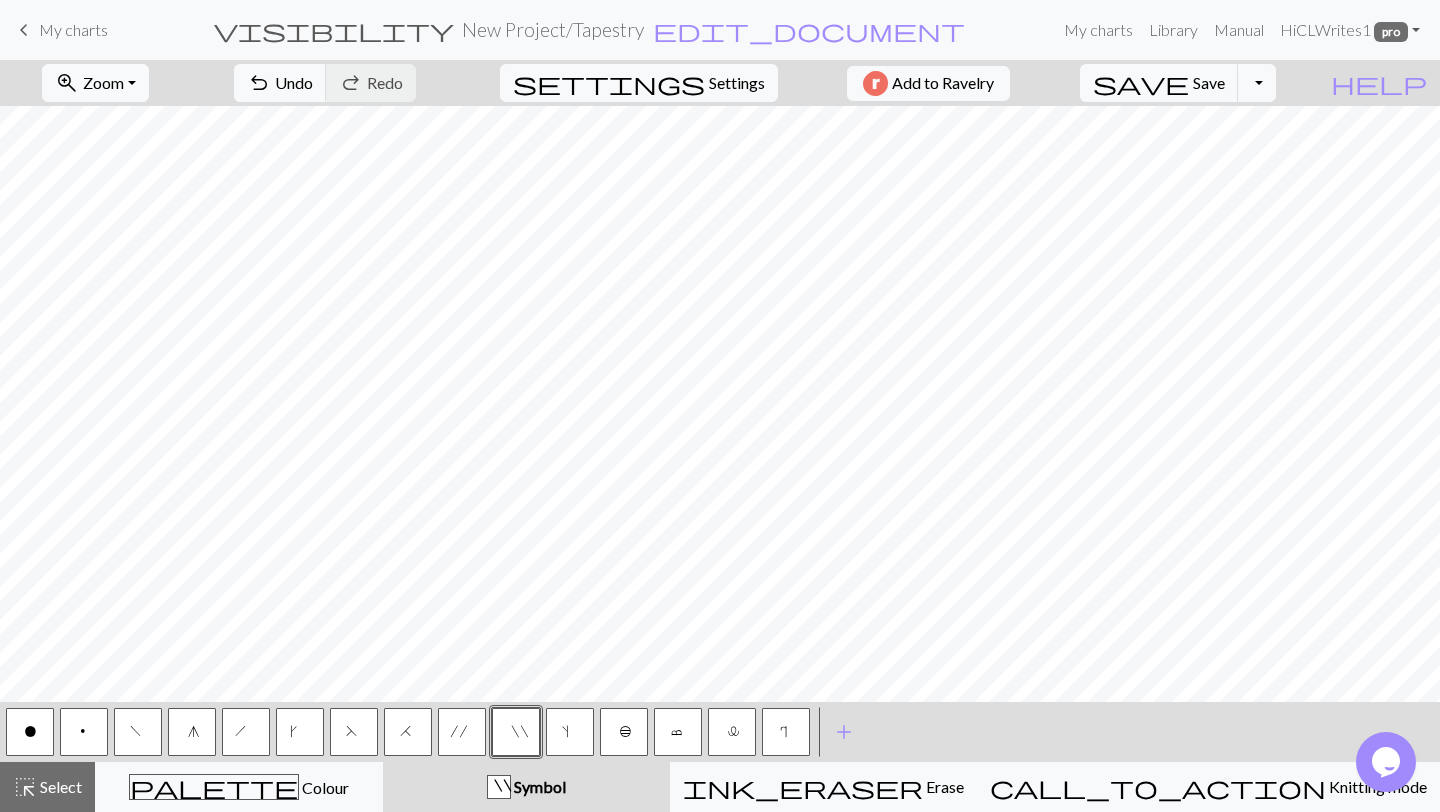 click on "k" at bounding box center (300, 732) 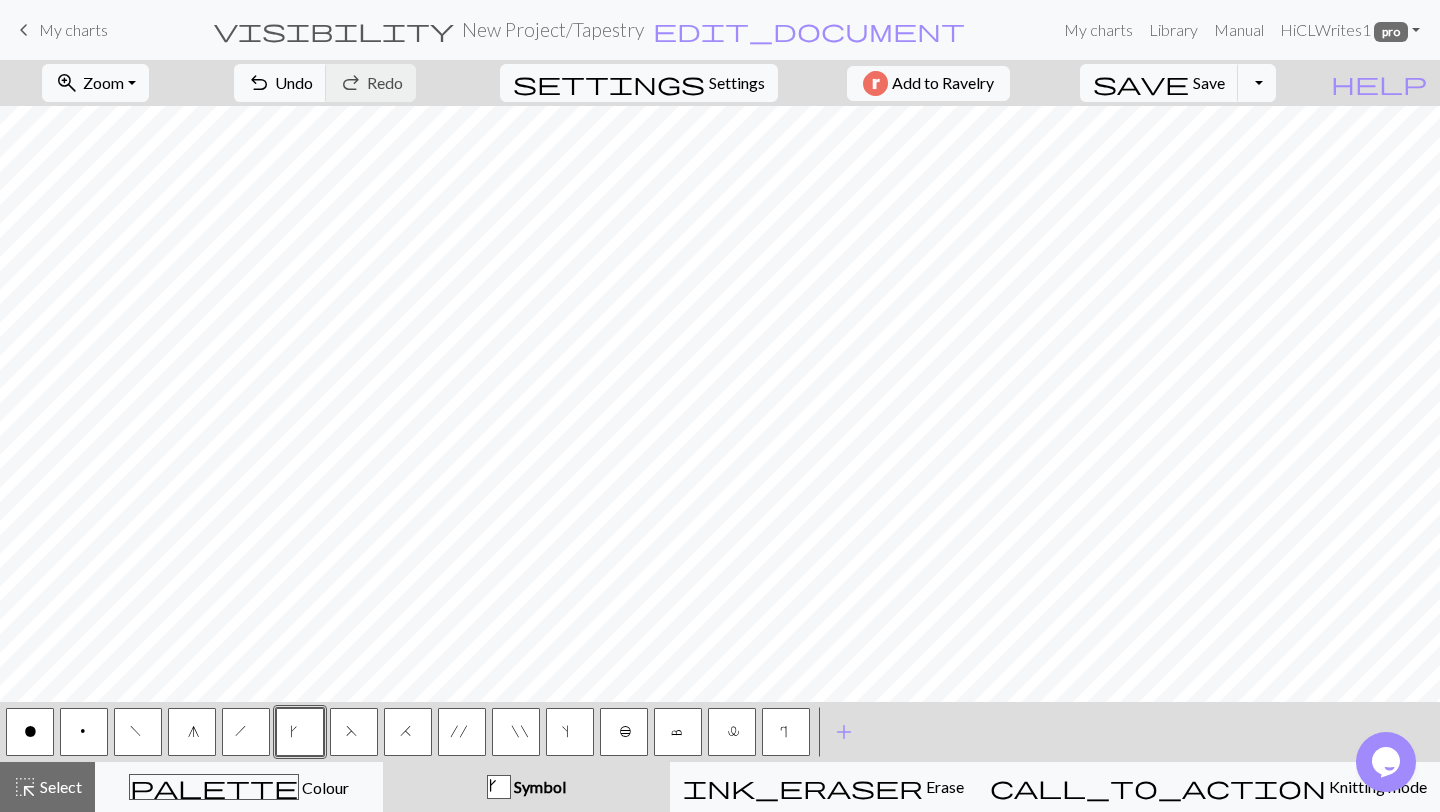 click on "k" at bounding box center (300, 732) 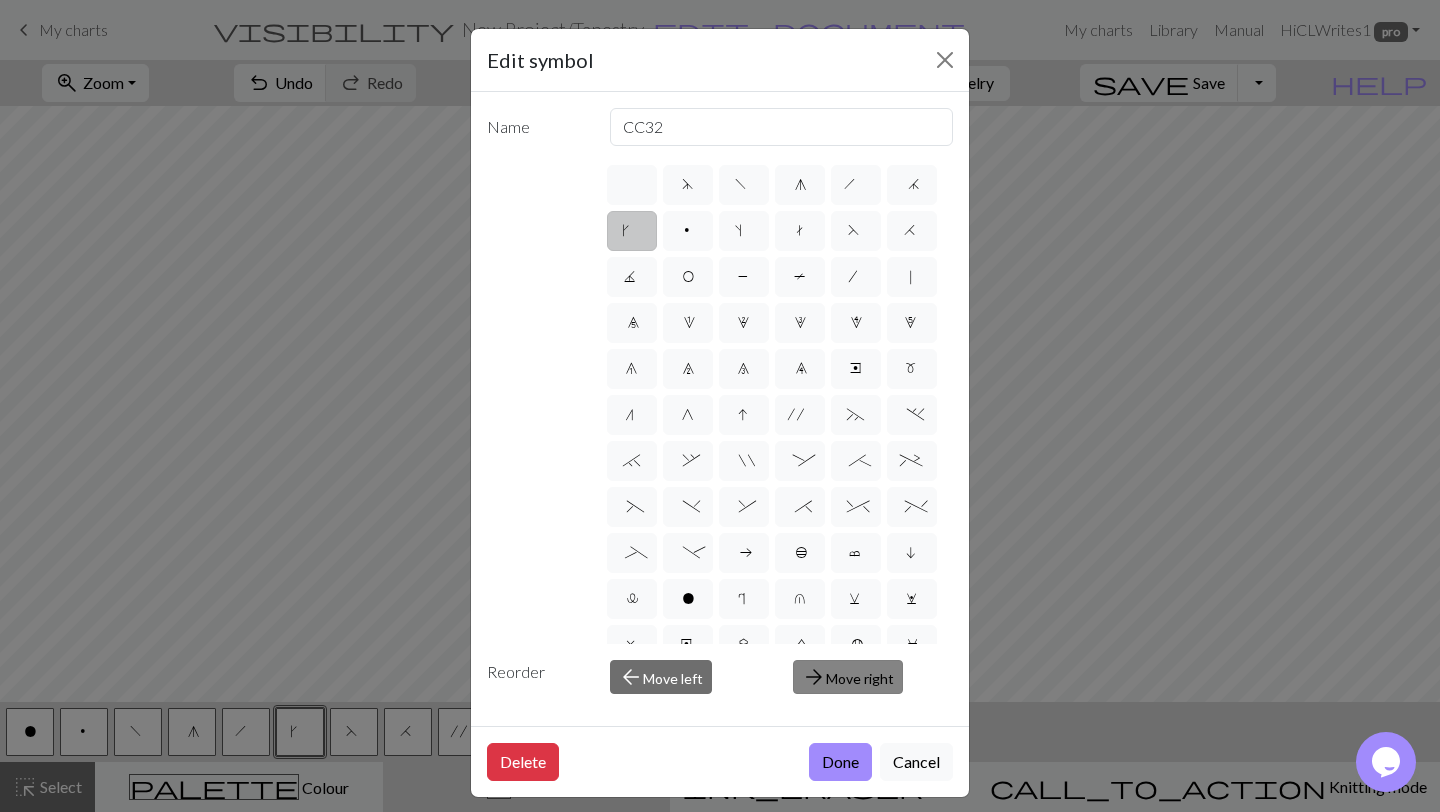 click on "arrow_forward Move right" at bounding box center [848, 677] 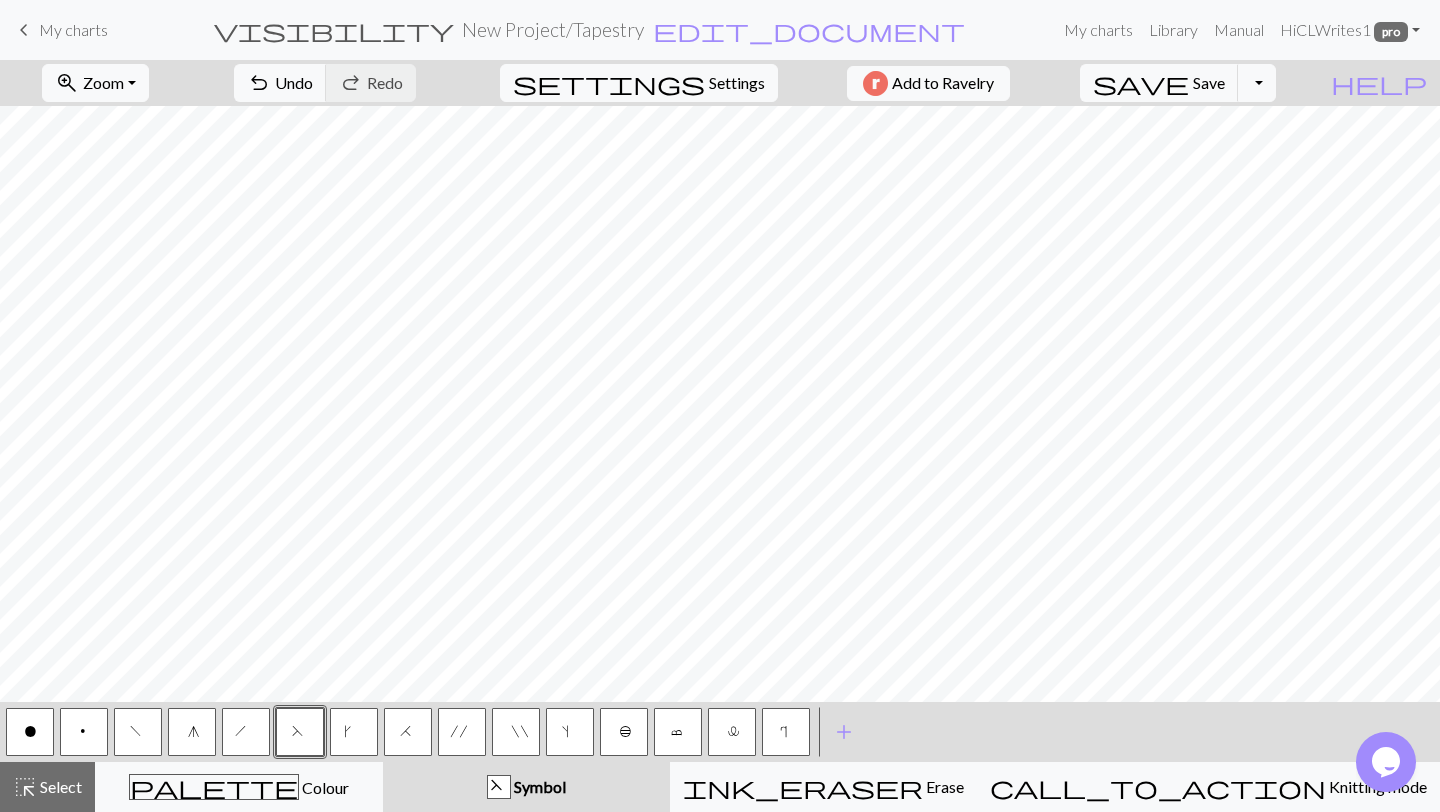 click on "k" at bounding box center [354, 734] 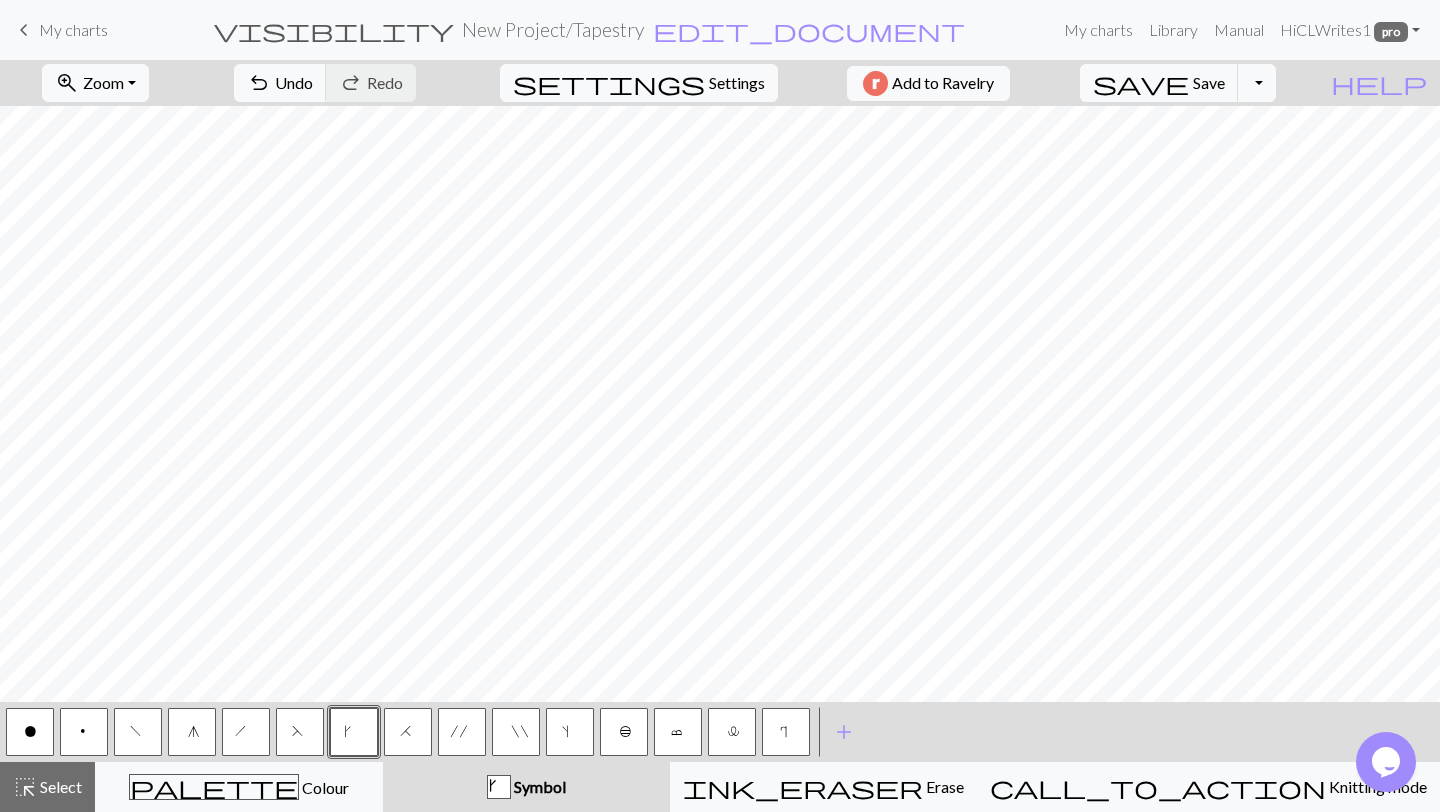 click on "k" at bounding box center [354, 734] 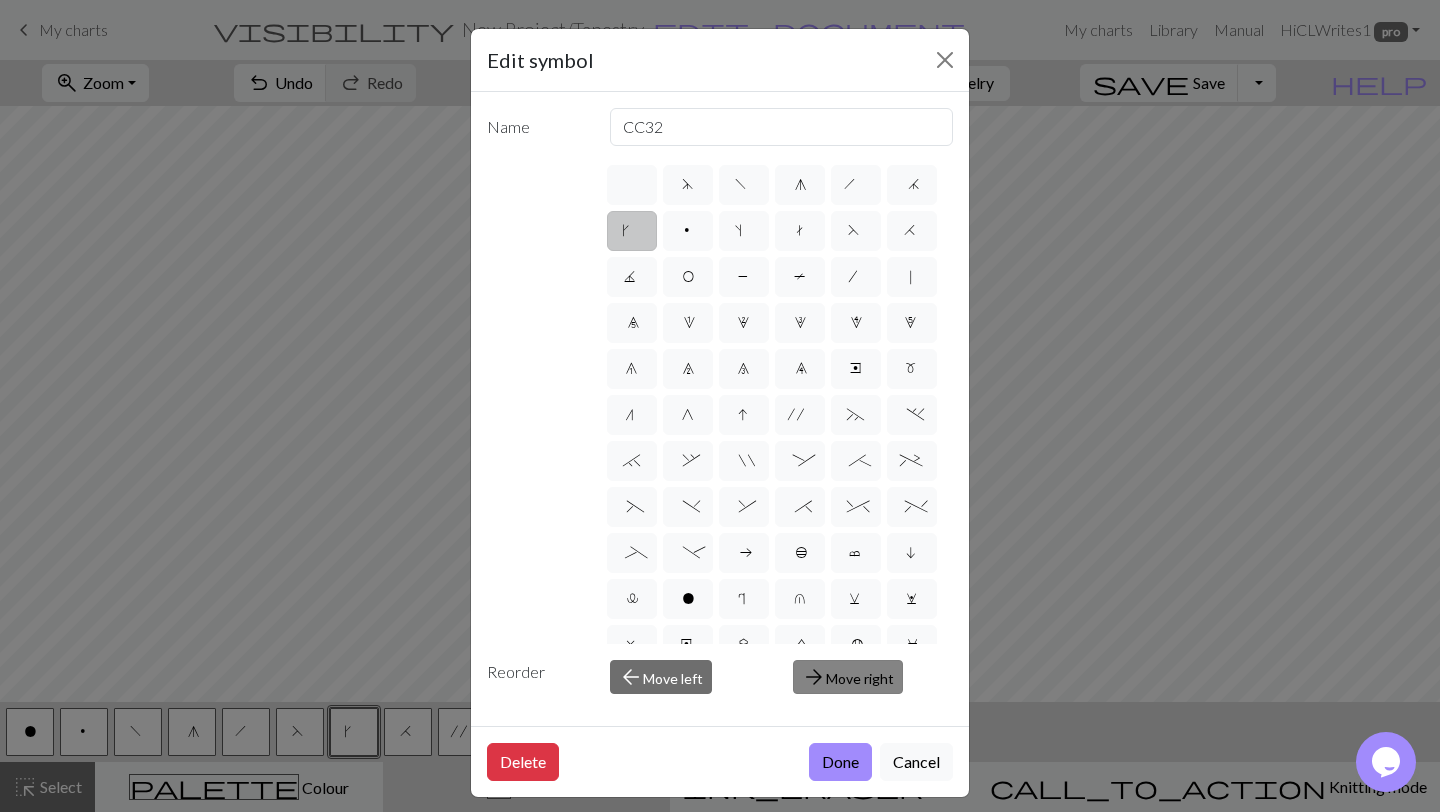 click on "arrow_forward Move right" at bounding box center [848, 677] 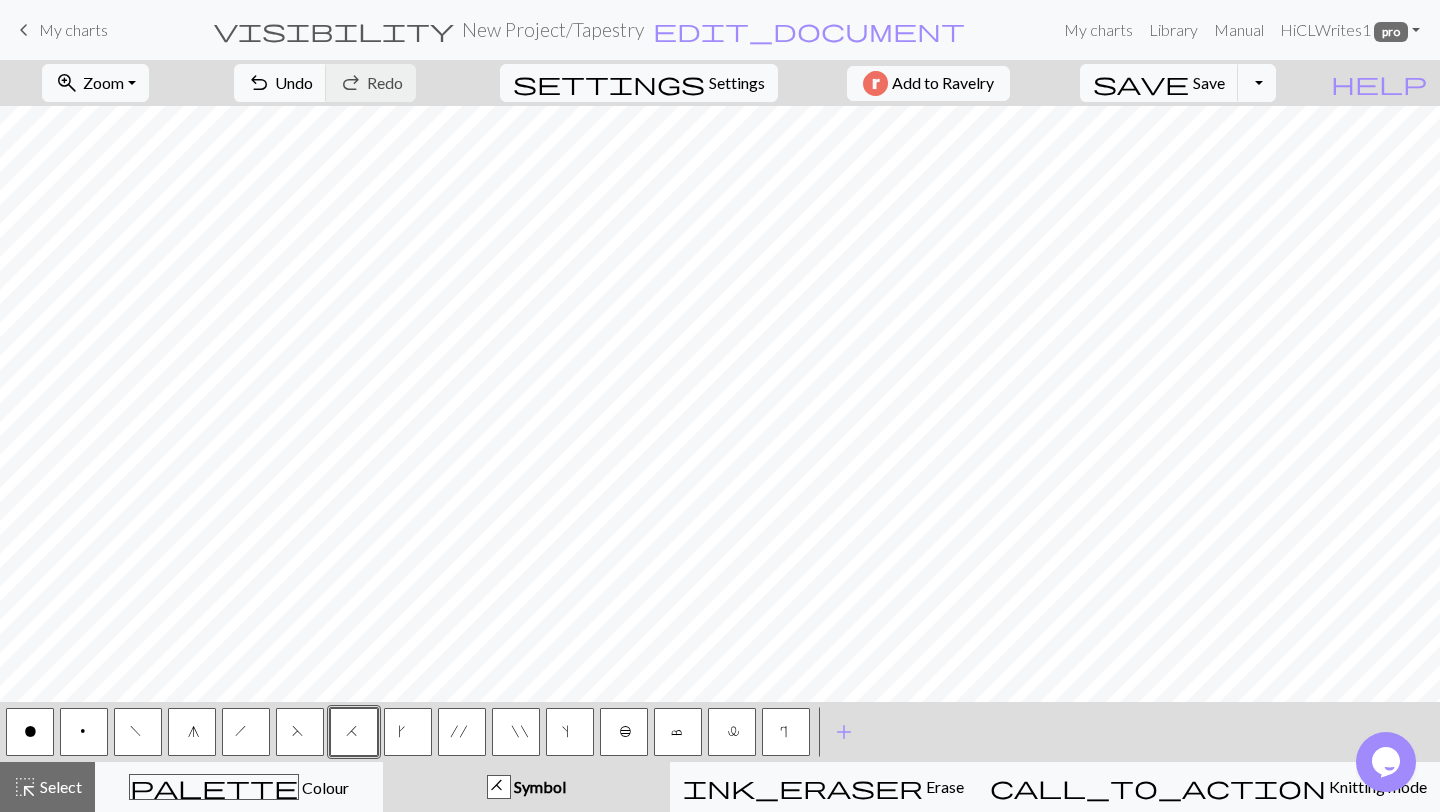 click on "k" at bounding box center [408, 734] 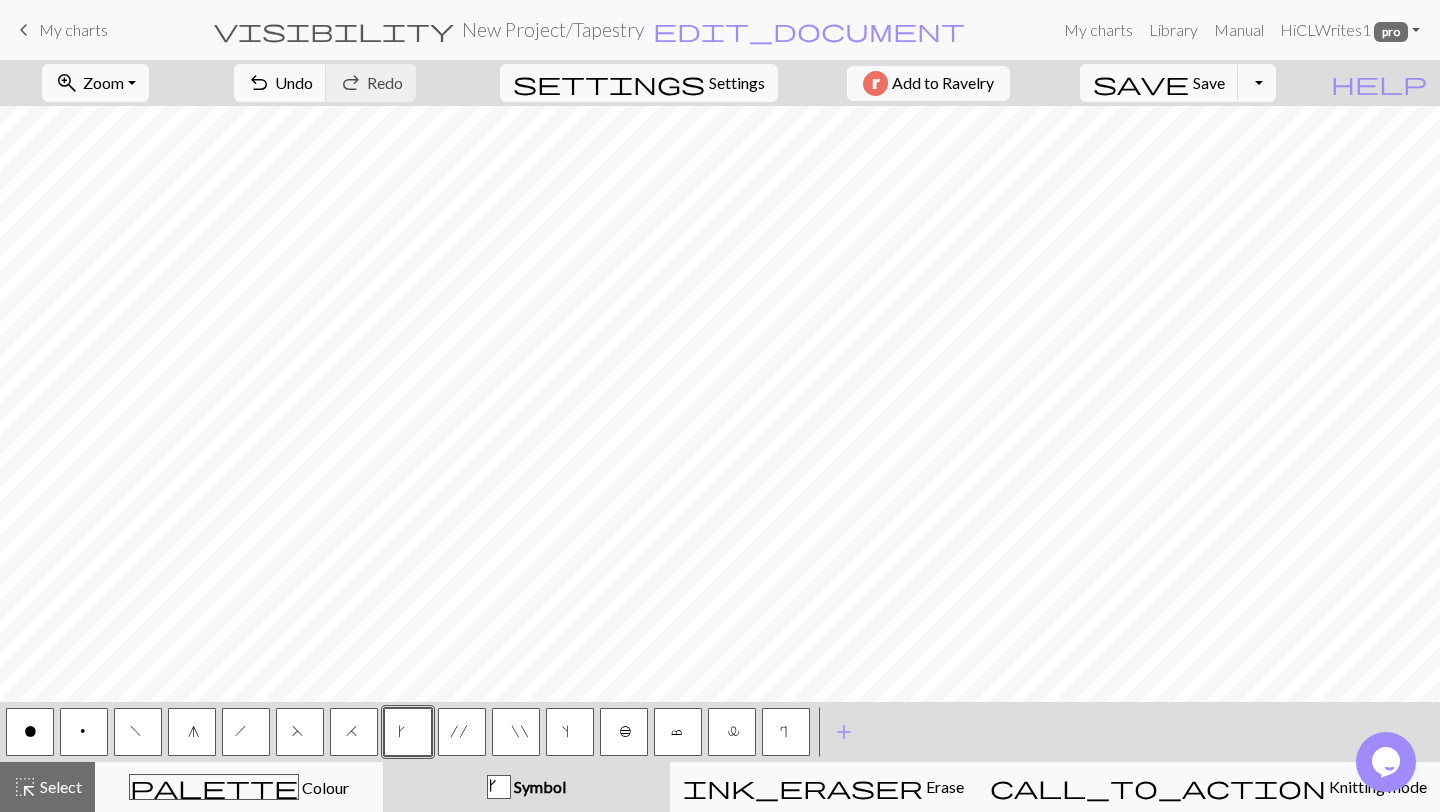 click on "k" at bounding box center [408, 734] 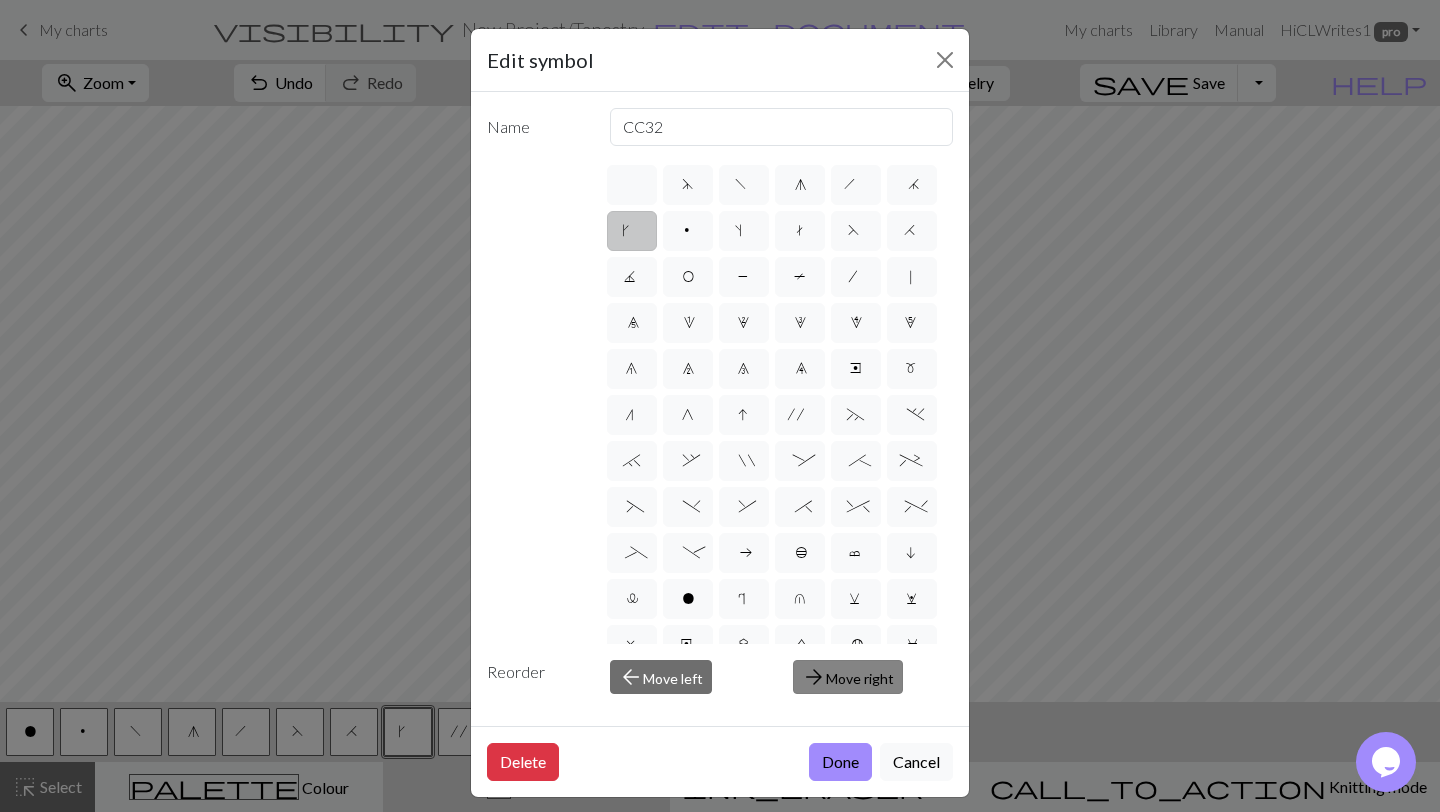 click on "arrow_forward Move right" at bounding box center (848, 677) 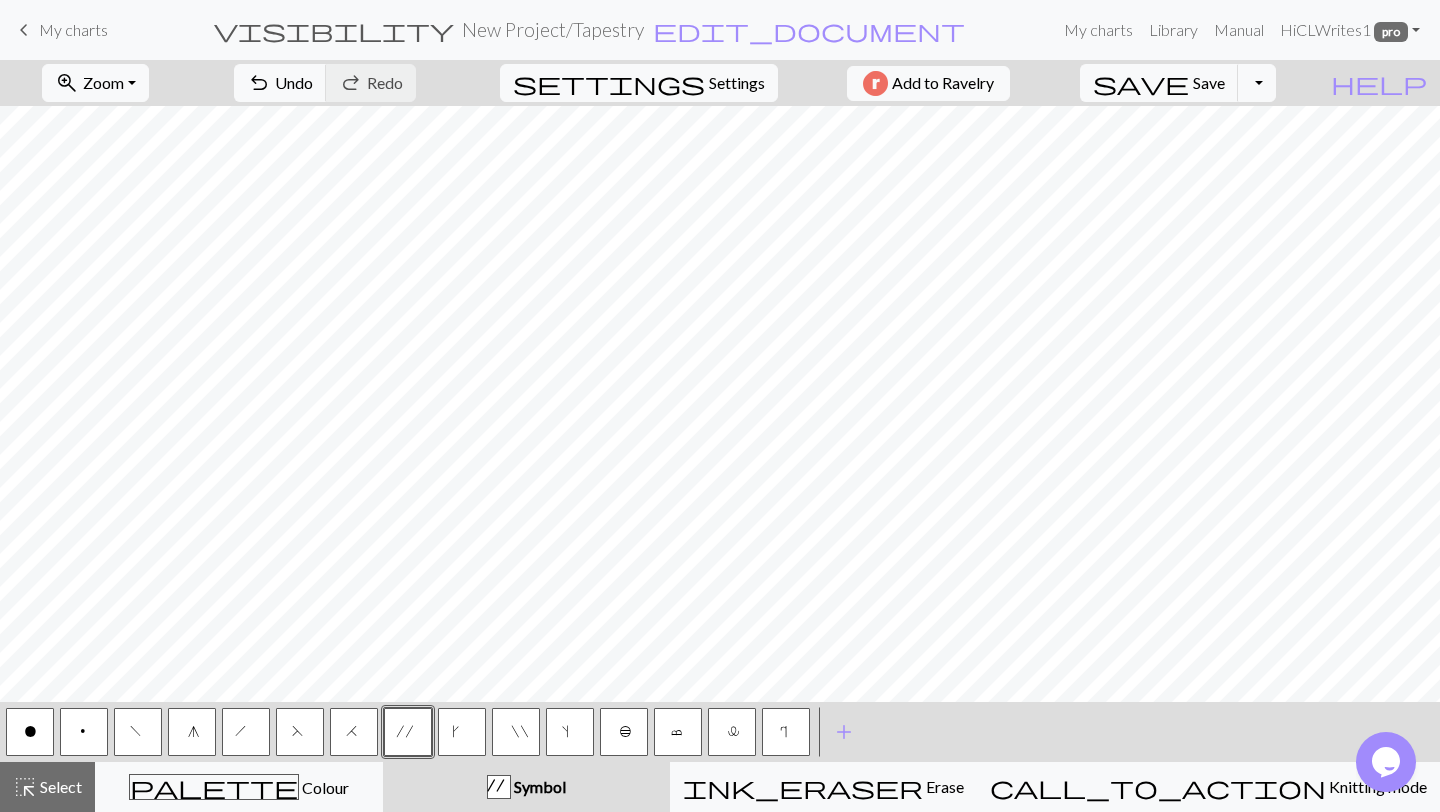 click on "k" at bounding box center [462, 732] 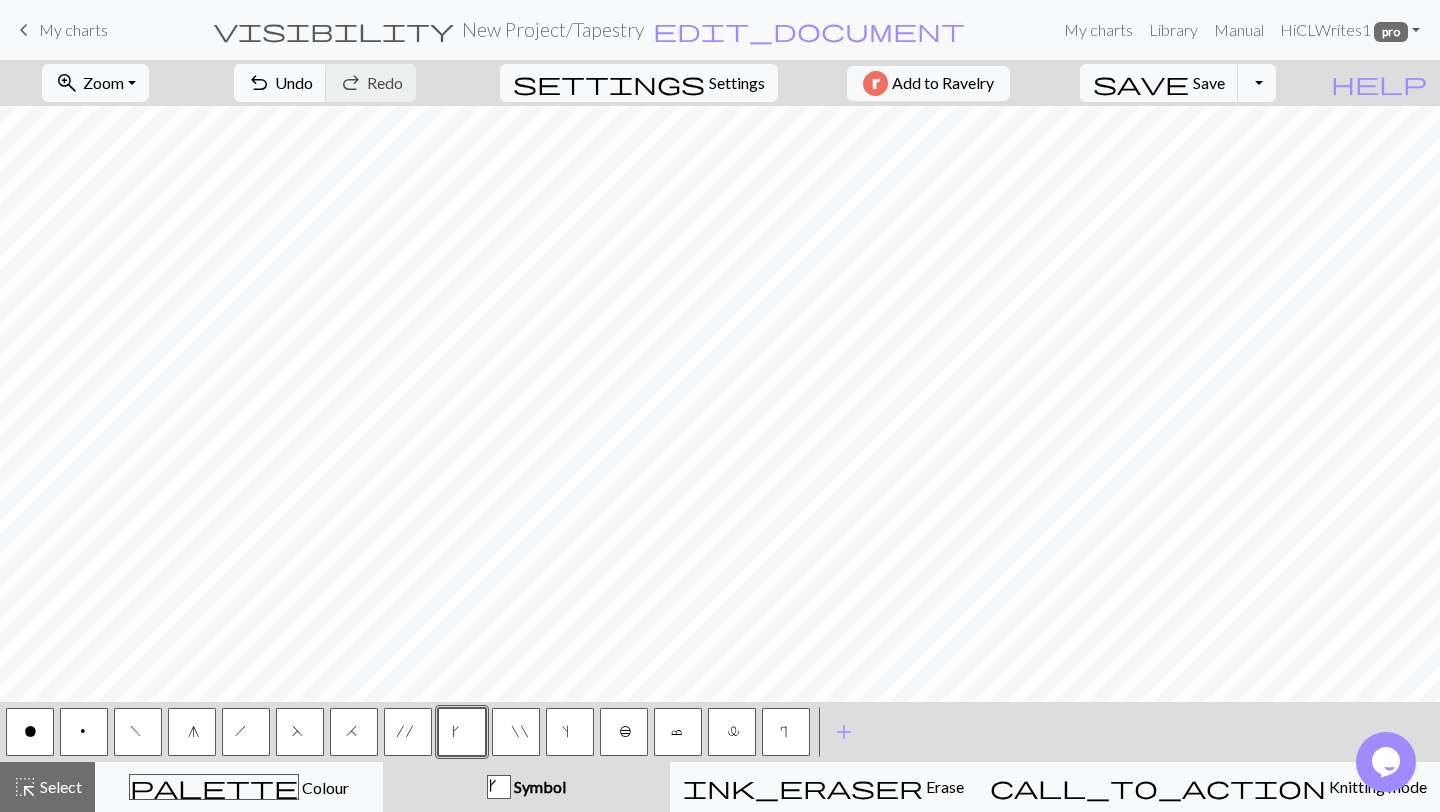 click on "k" at bounding box center [462, 732] 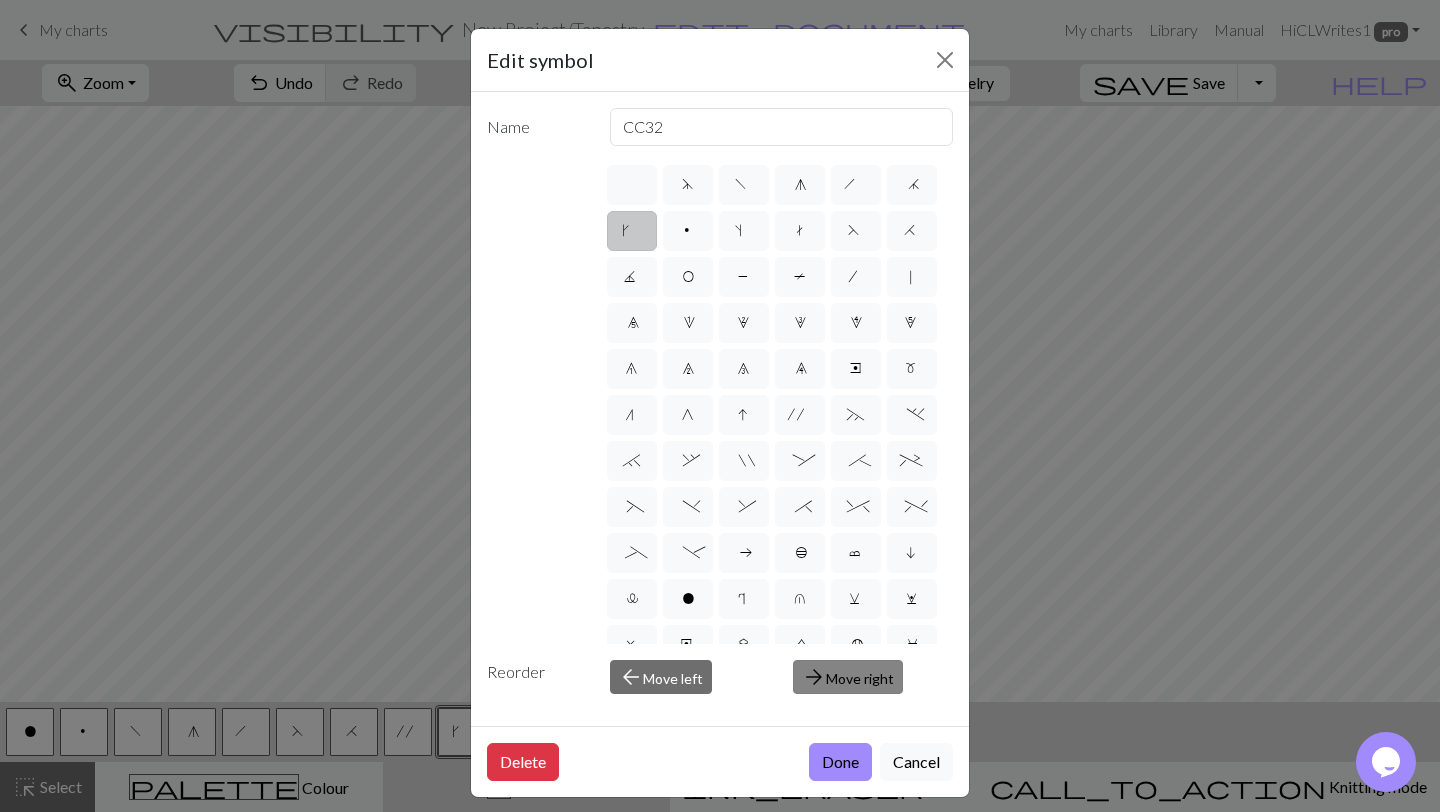 click on "arrow_forward Move right" at bounding box center [848, 677] 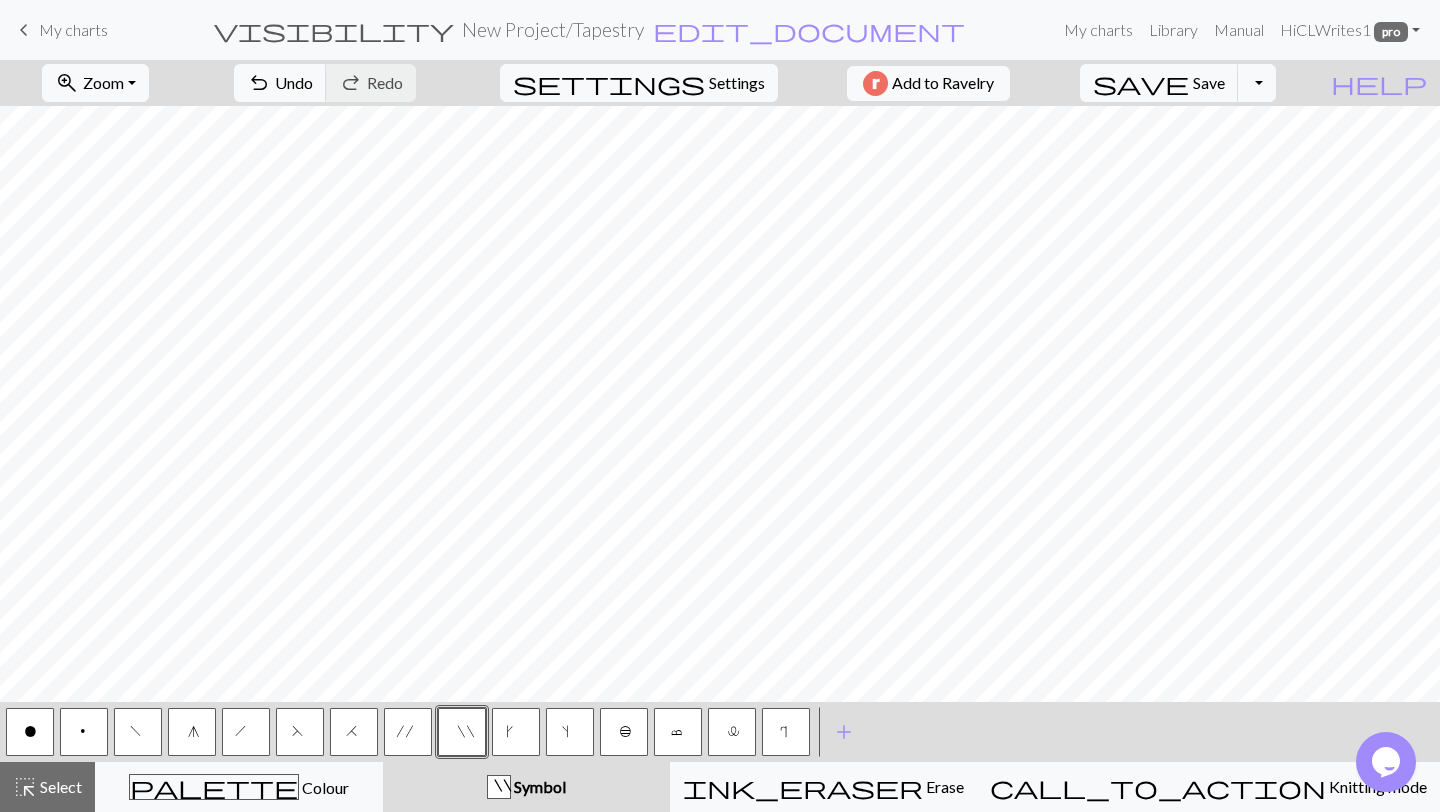 click on "F" at bounding box center [300, 734] 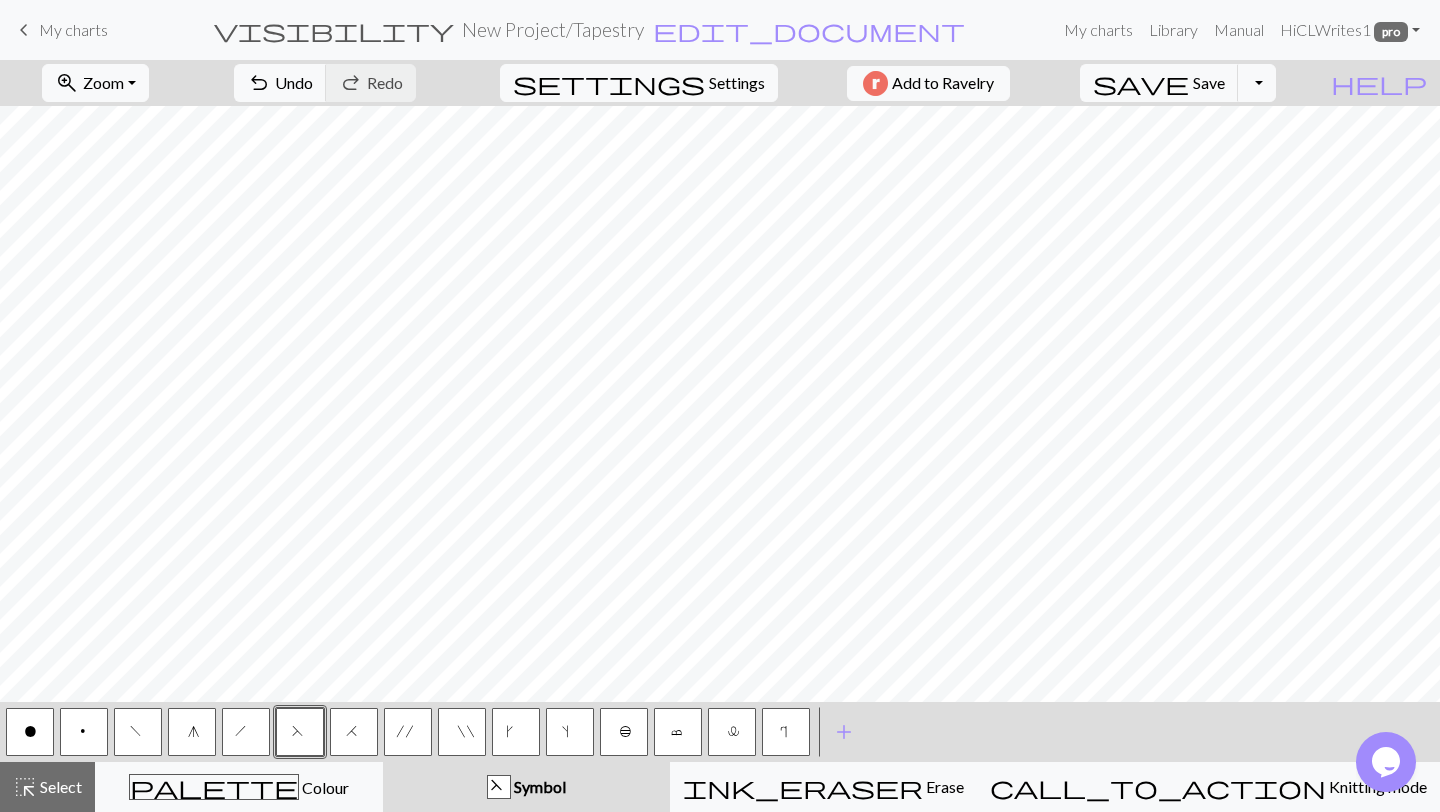 click on "F" at bounding box center [300, 734] 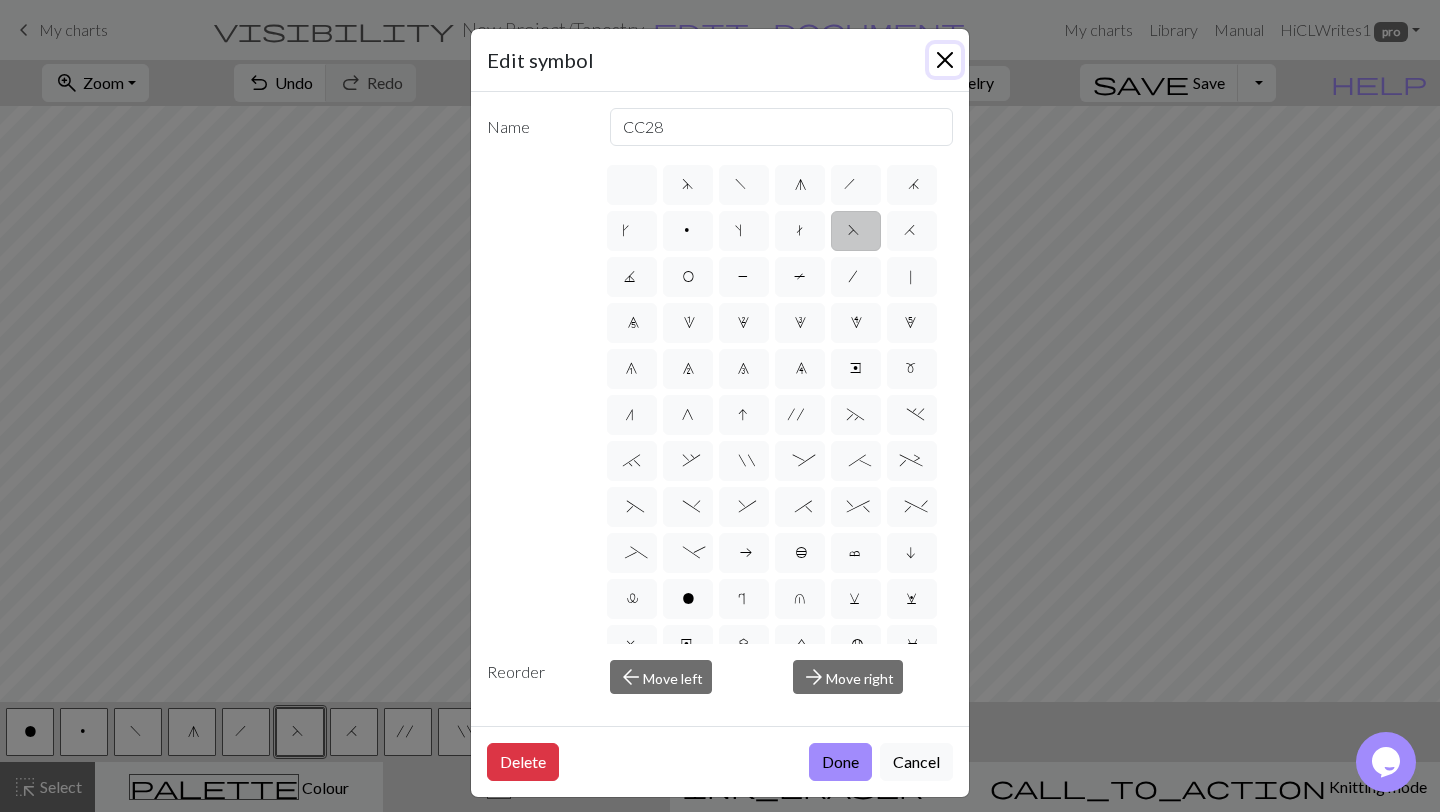 click at bounding box center (945, 60) 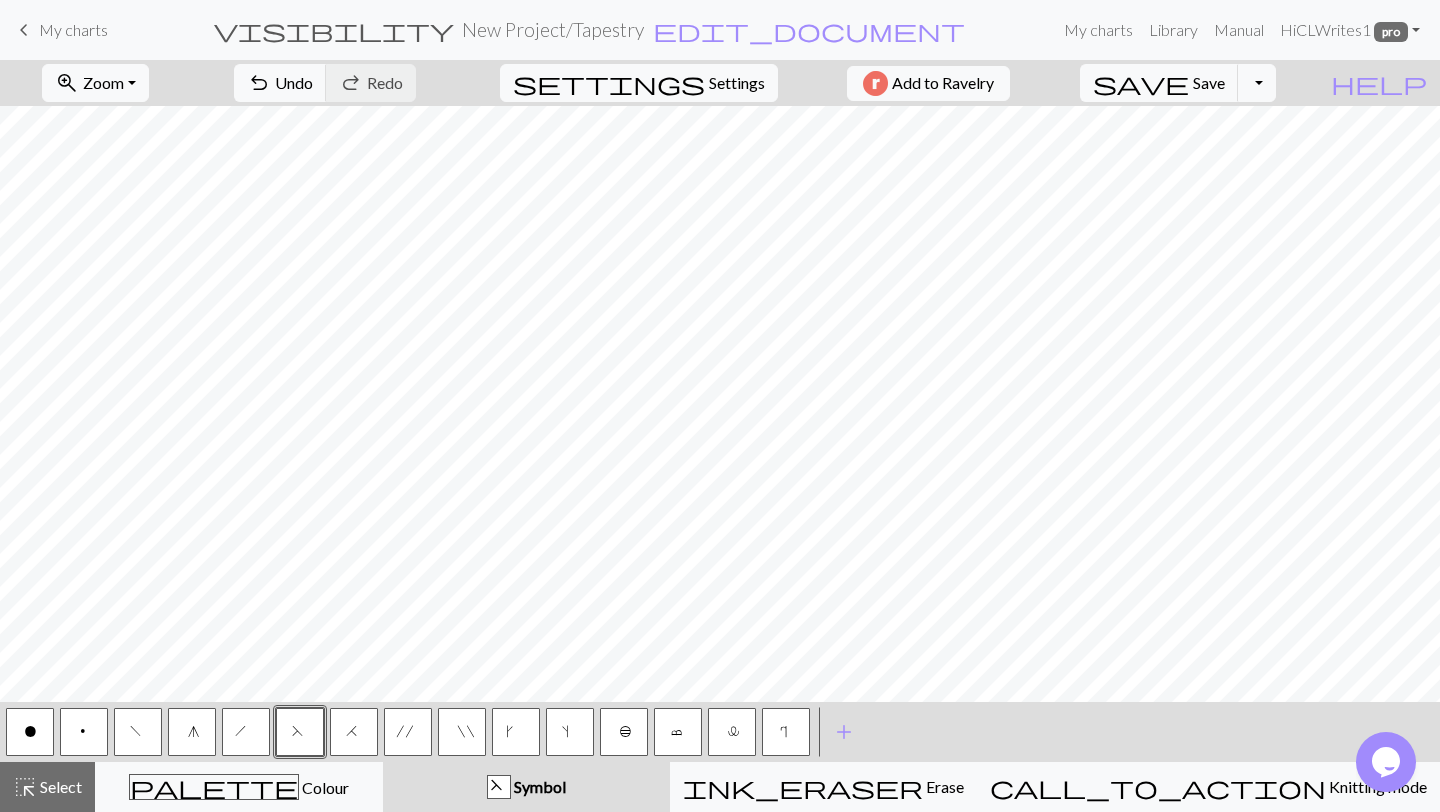 click on "h" at bounding box center (247, 734) 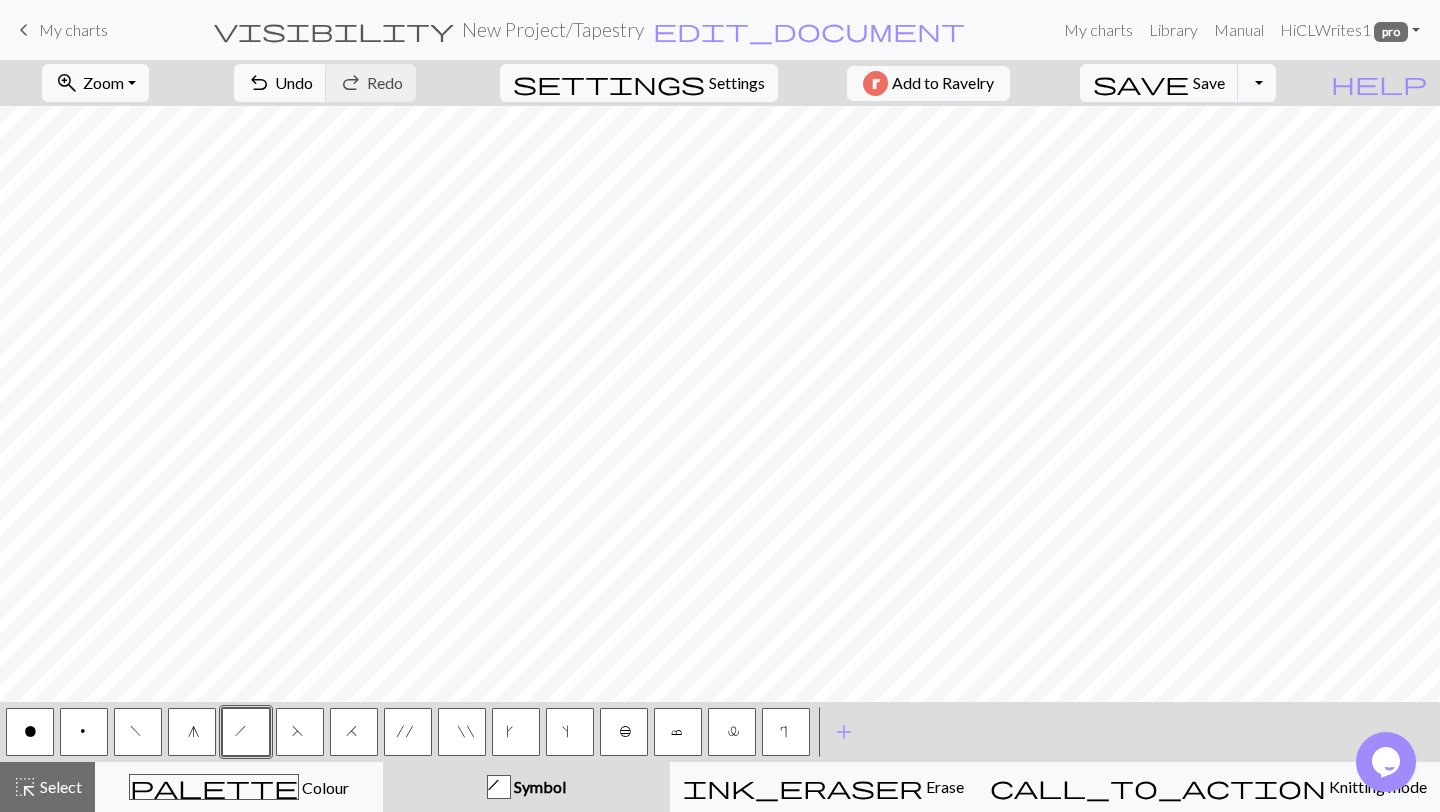 click on "h" at bounding box center [247, 734] 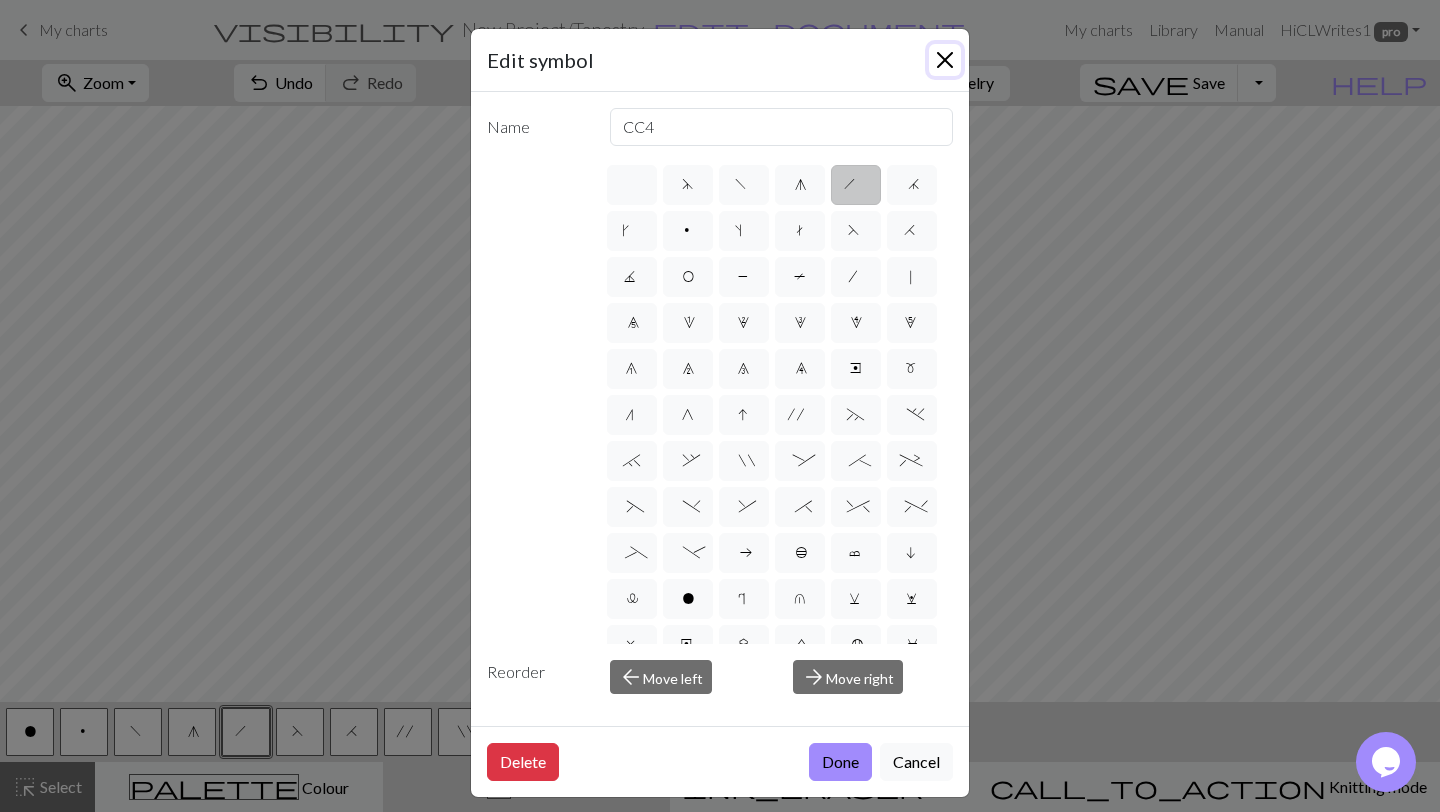 click at bounding box center [945, 60] 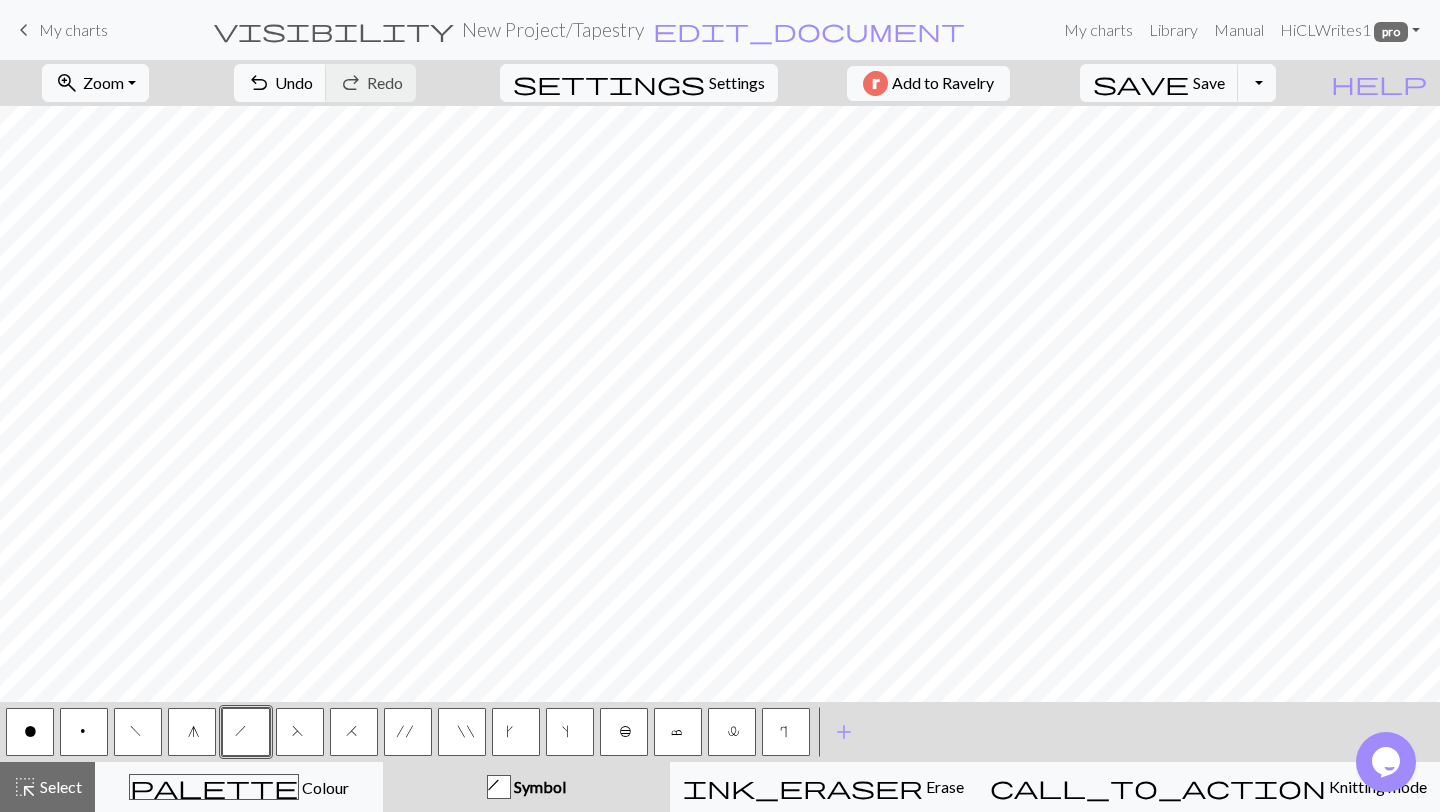 click on "b" at bounding box center [624, 732] 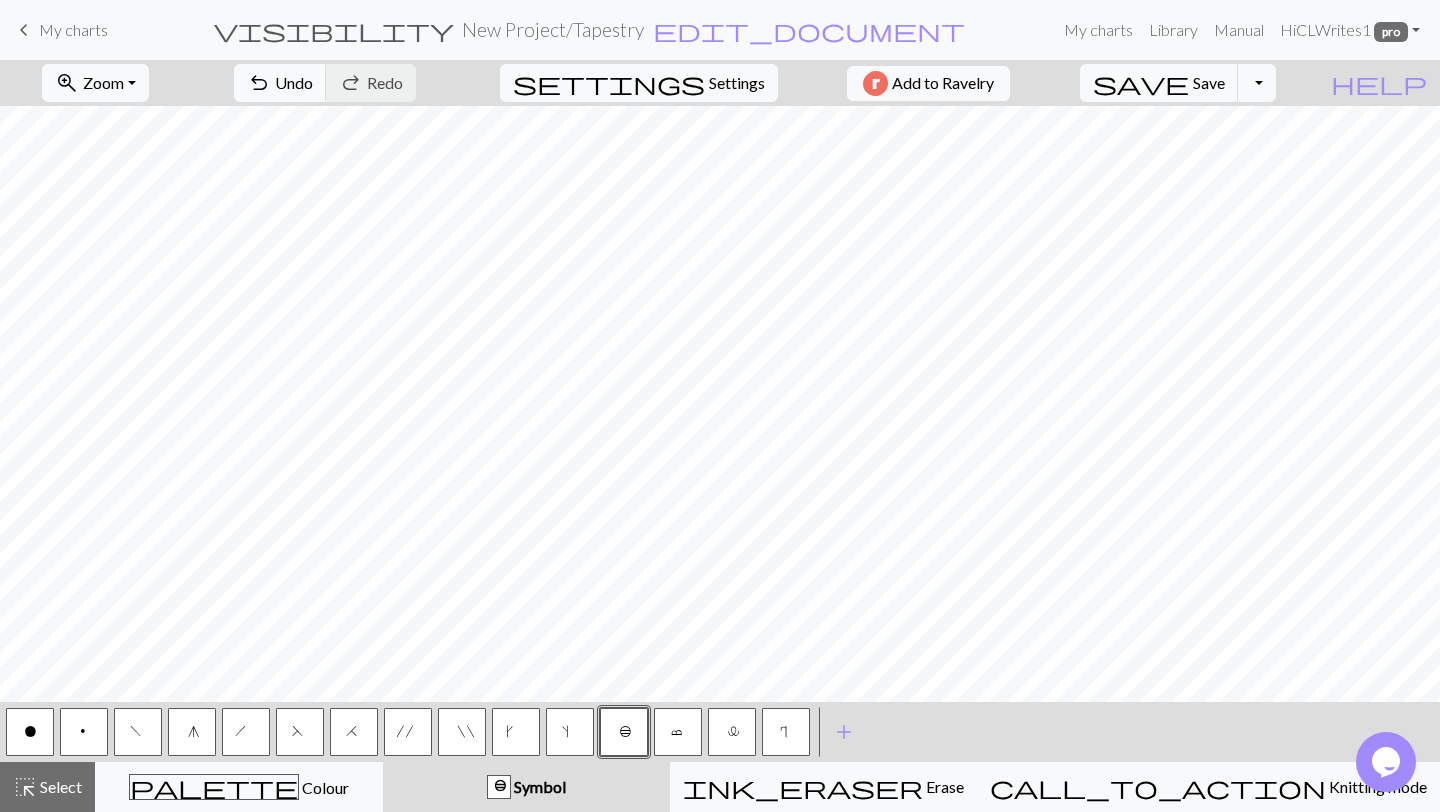click on "b" at bounding box center (624, 732) 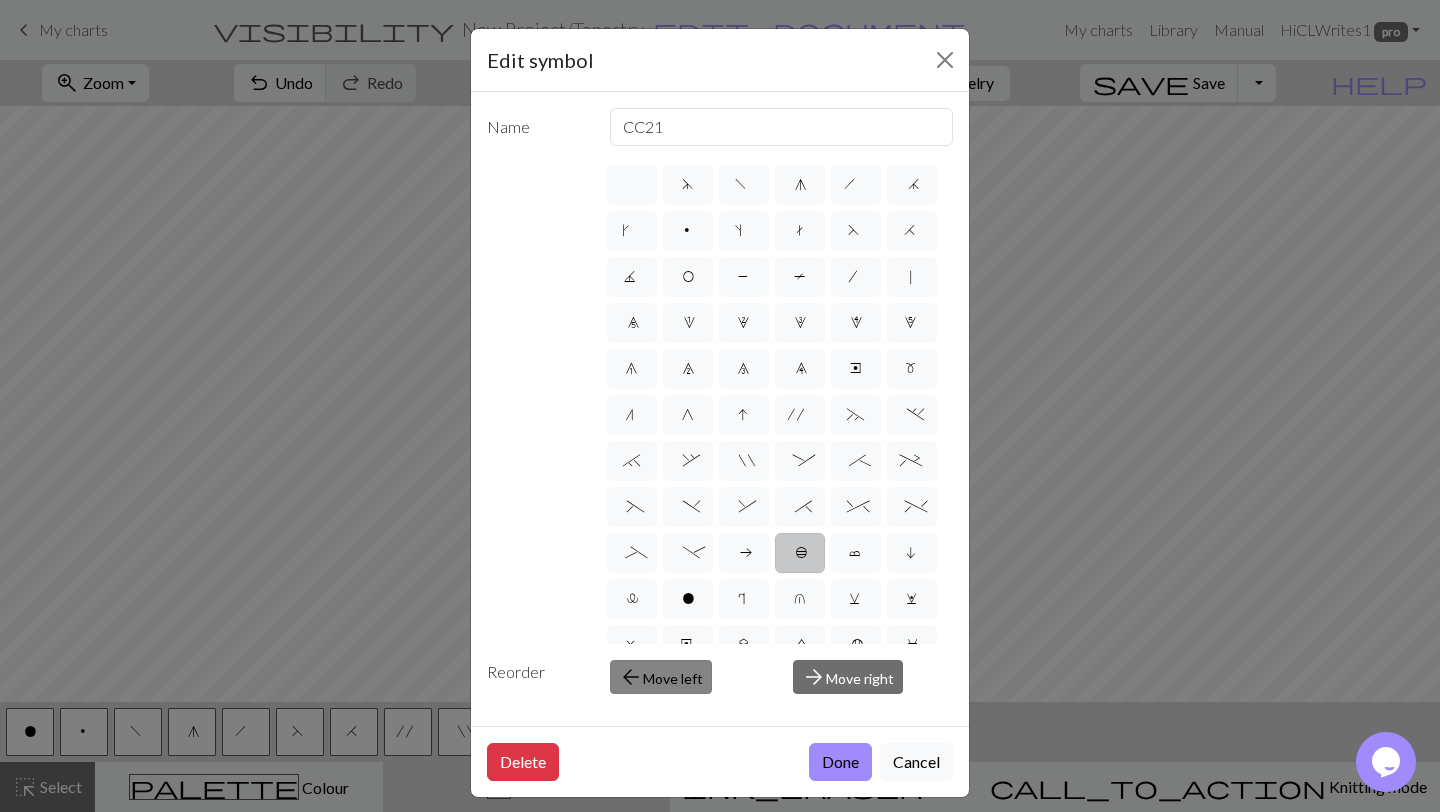 click on "arrow_back Move left" at bounding box center [661, 677] 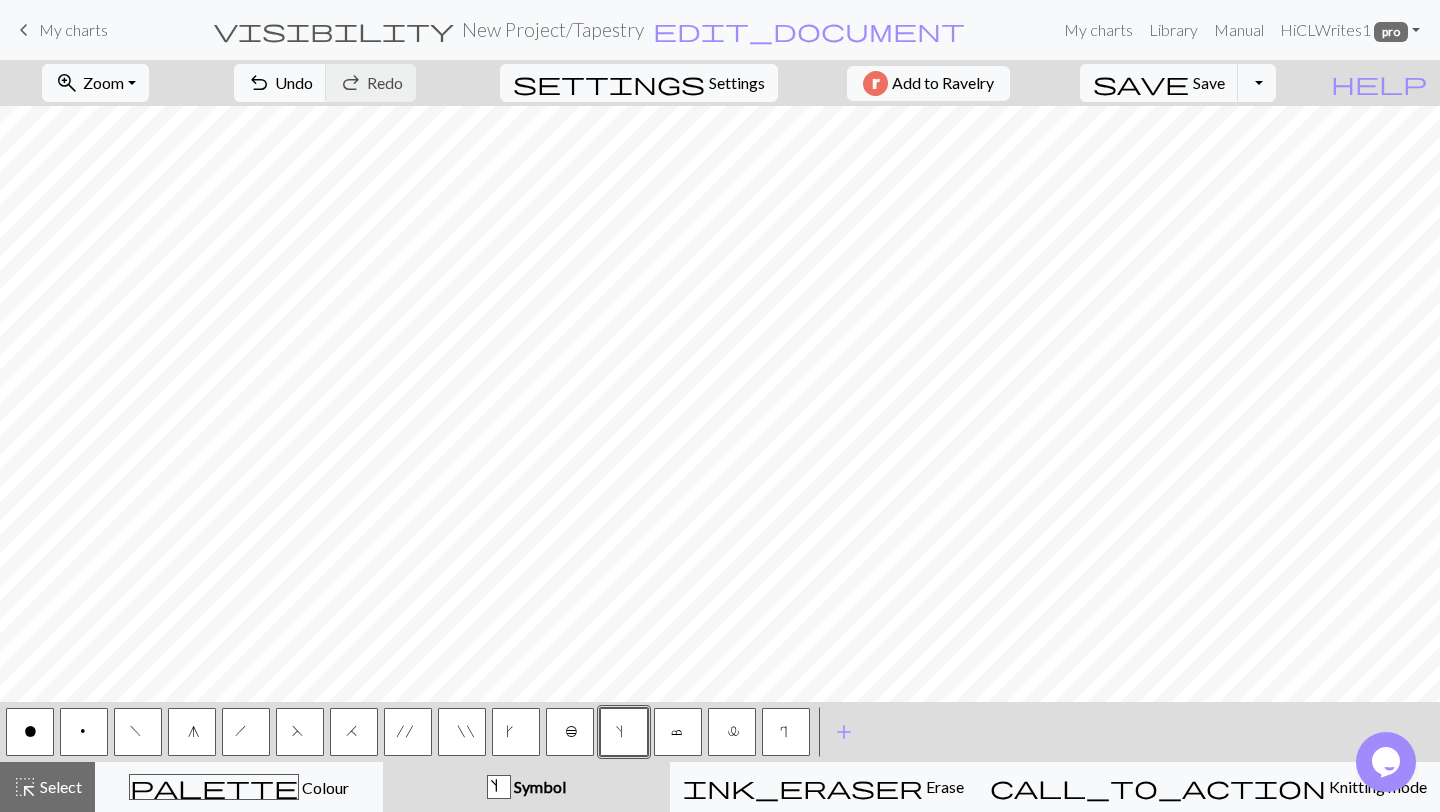 click on "b" at bounding box center (570, 732) 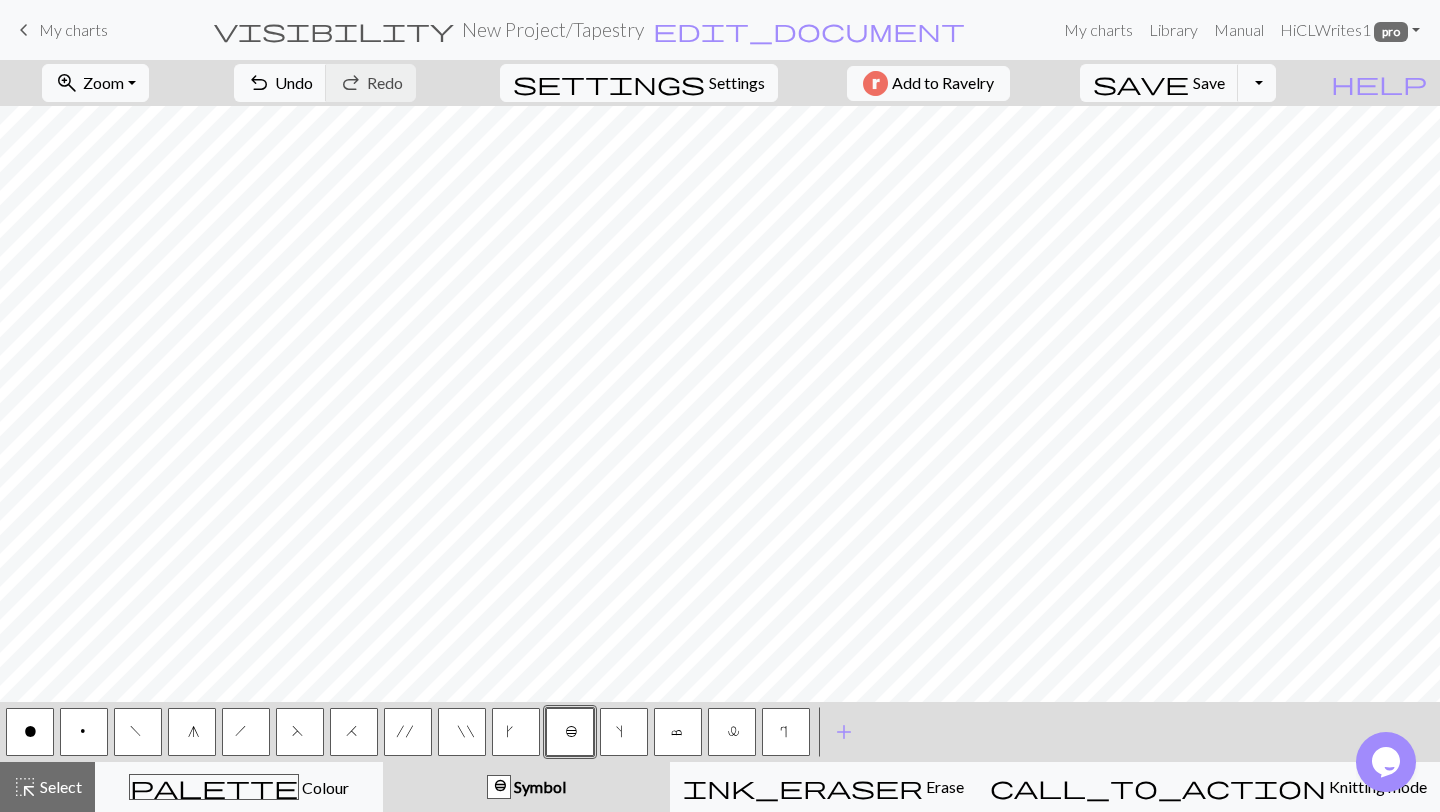 click on "b" at bounding box center [570, 732] 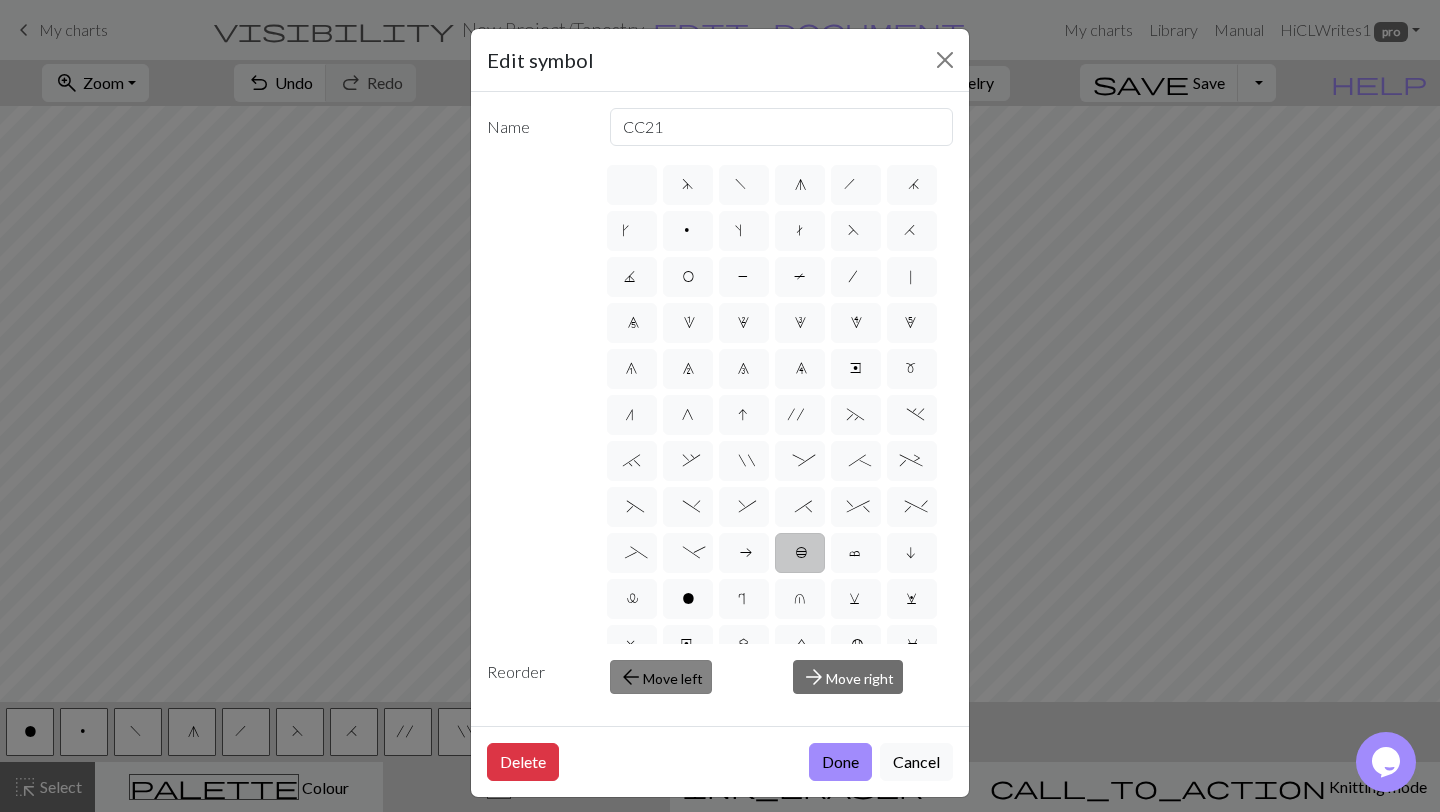 click on "arrow_back" at bounding box center (631, 677) 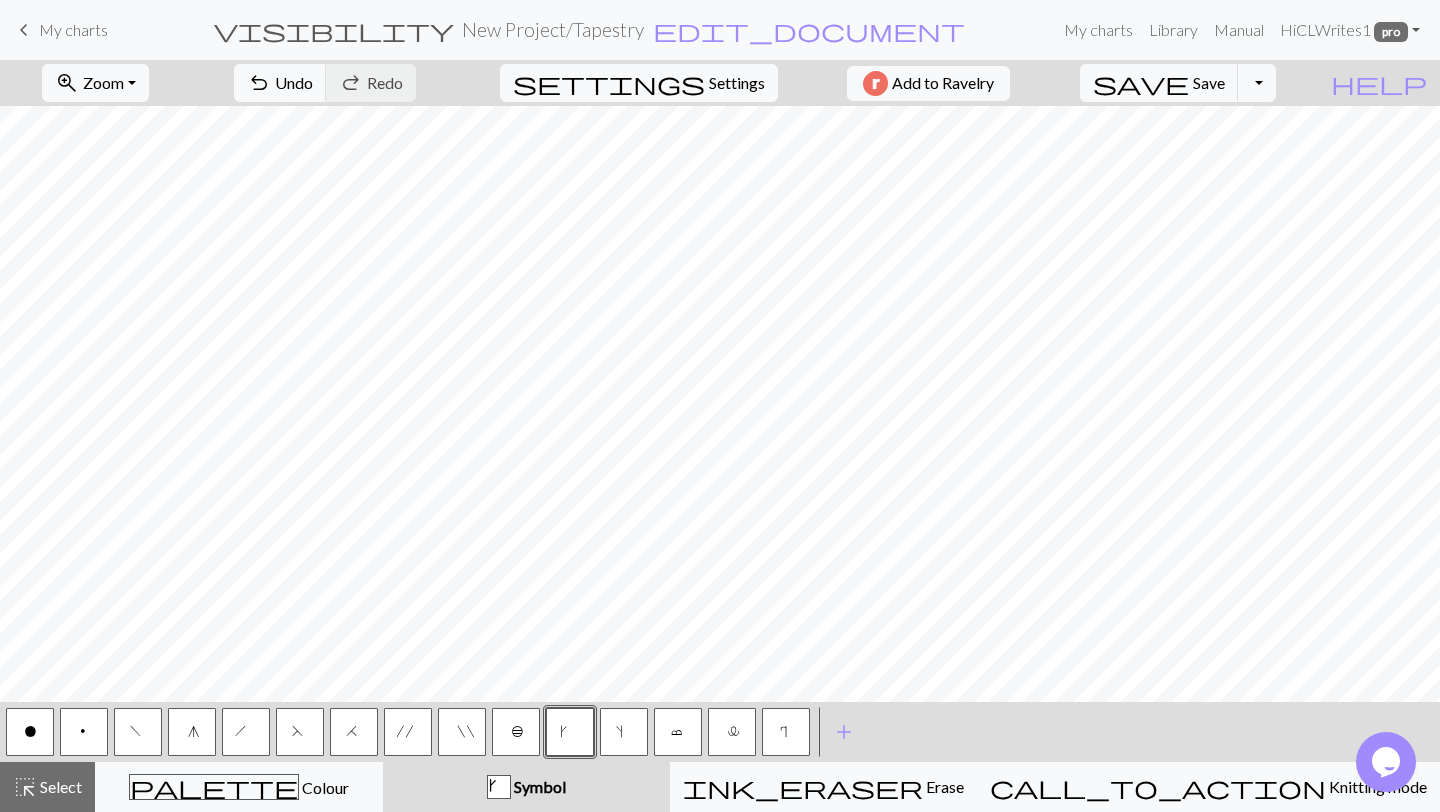 click on "b" at bounding box center [516, 734] 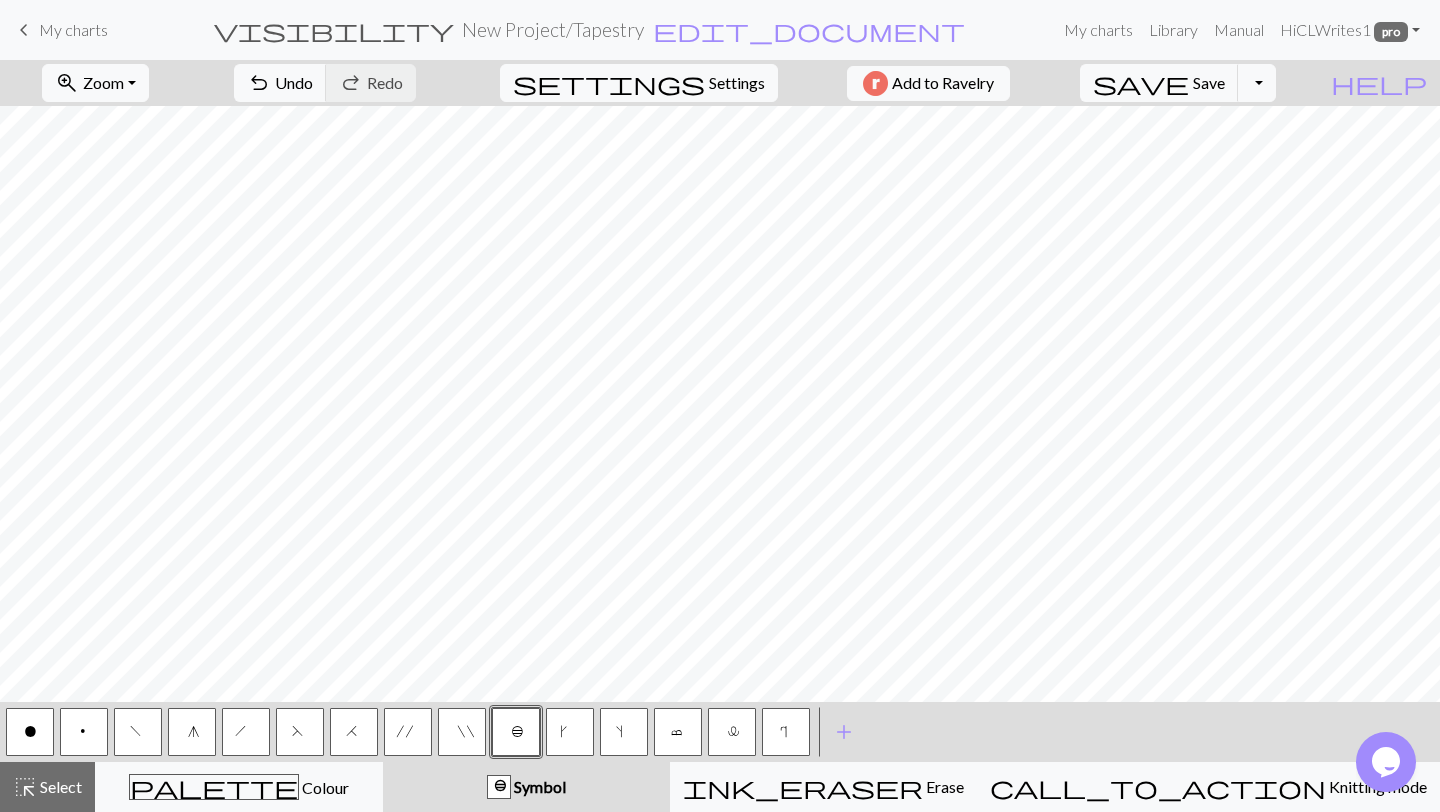 click on "b" at bounding box center (516, 734) 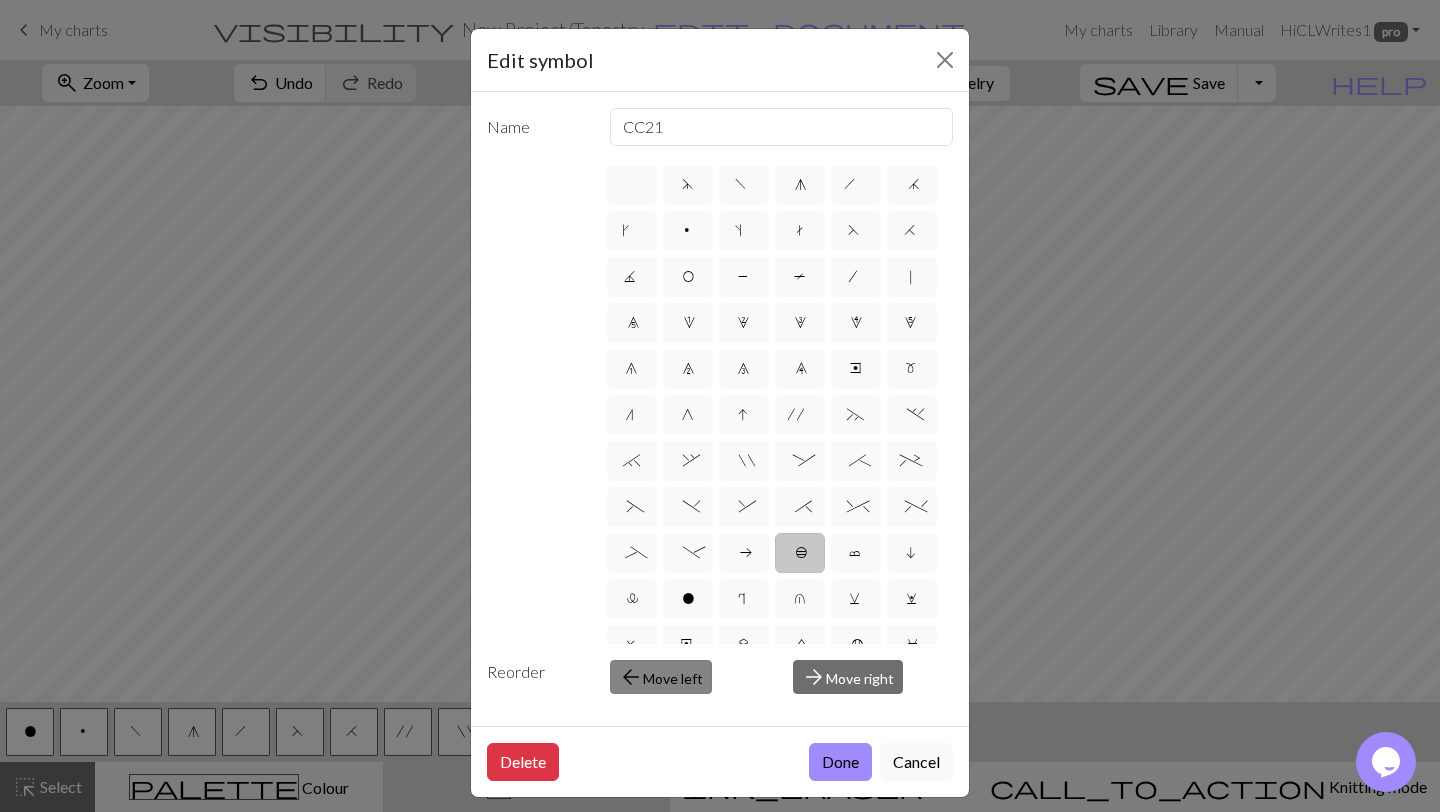 click on "arrow_back" at bounding box center (631, 677) 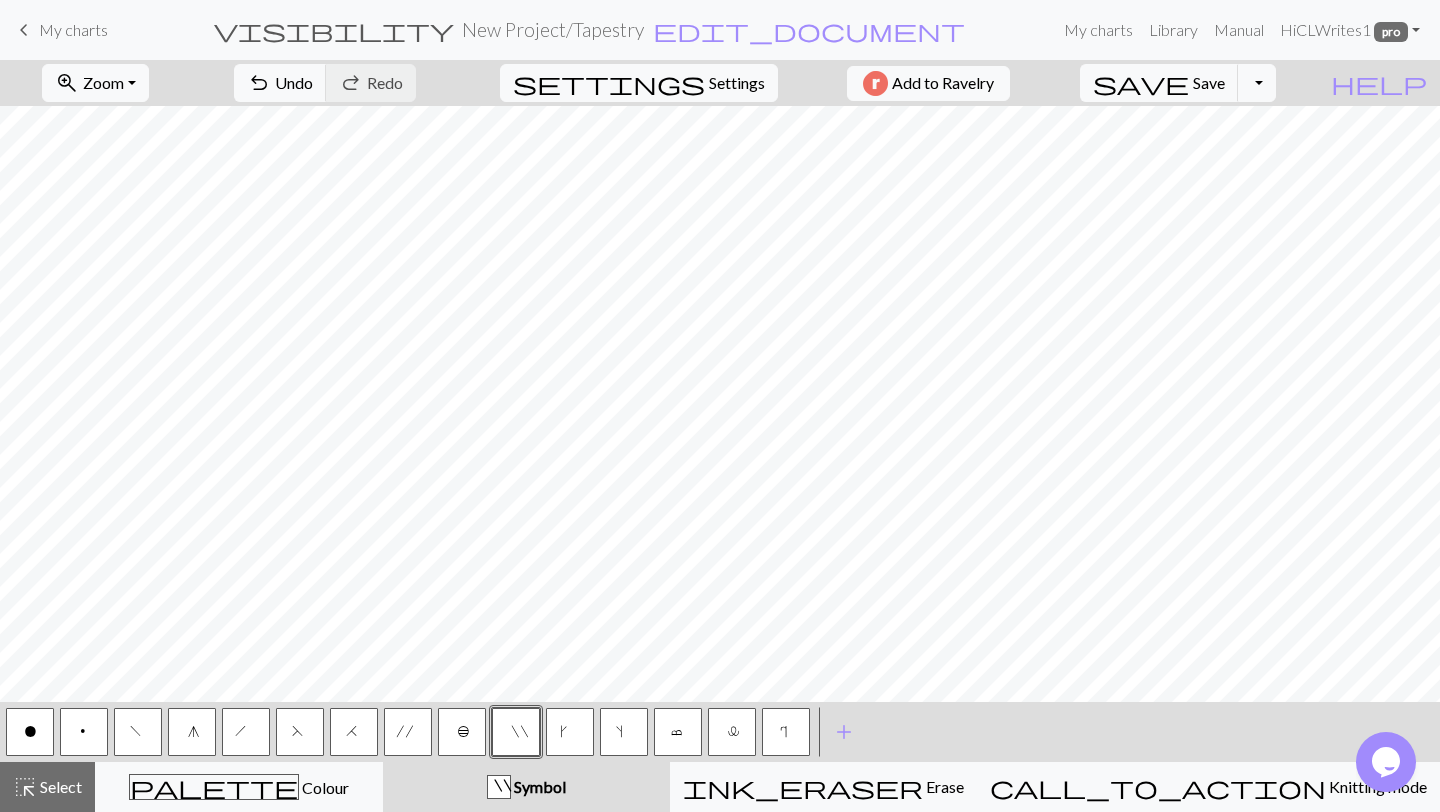 click on "b" at bounding box center [462, 732] 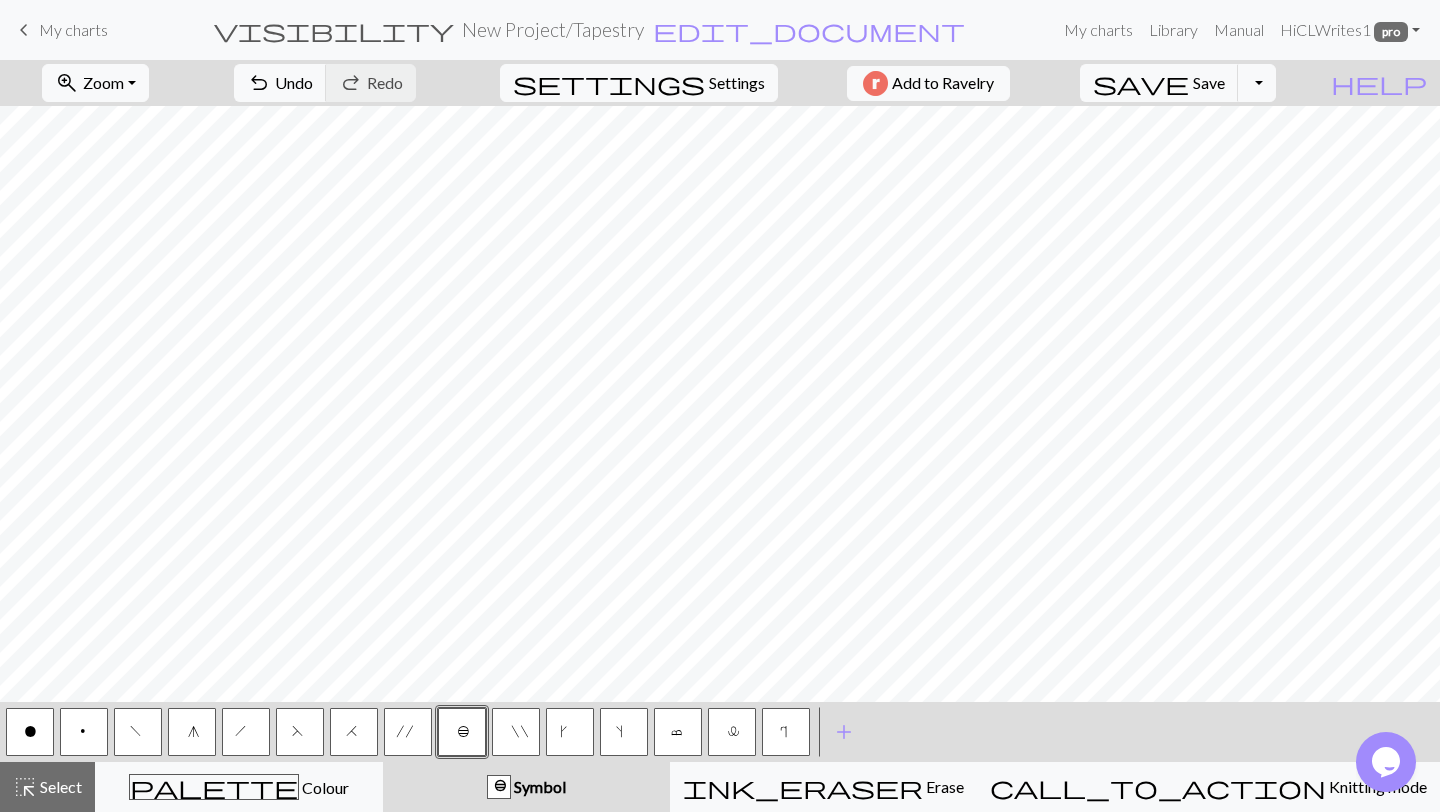 click on "b" at bounding box center (462, 732) 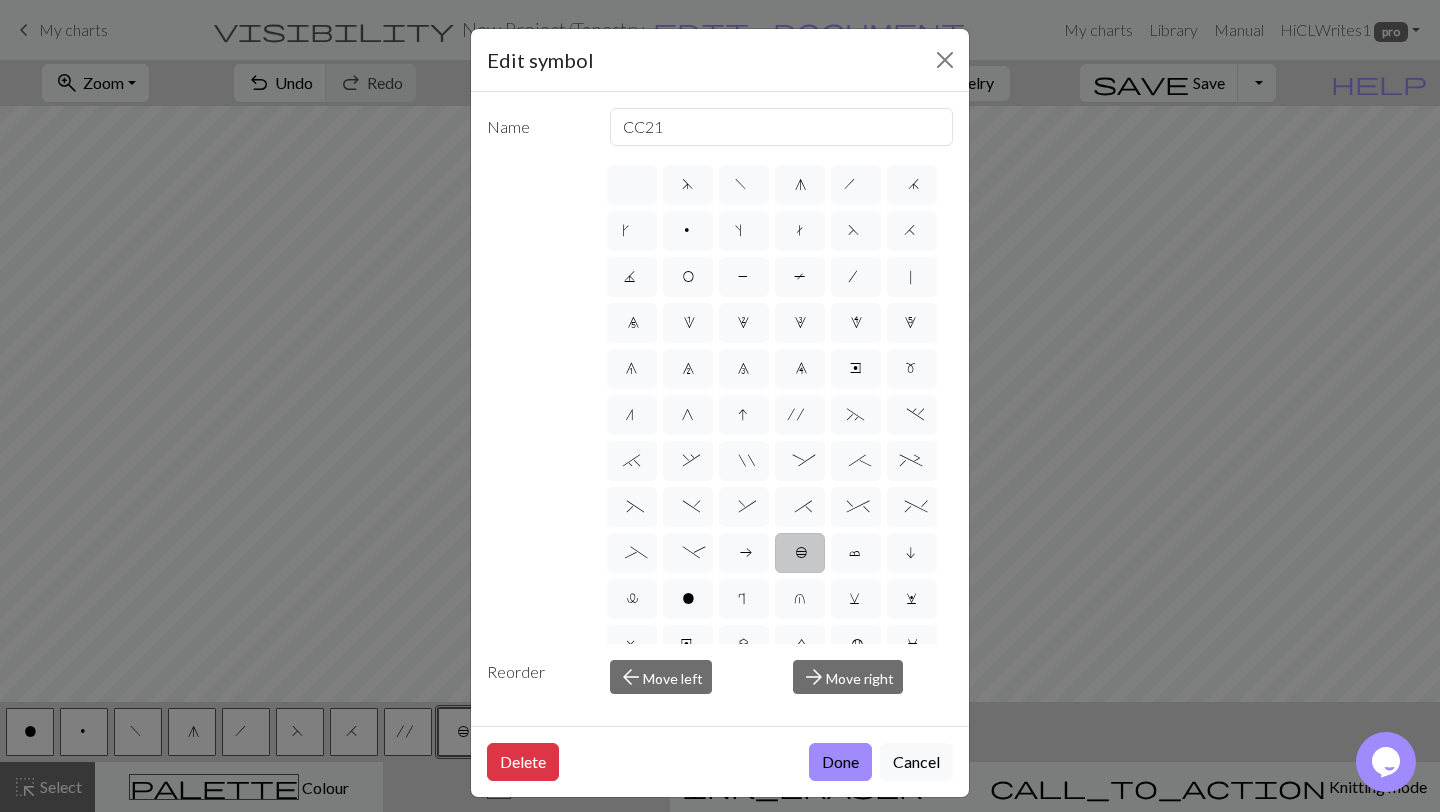 drag, startPoint x: 622, startPoint y: 675, endPoint x: 461, endPoint y: 711, distance: 164.97575 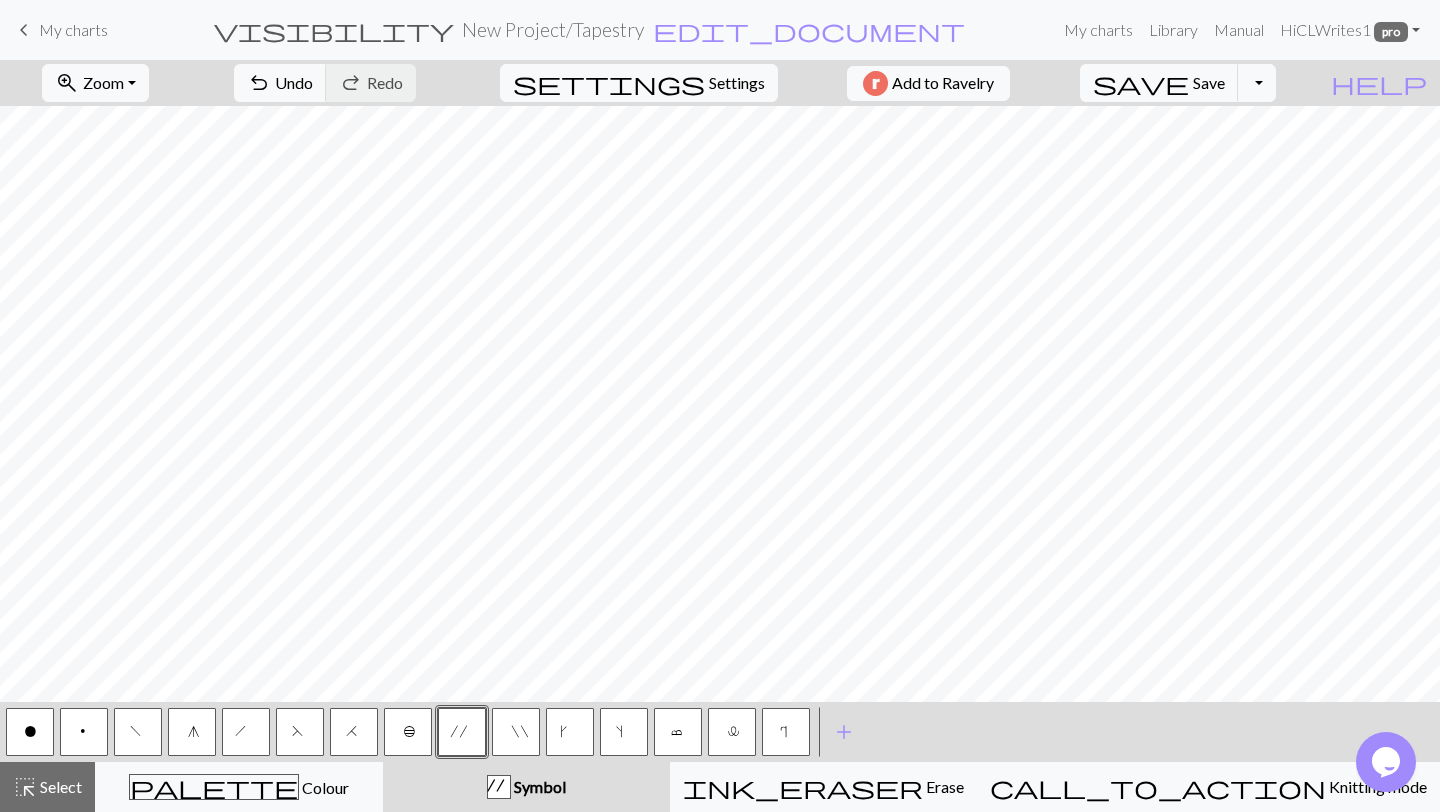 click on "b" at bounding box center [408, 732] 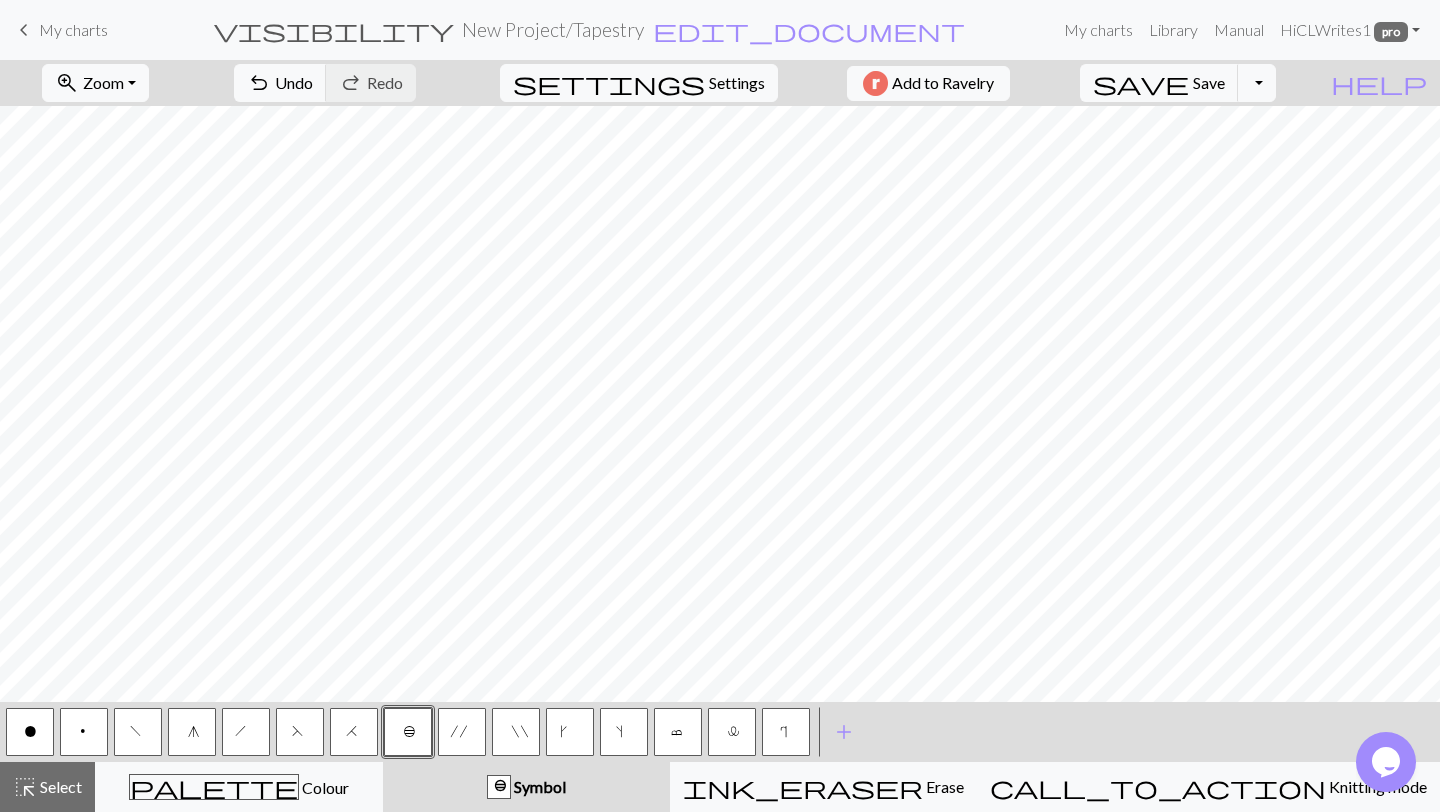 click on "b" at bounding box center [408, 732] 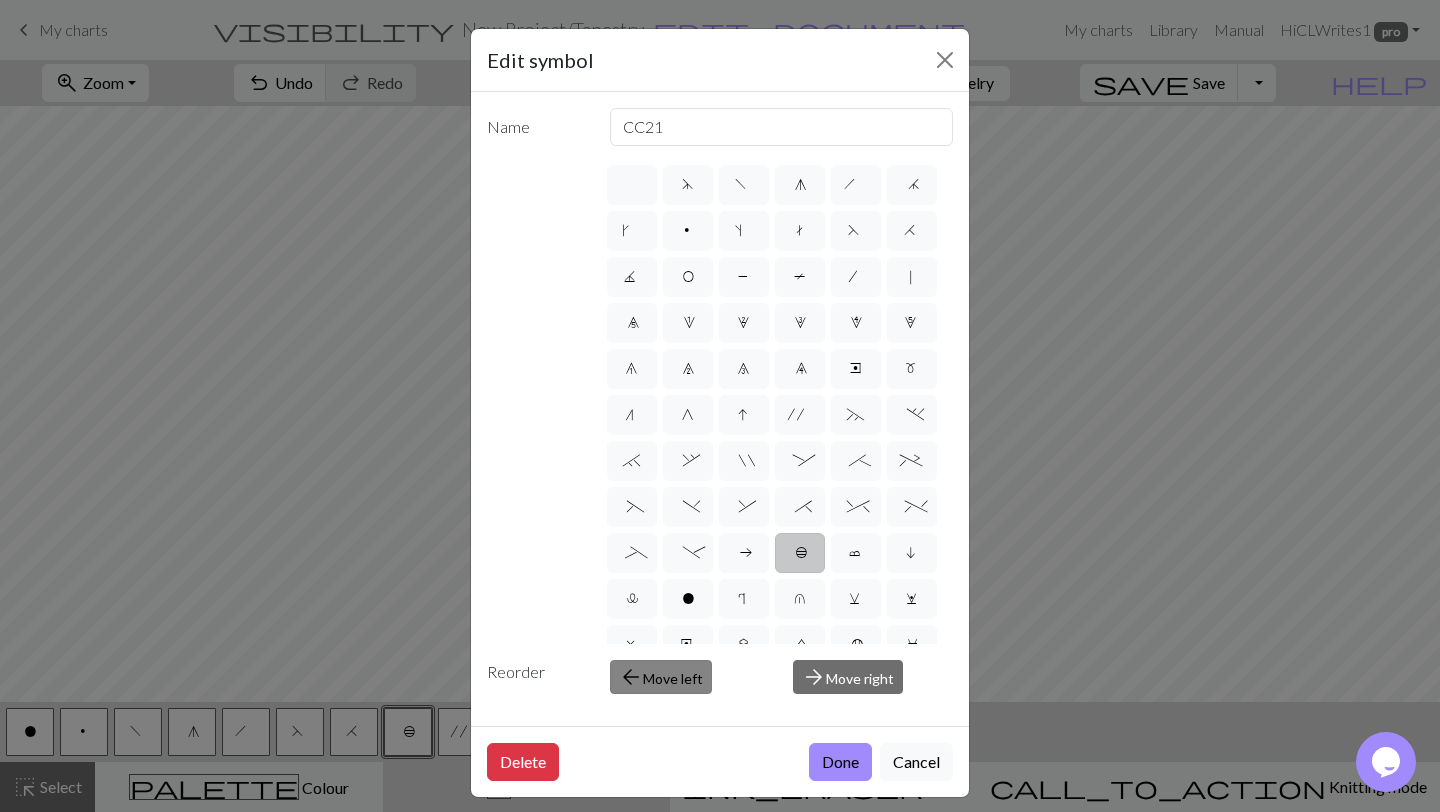 click on "arrow_back Move left" at bounding box center [661, 677] 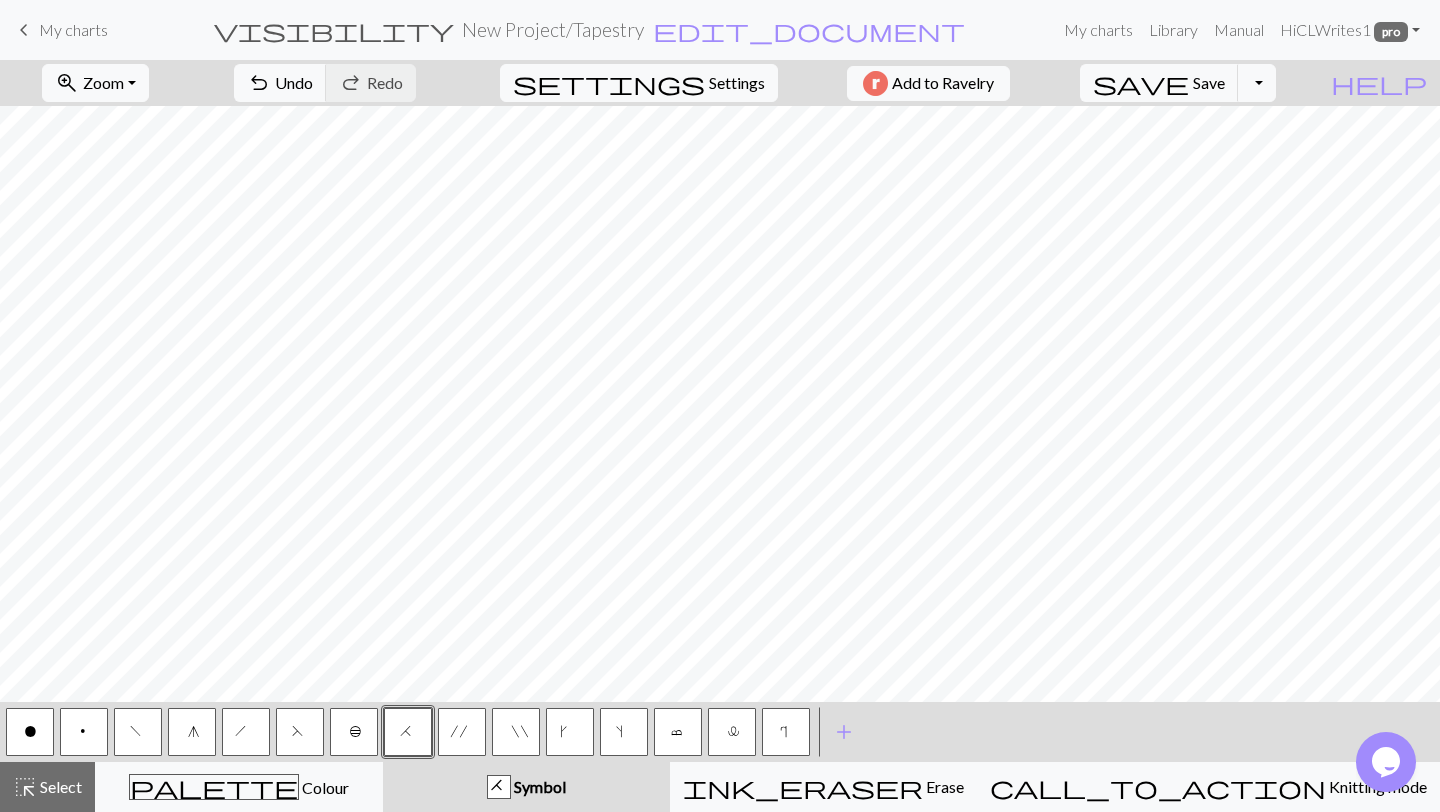 click on "b" at bounding box center (354, 732) 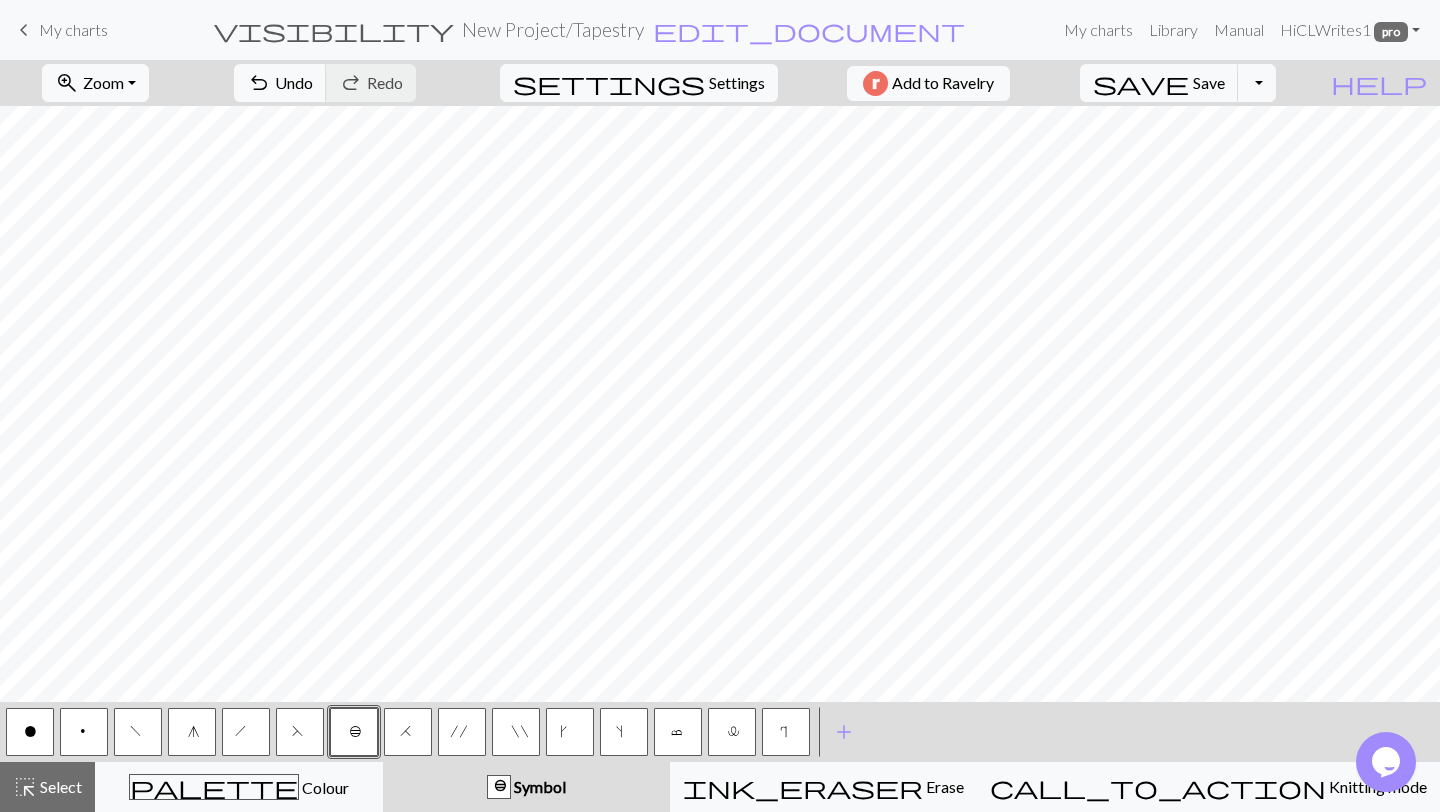 click on "b" at bounding box center [354, 732] 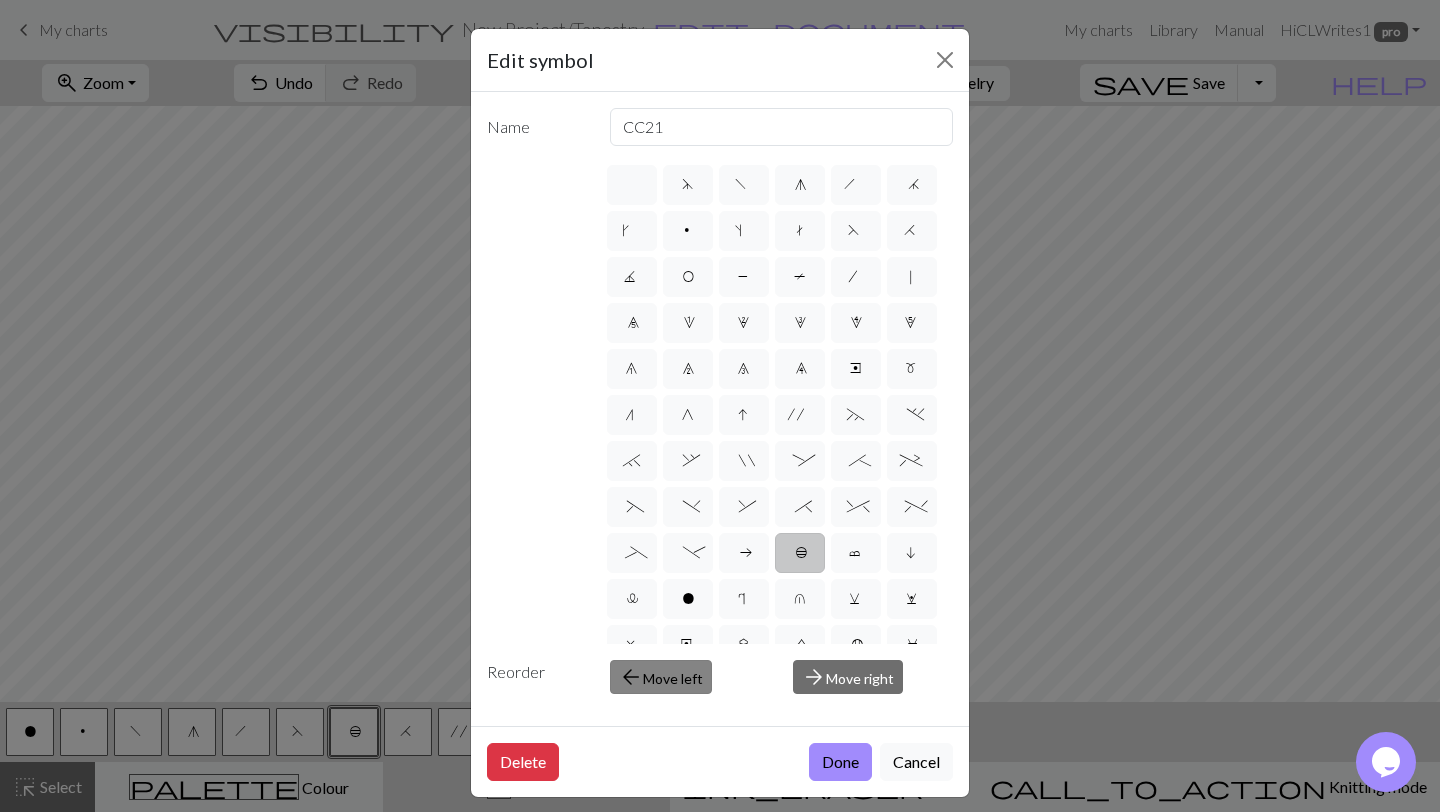 click on "arrow_back Move left" at bounding box center (661, 677) 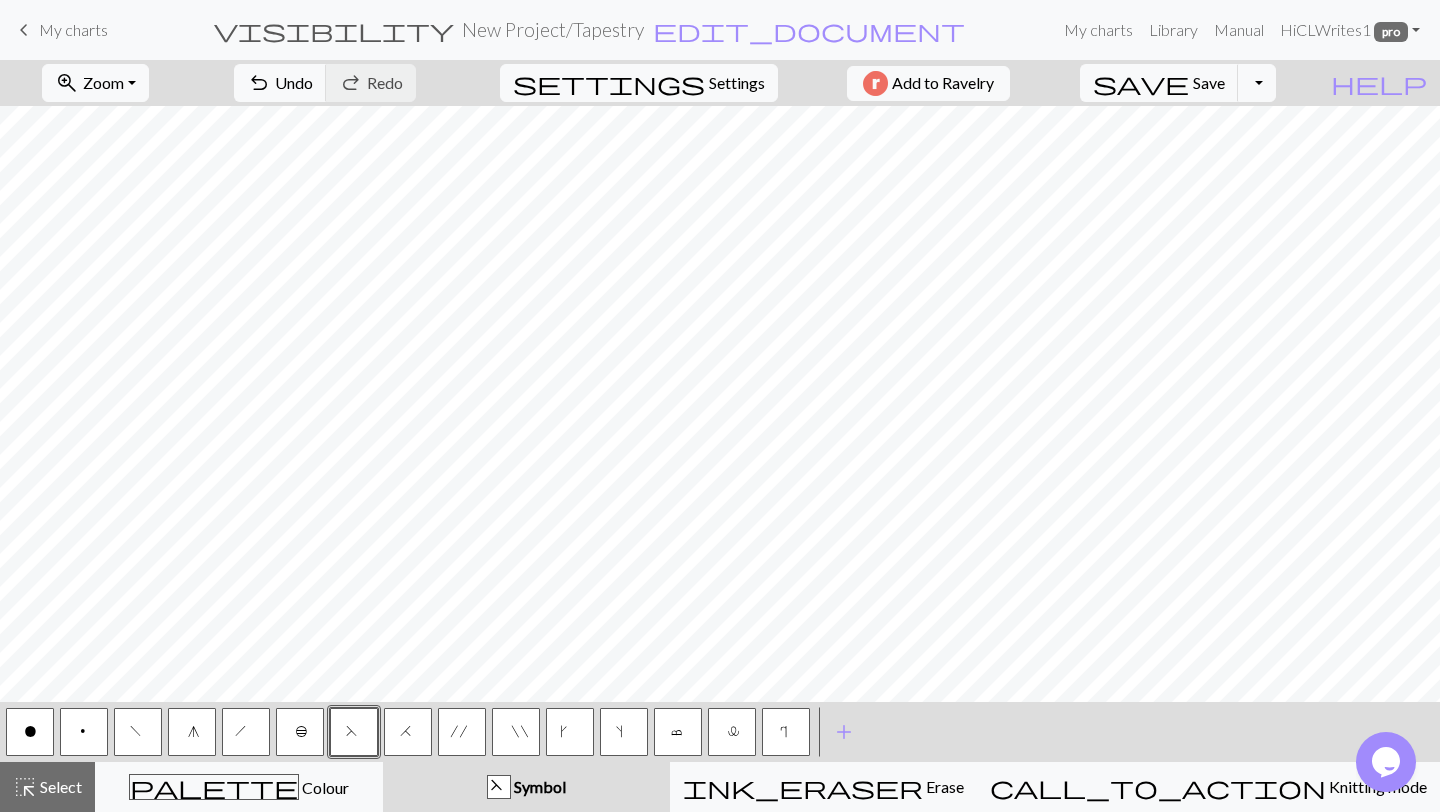 click on "c" at bounding box center (678, 732) 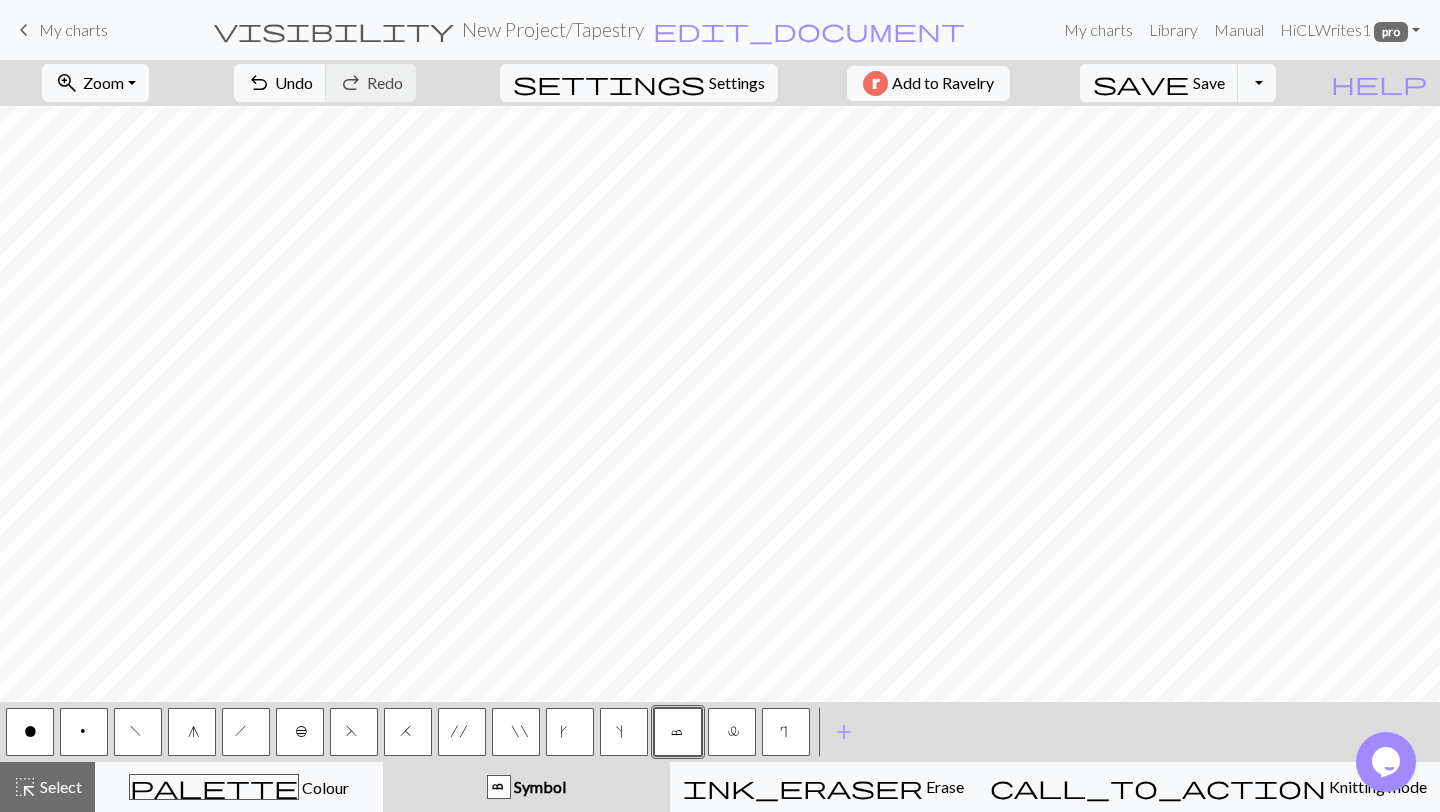 click on "c" at bounding box center [678, 732] 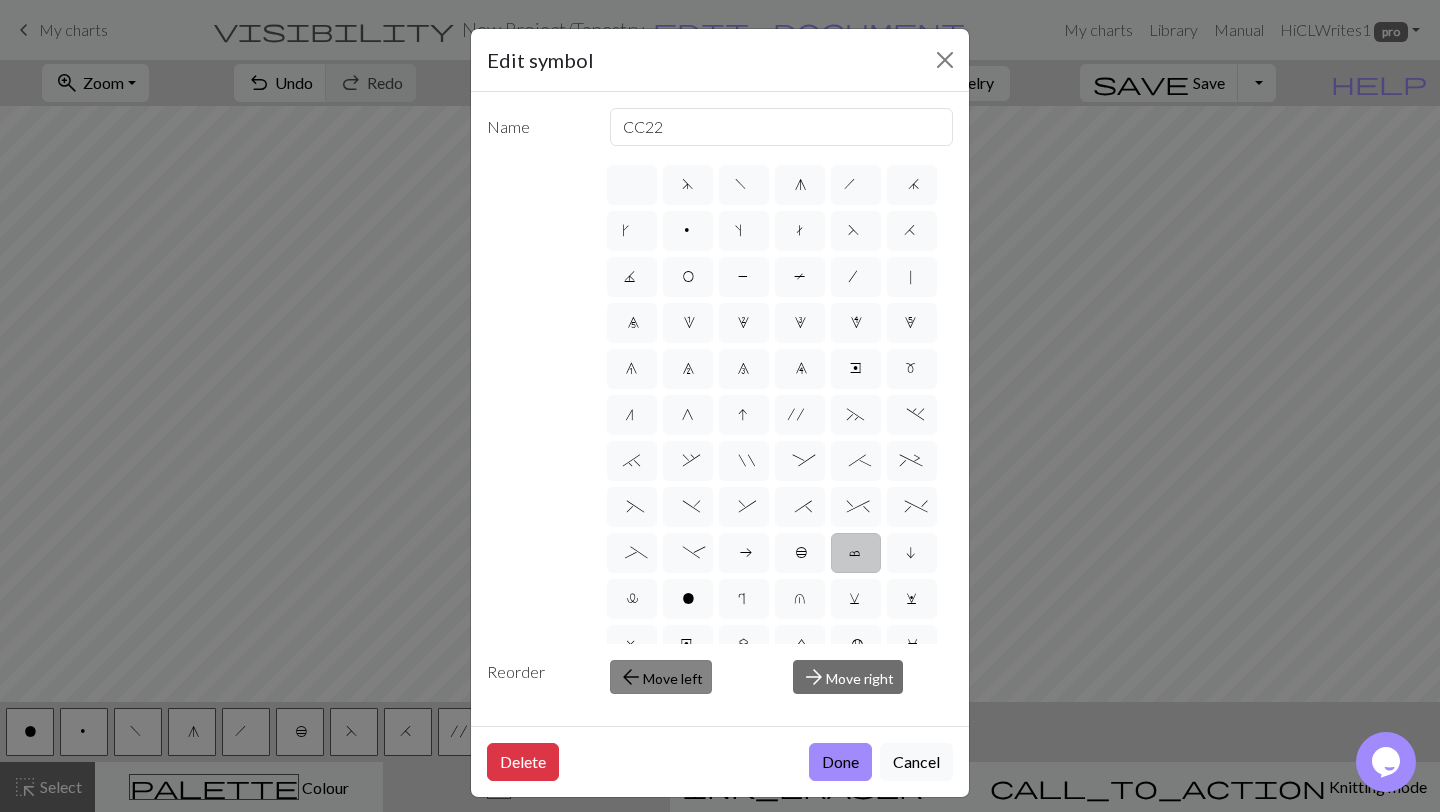 click on "arrow_back Move left" at bounding box center (661, 677) 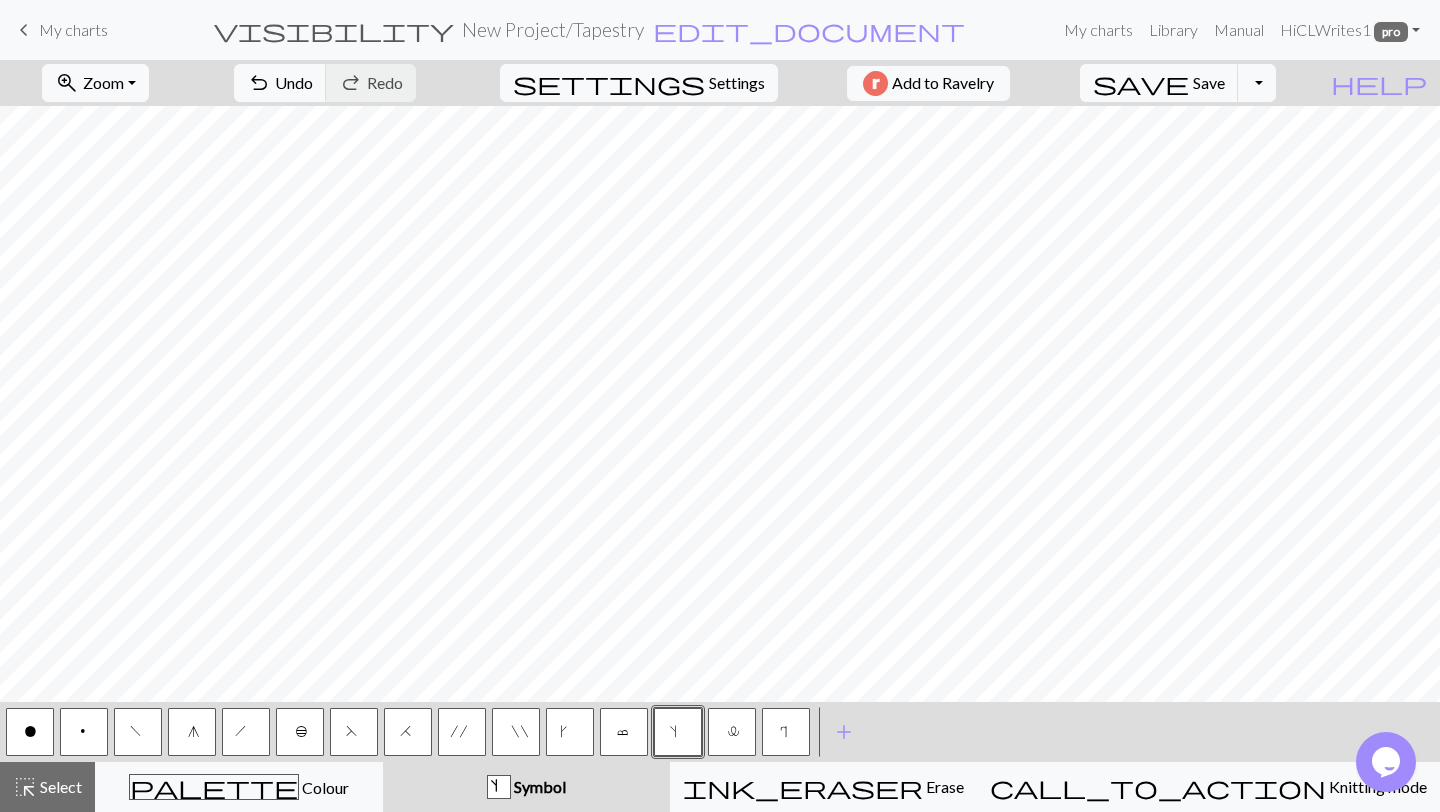click on "c" at bounding box center (624, 734) 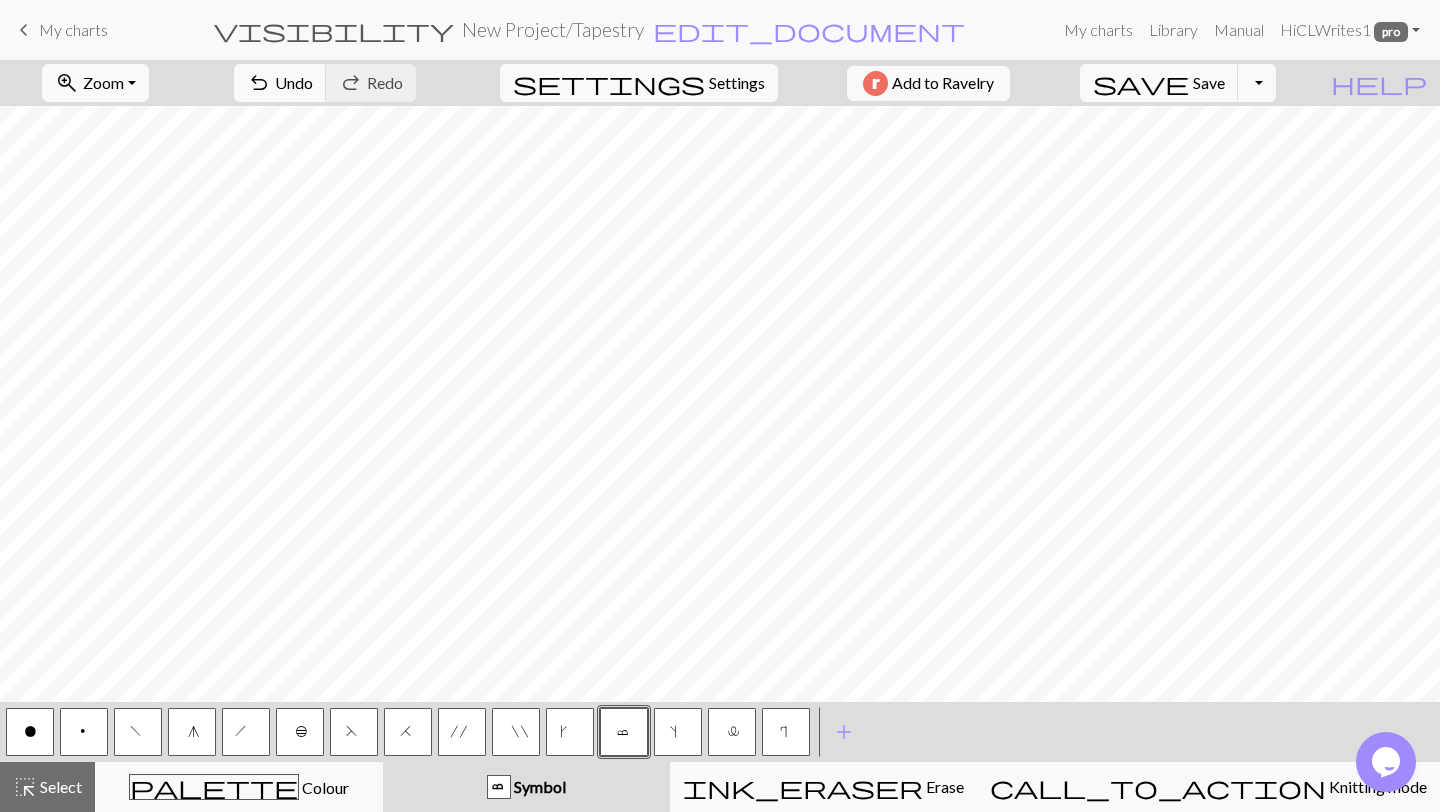 click on "c" at bounding box center (624, 734) 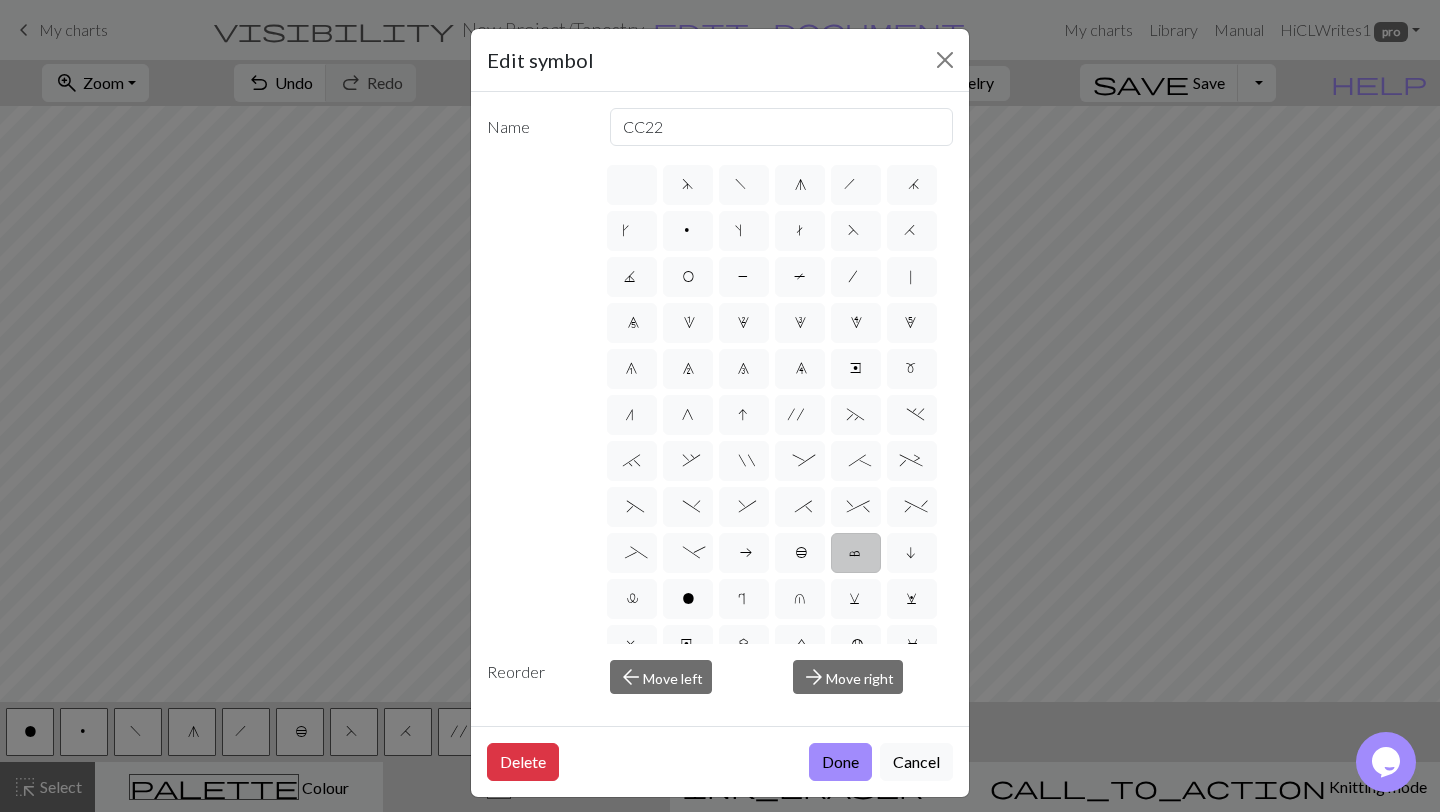 drag, startPoint x: 646, startPoint y: 678, endPoint x: 593, endPoint y: 708, distance: 60.90156 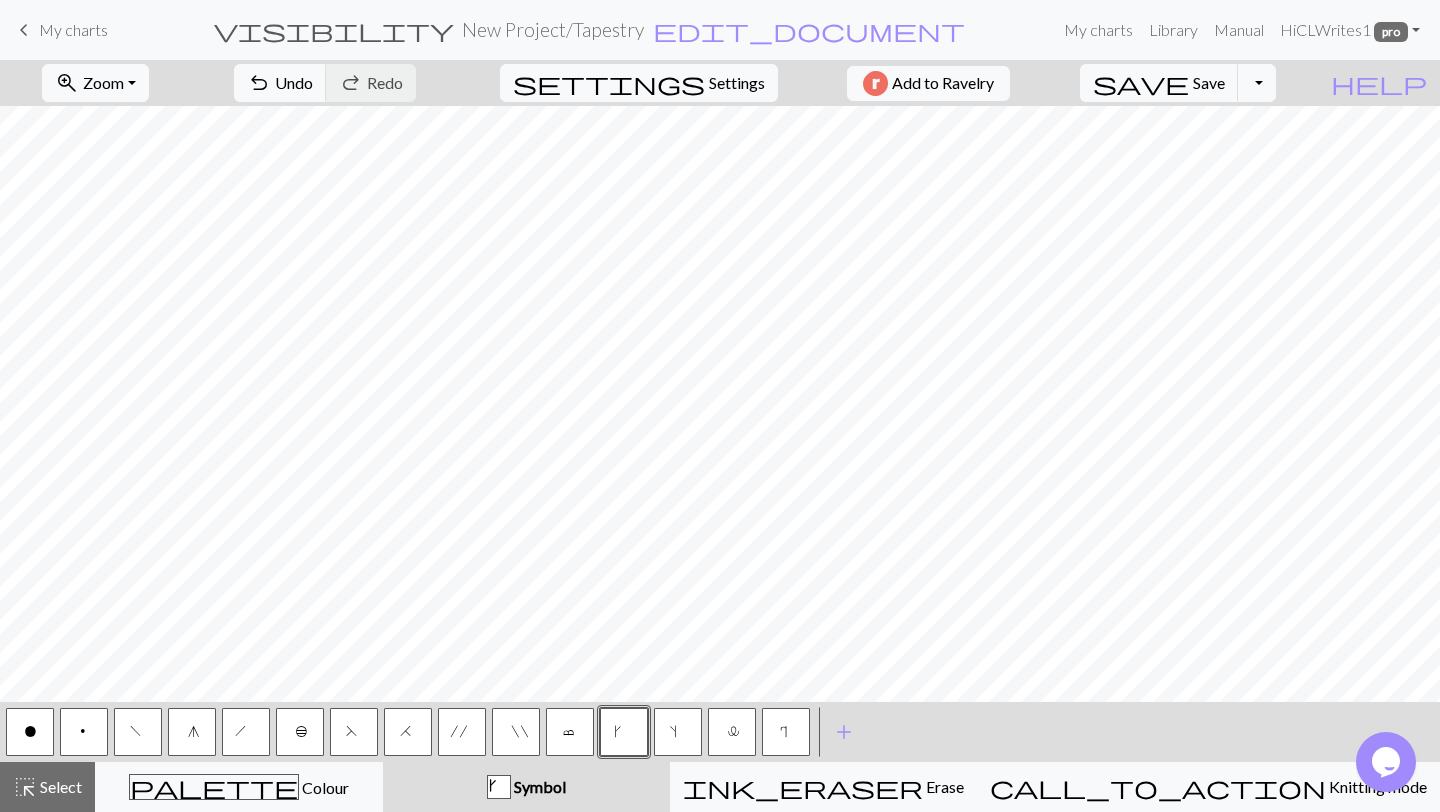 click on "c" at bounding box center (570, 732) 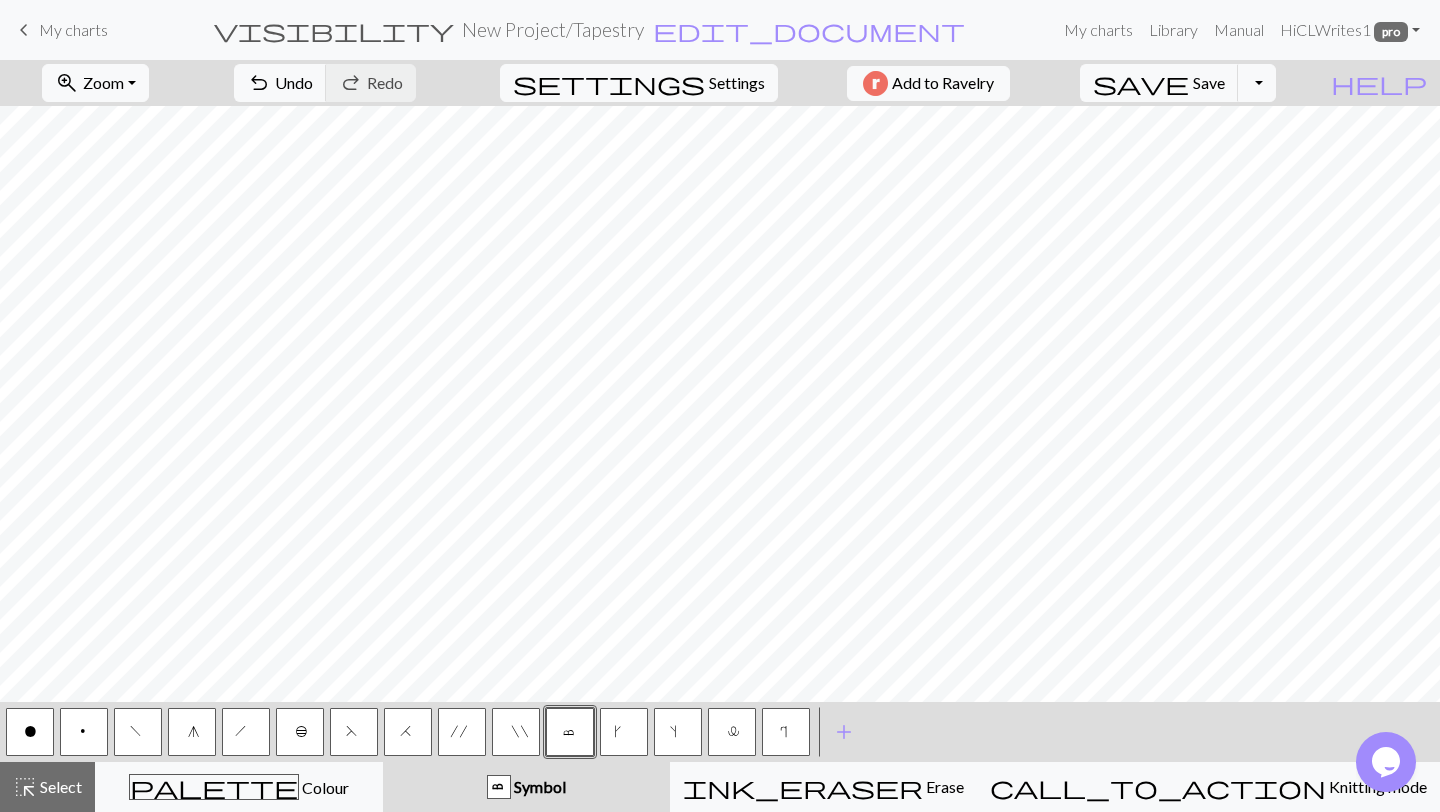 click on "c" at bounding box center (570, 732) 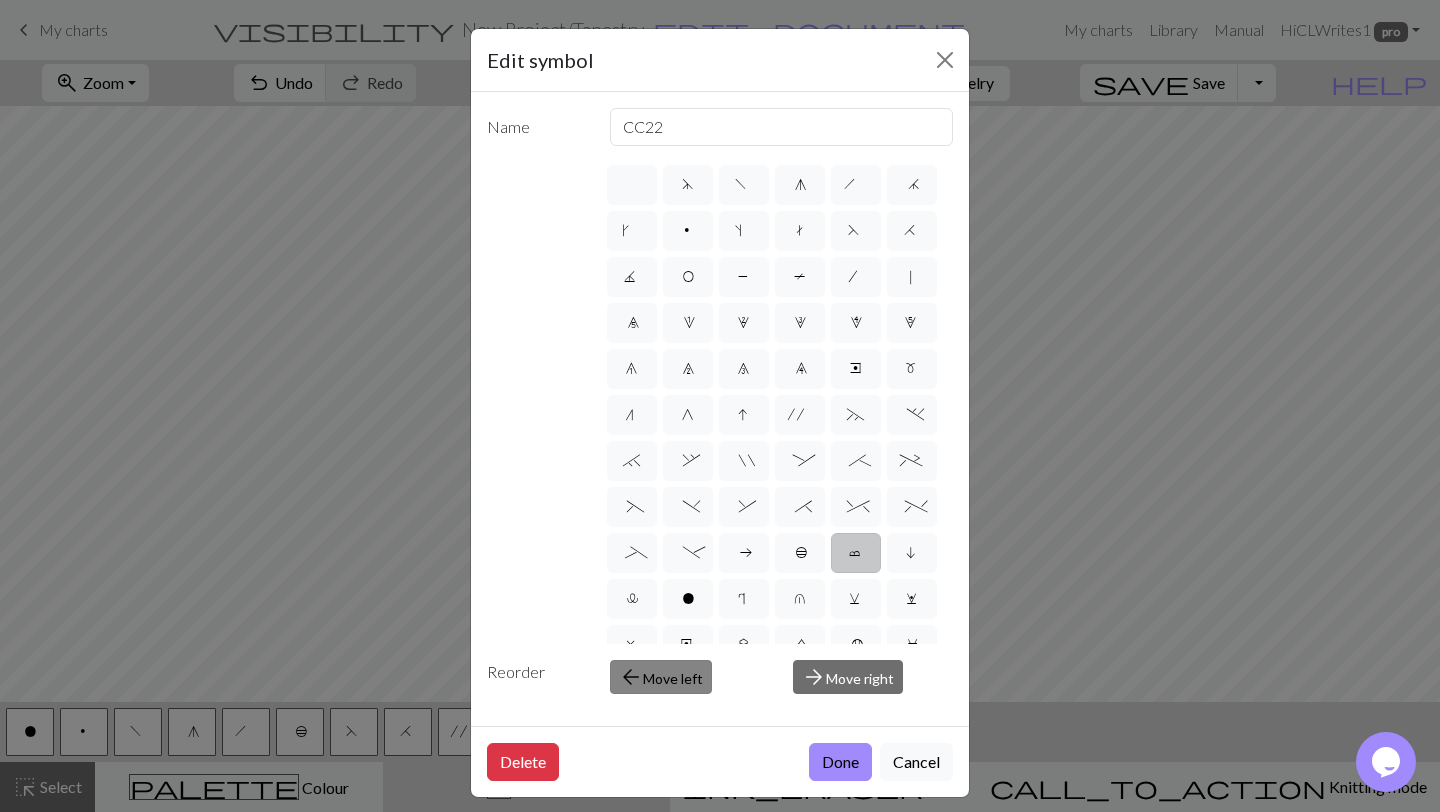 click on "arrow_back" at bounding box center (631, 677) 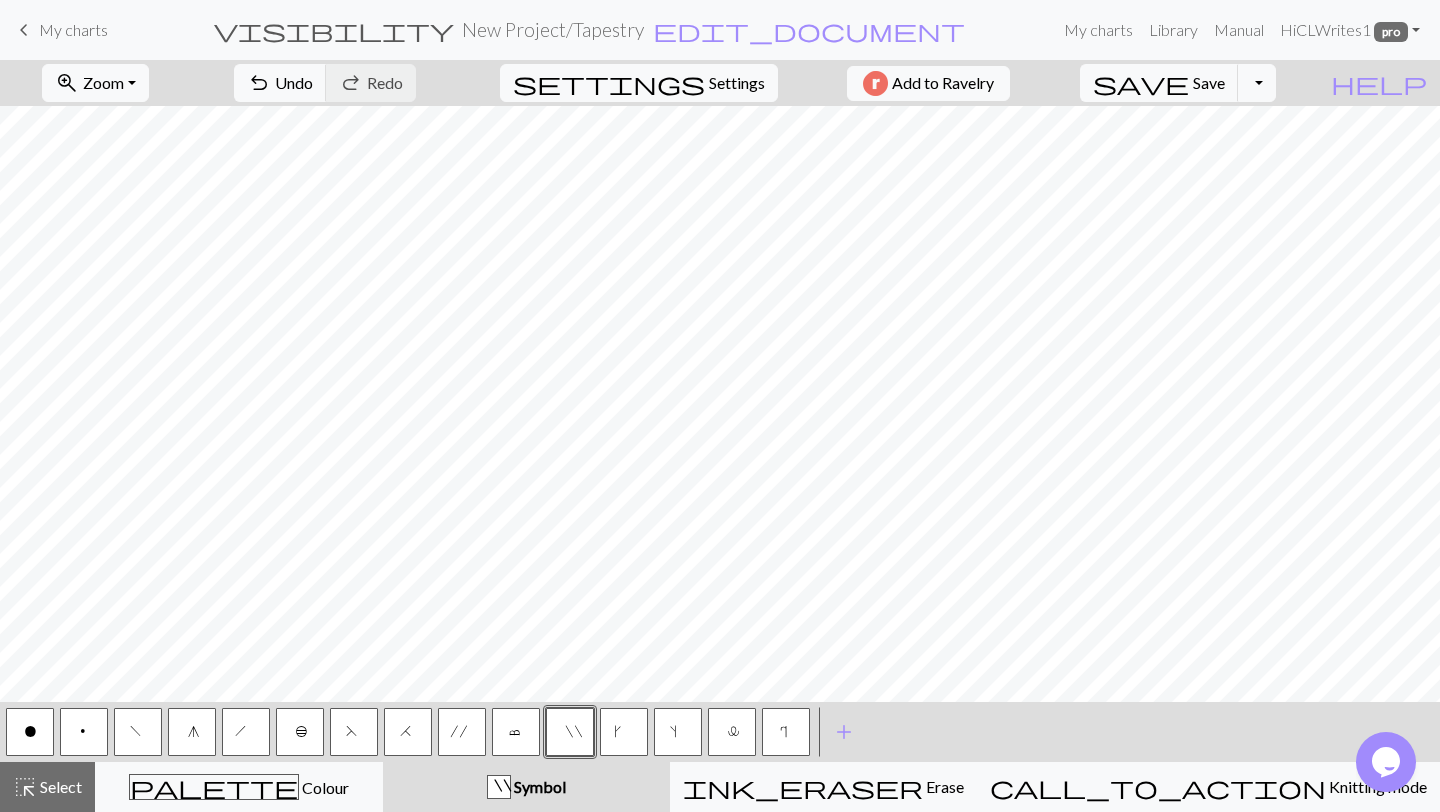 click on "c" at bounding box center [516, 732] 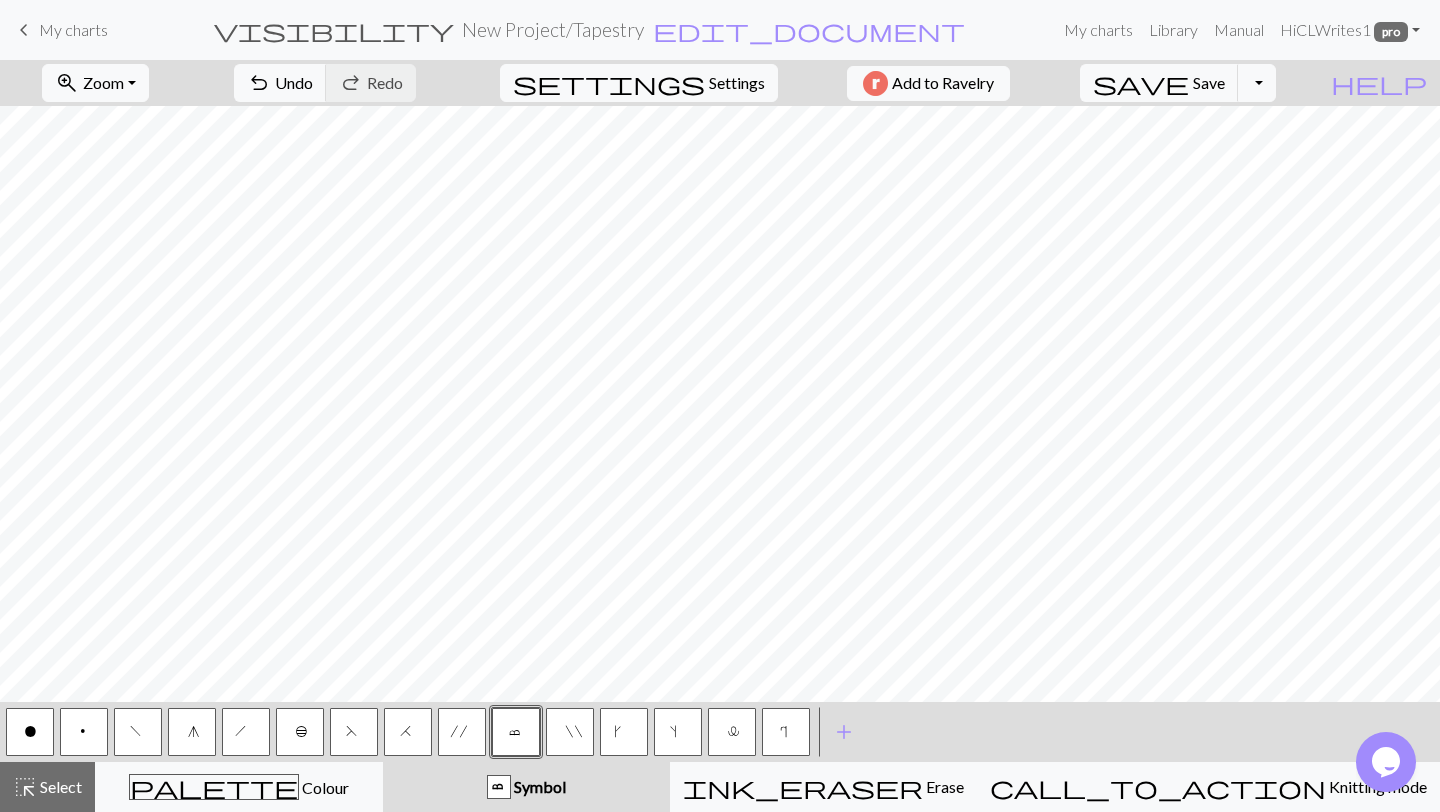 click on "c" at bounding box center (516, 732) 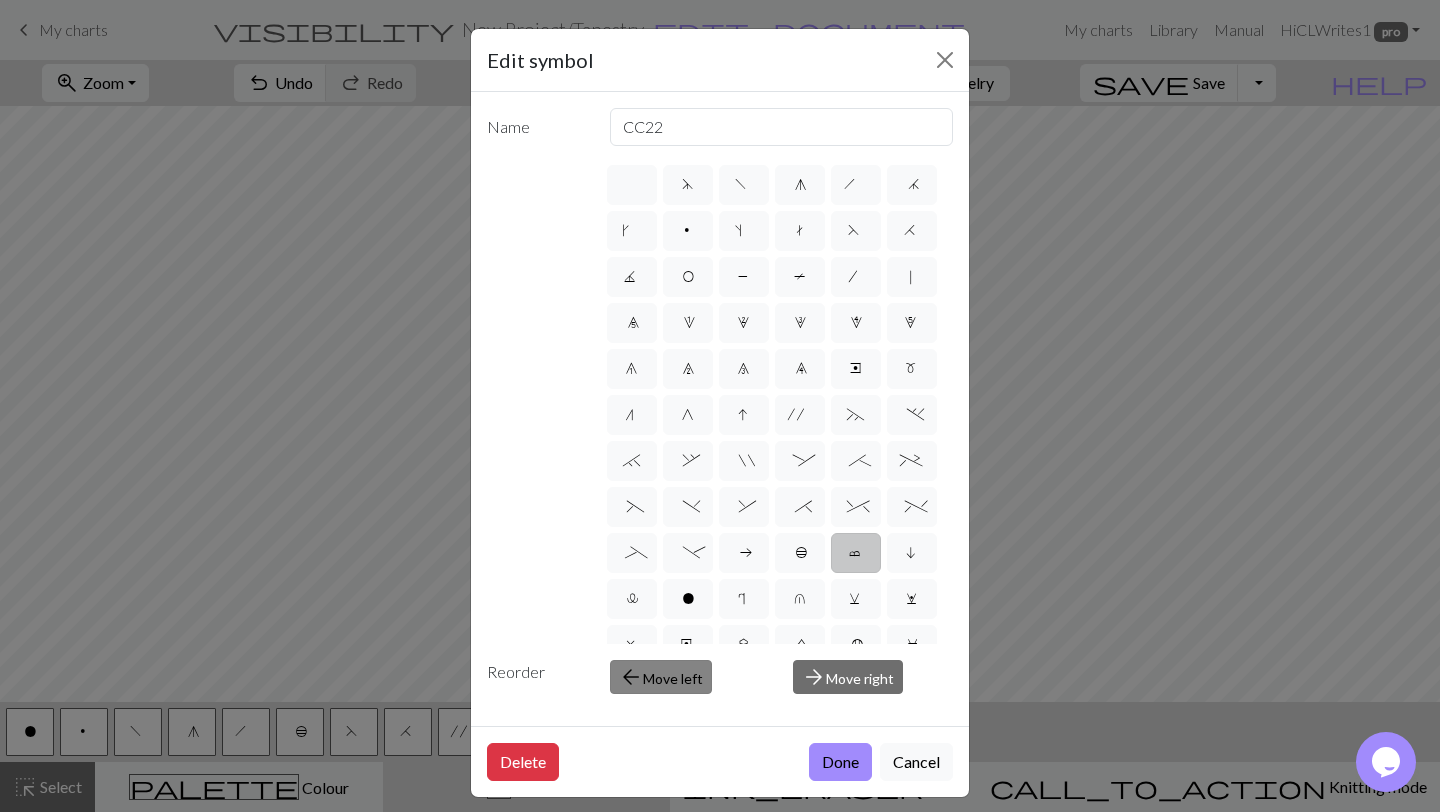 click on "arrow_back" at bounding box center [631, 677] 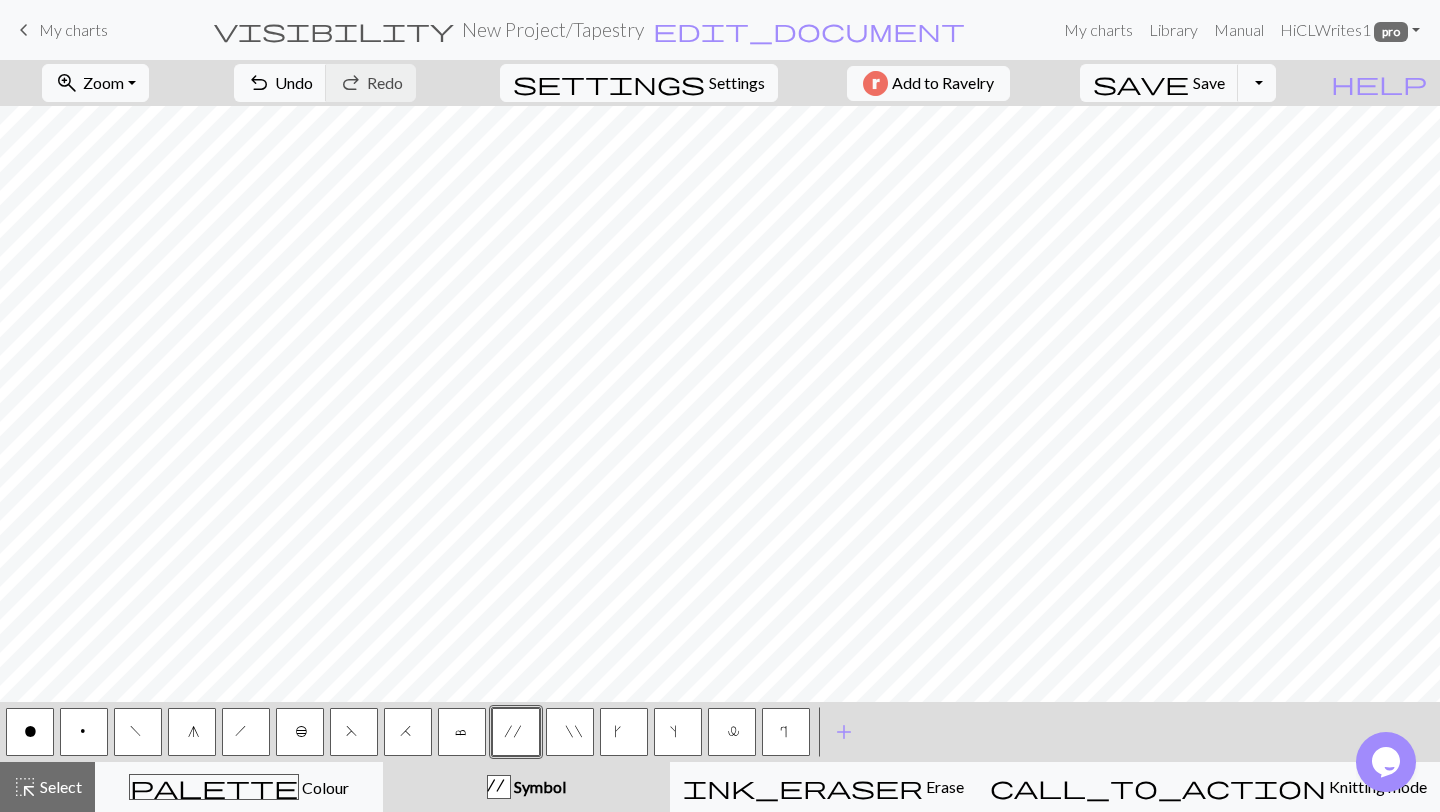 click on "c" at bounding box center [462, 734] 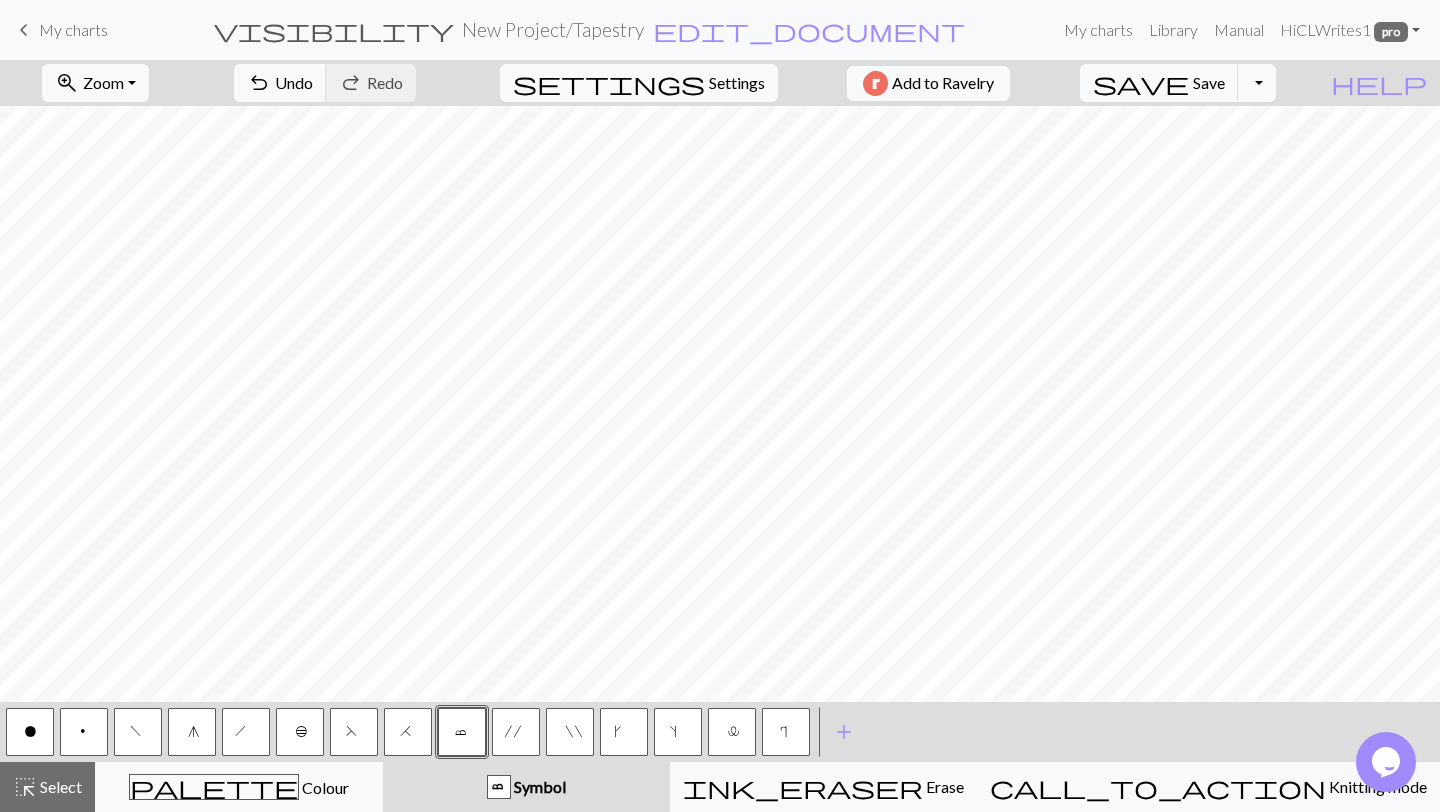 click on "c" at bounding box center (462, 734) 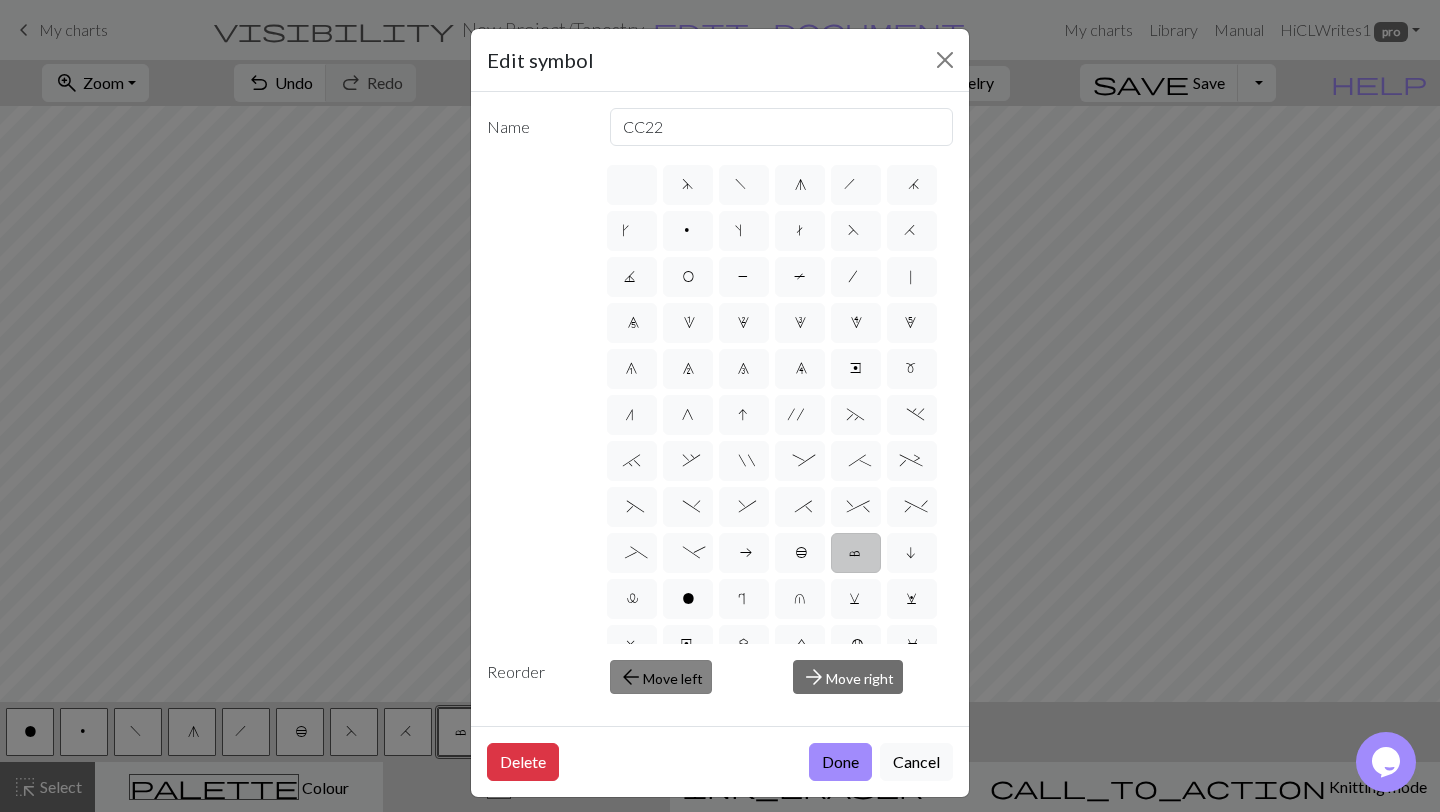 click on "arrow_back Move left" at bounding box center [661, 677] 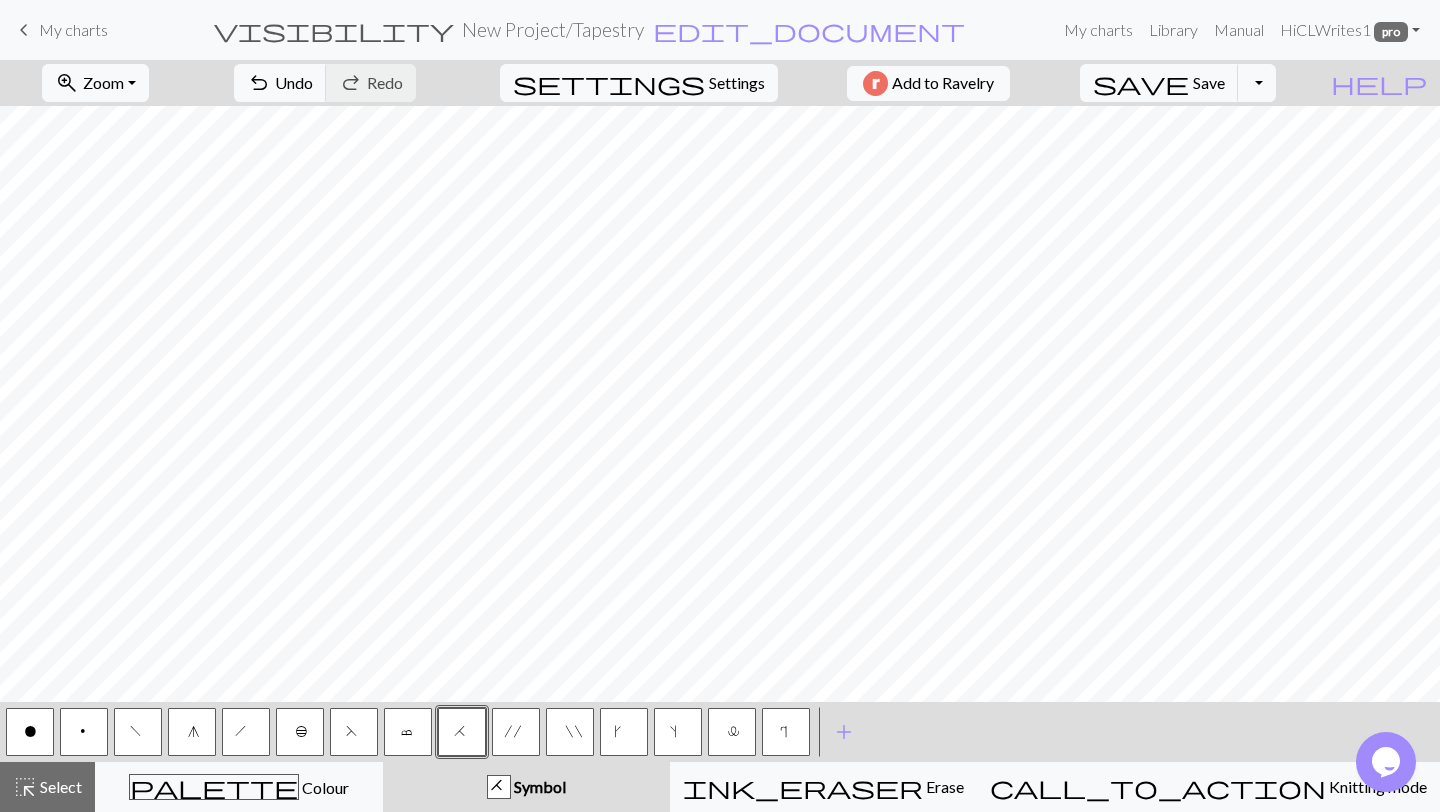 click on "c" at bounding box center (408, 734) 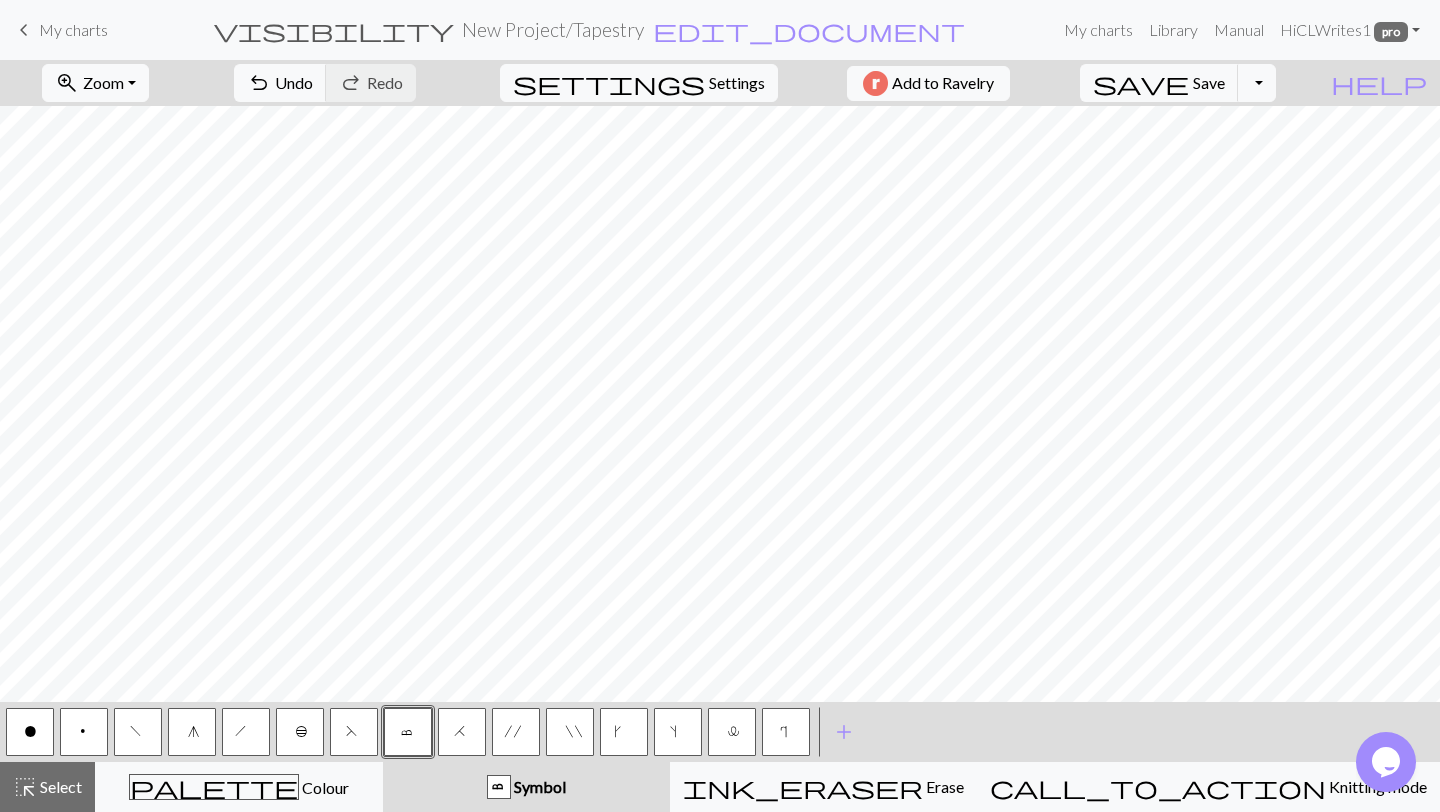 click on "c" at bounding box center (408, 734) 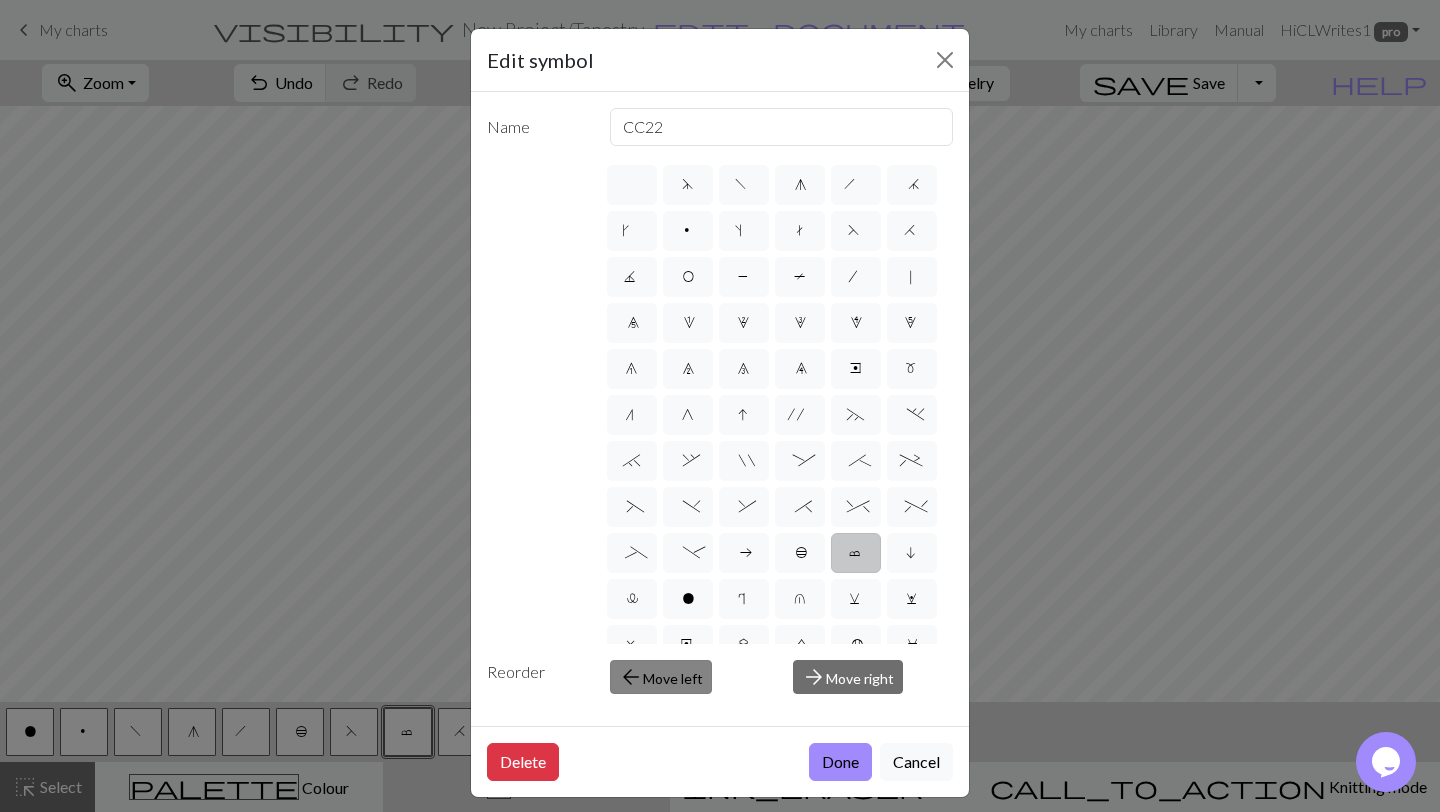 click on "arrow_back Move left" at bounding box center (661, 677) 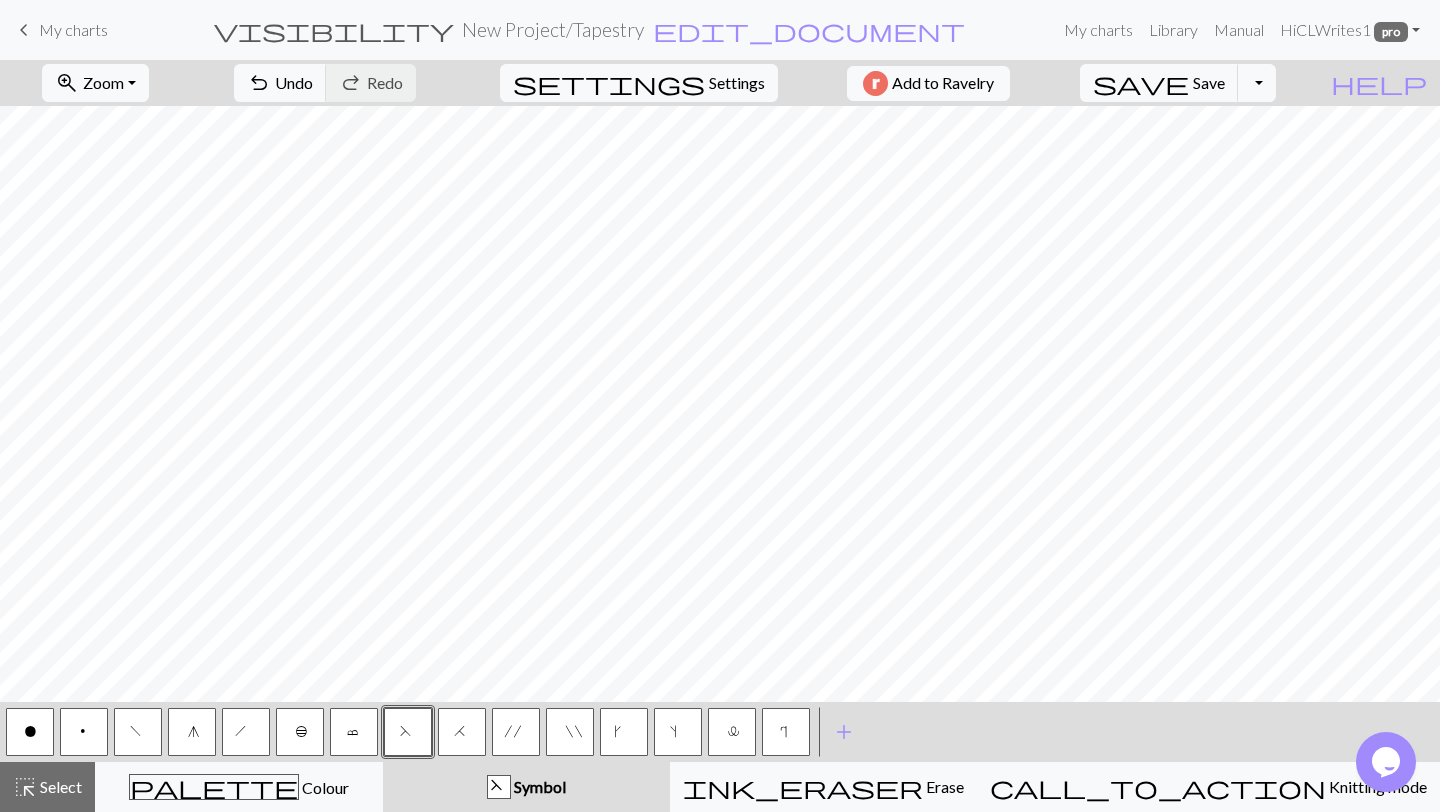click on "l" at bounding box center [732, 734] 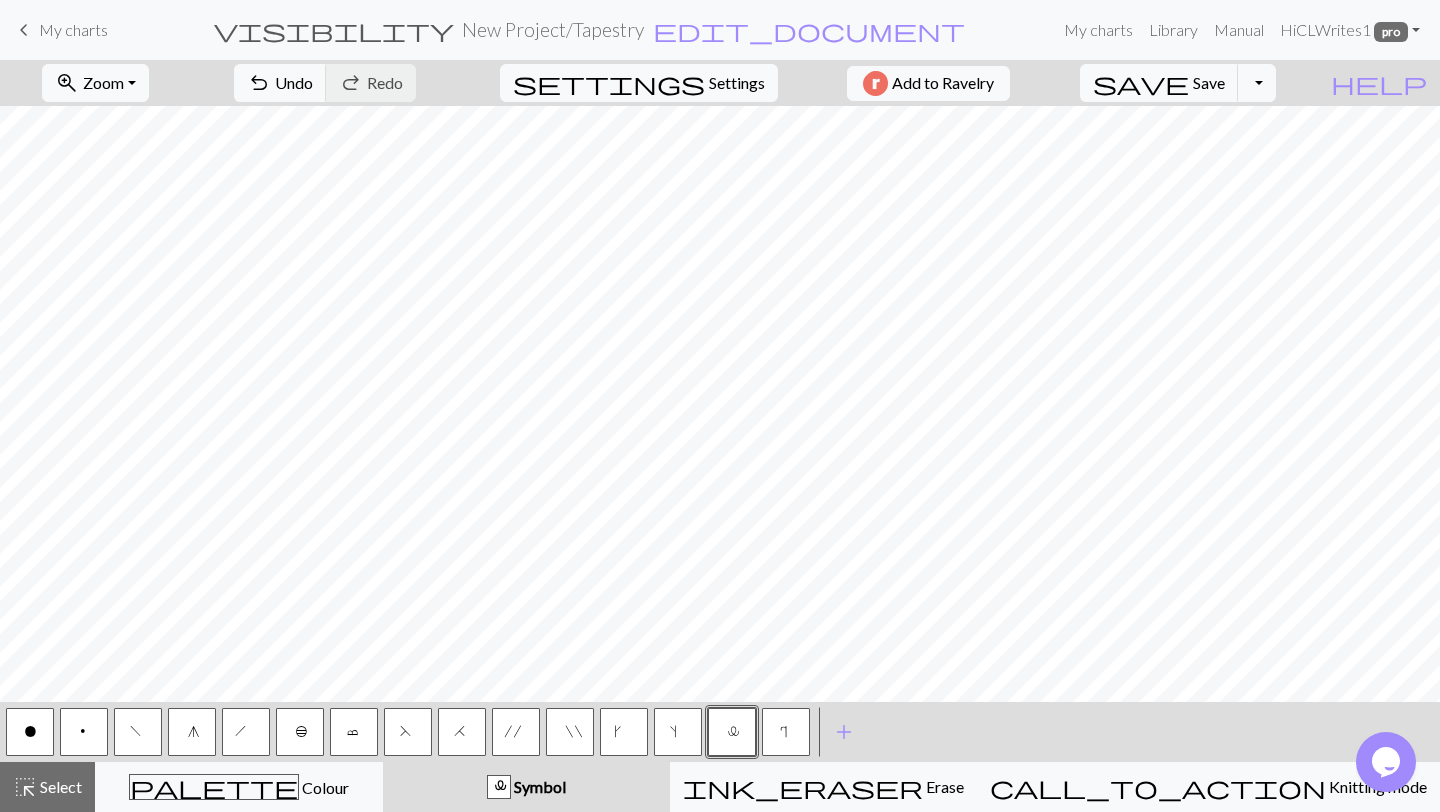 click on "l" at bounding box center [732, 734] 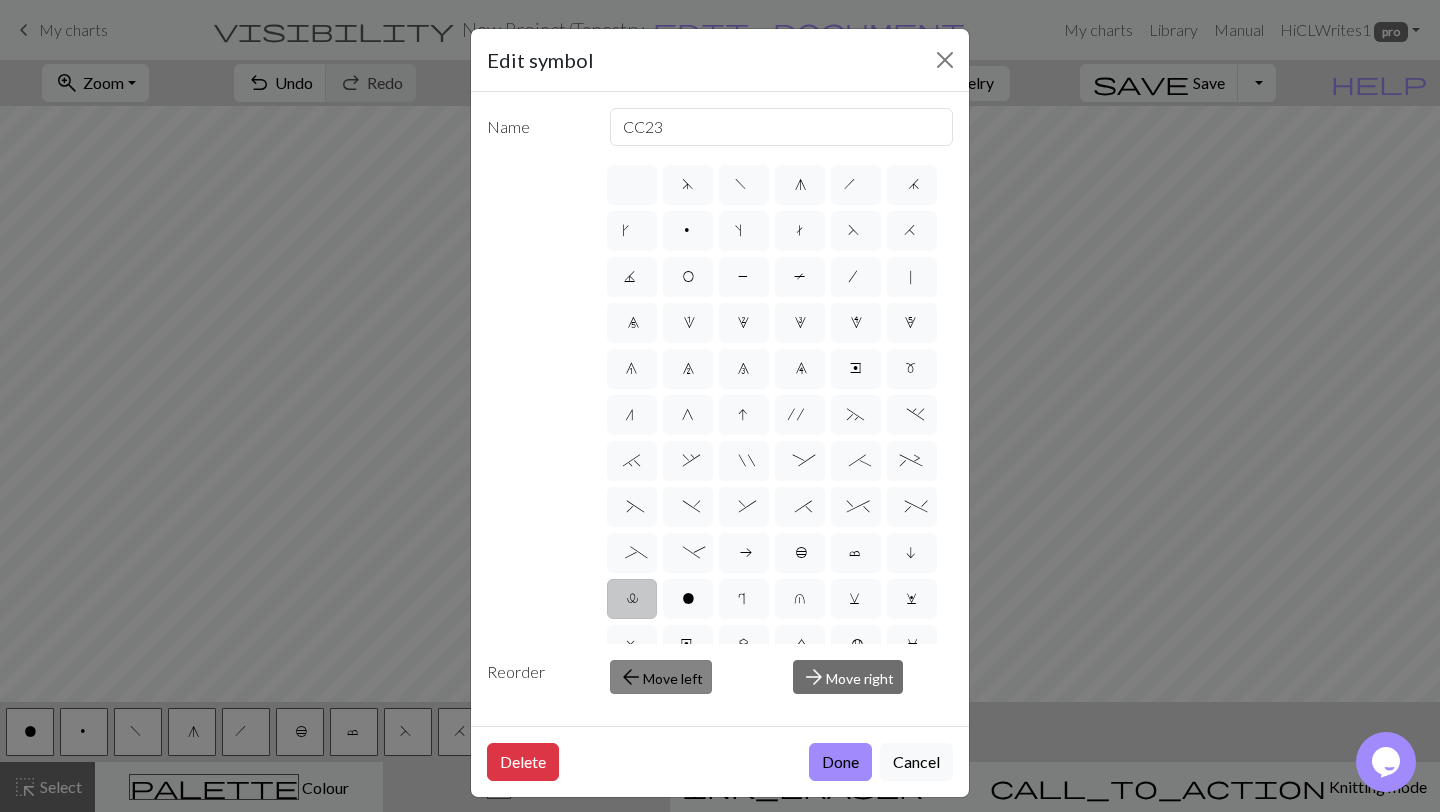 click on "arrow_back Move left" at bounding box center [661, 677] 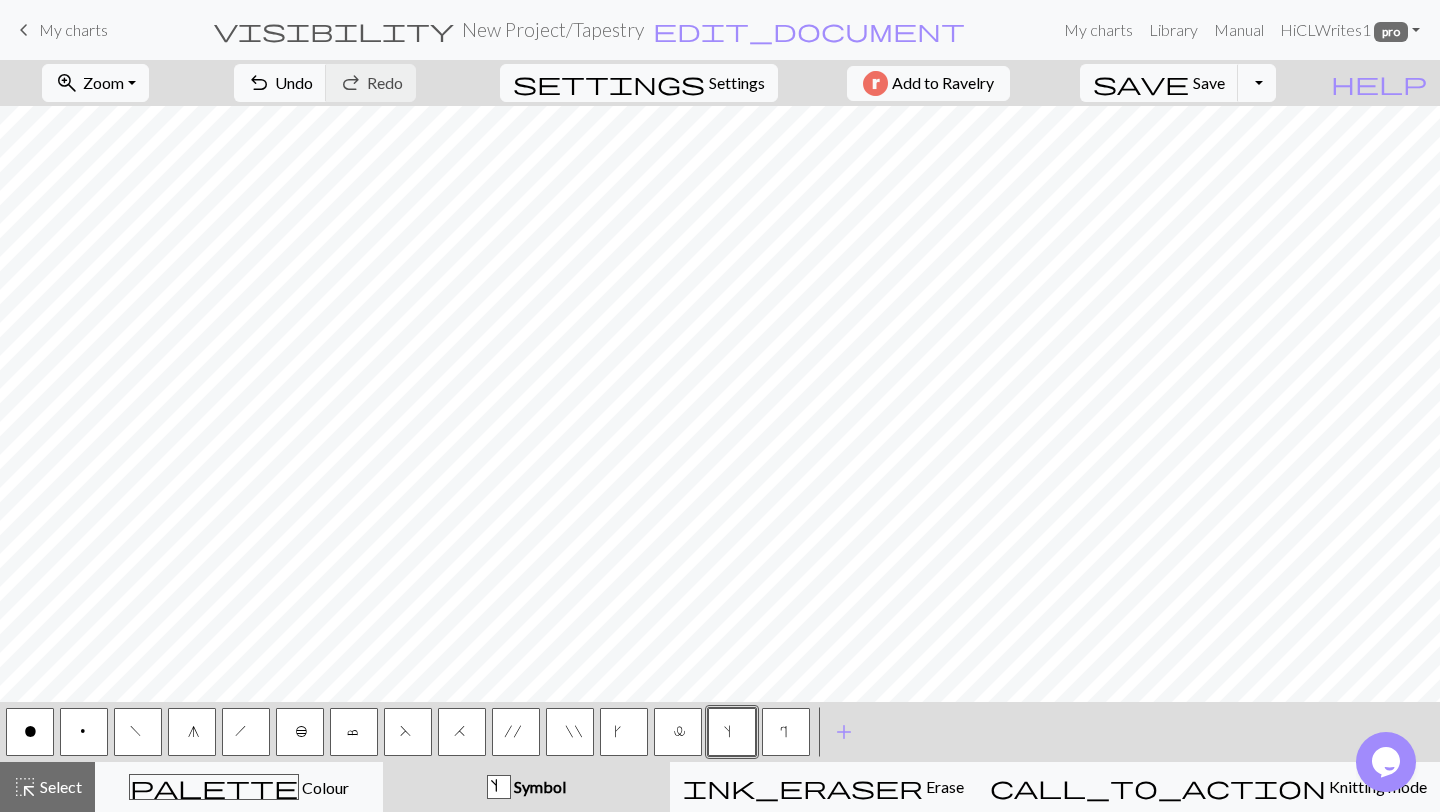 click on "l" at bounding box center (678, 734) 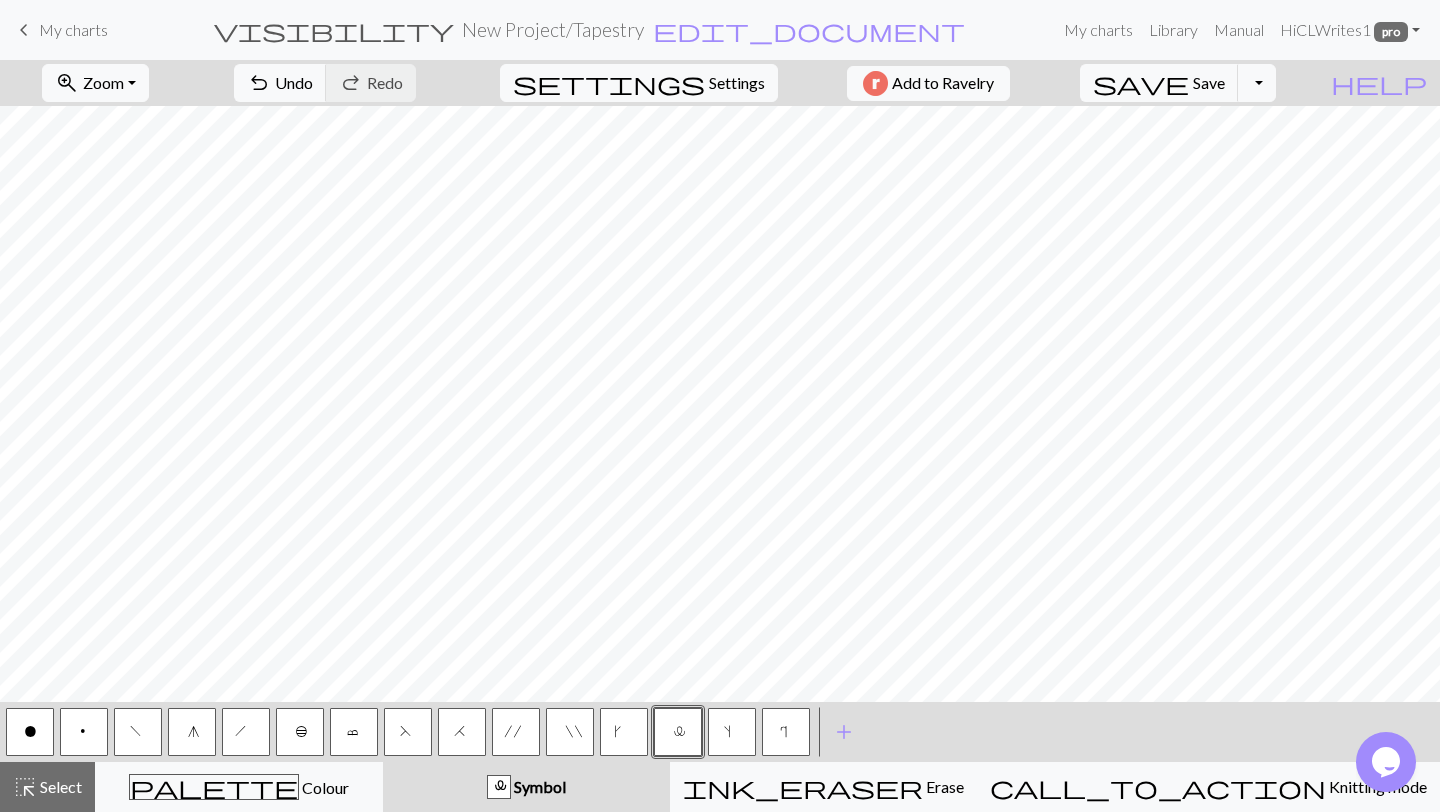 click on "l" at bounding box center (678, 734) 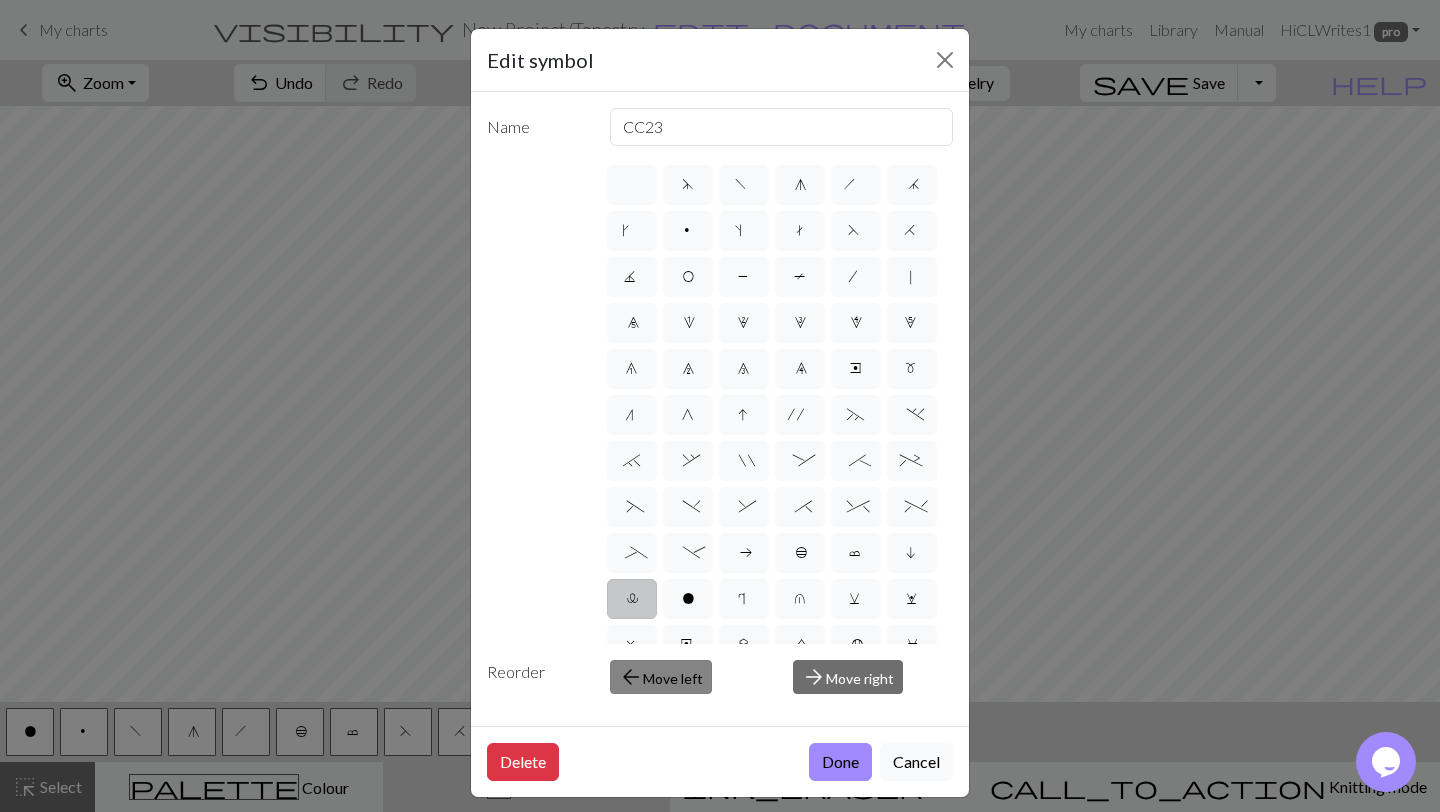 click on "arrow_back Move left" at bounding box center [661, 677] 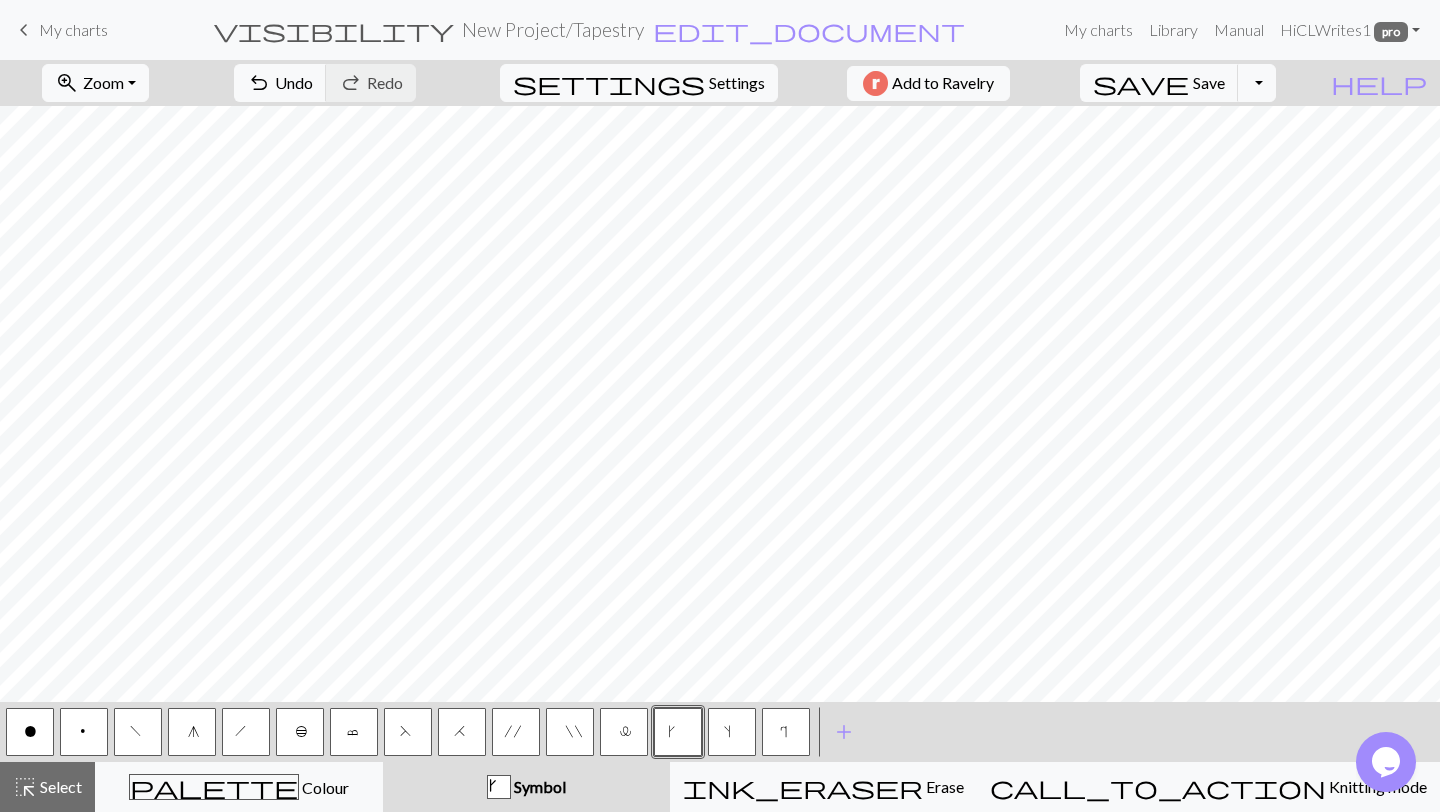 click on "l" at bounding box center [624, 732] 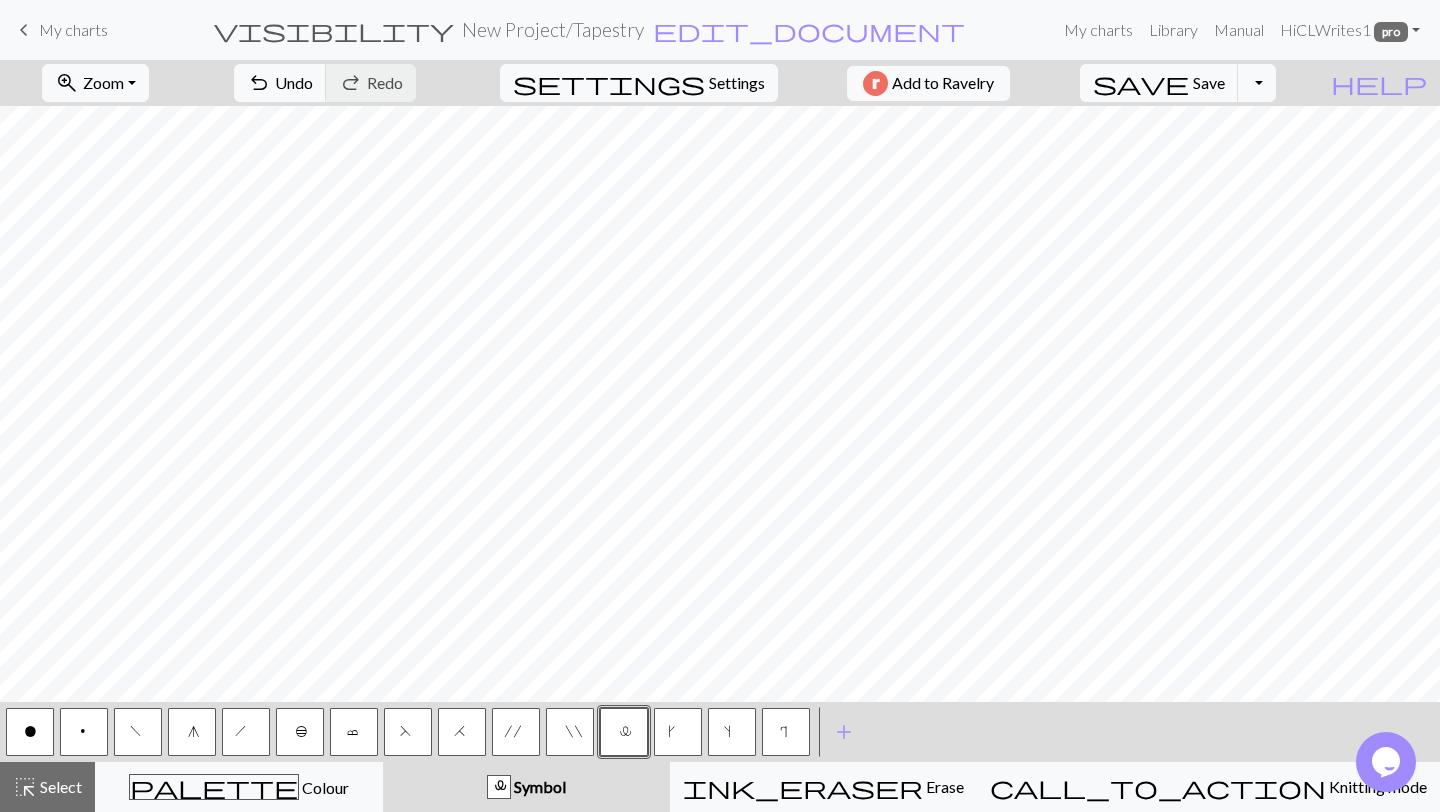 click on "l" at bounding box center [624, 732] 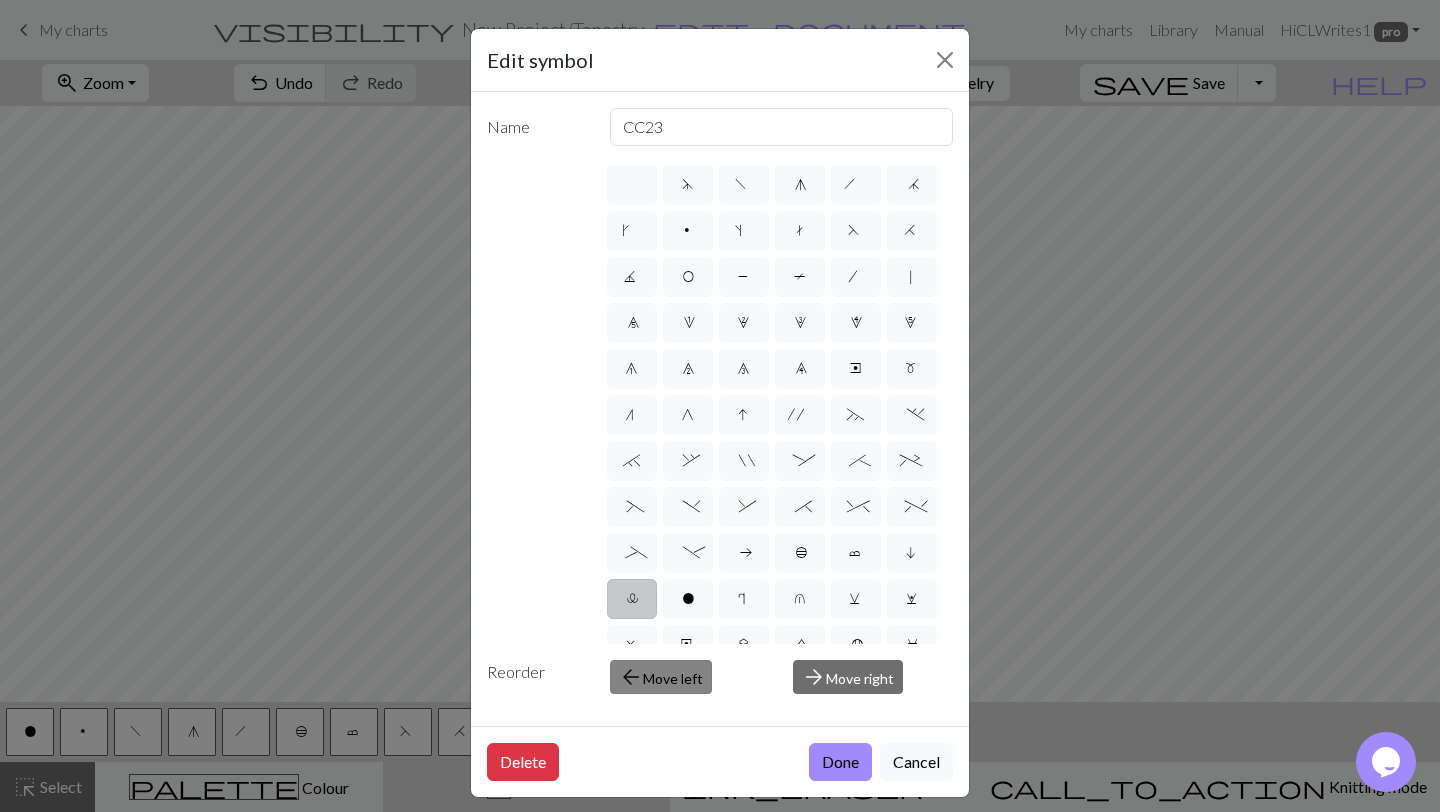 click on "arrow_back" at bounding box center (631, 677) 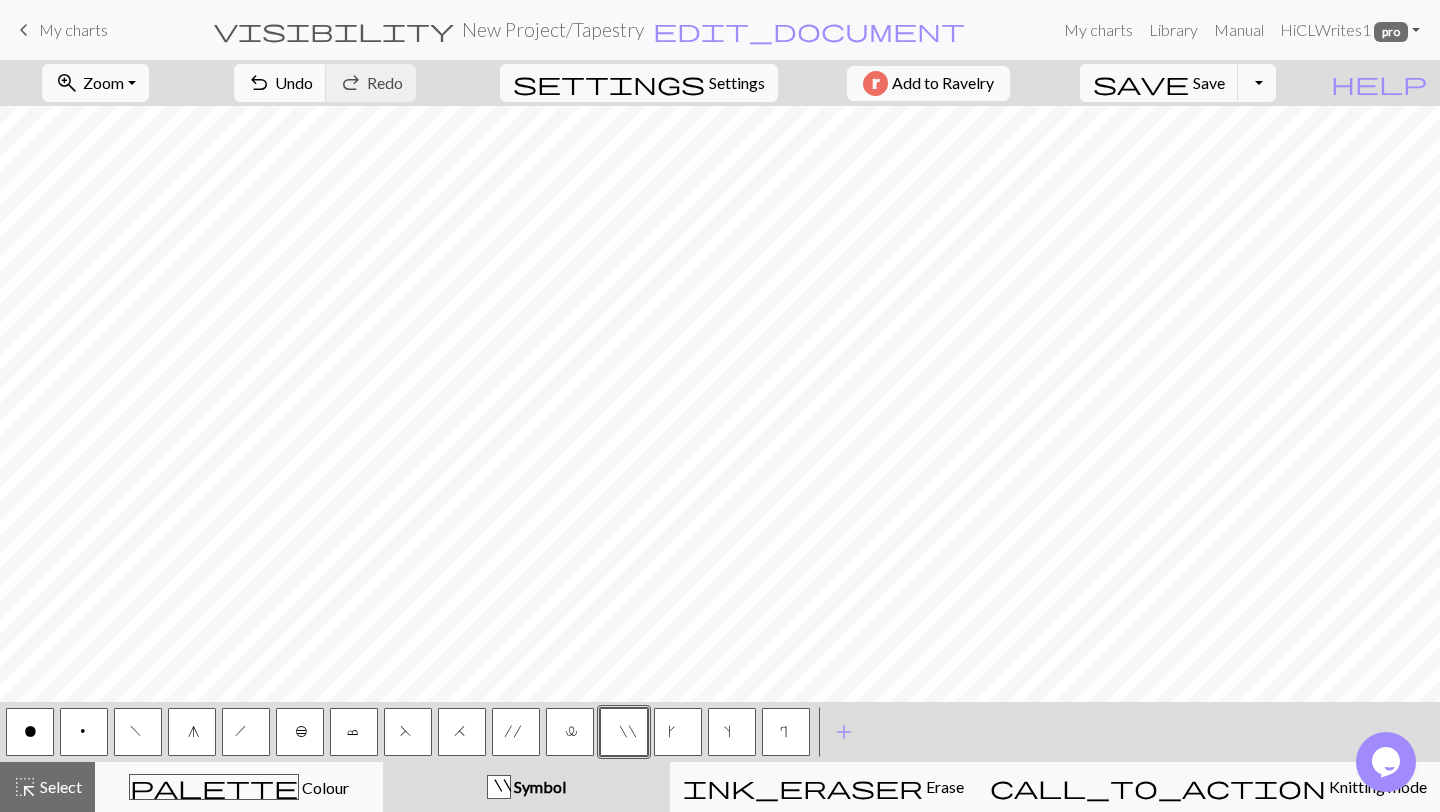 click on "l" at bounding box center [570, 732] 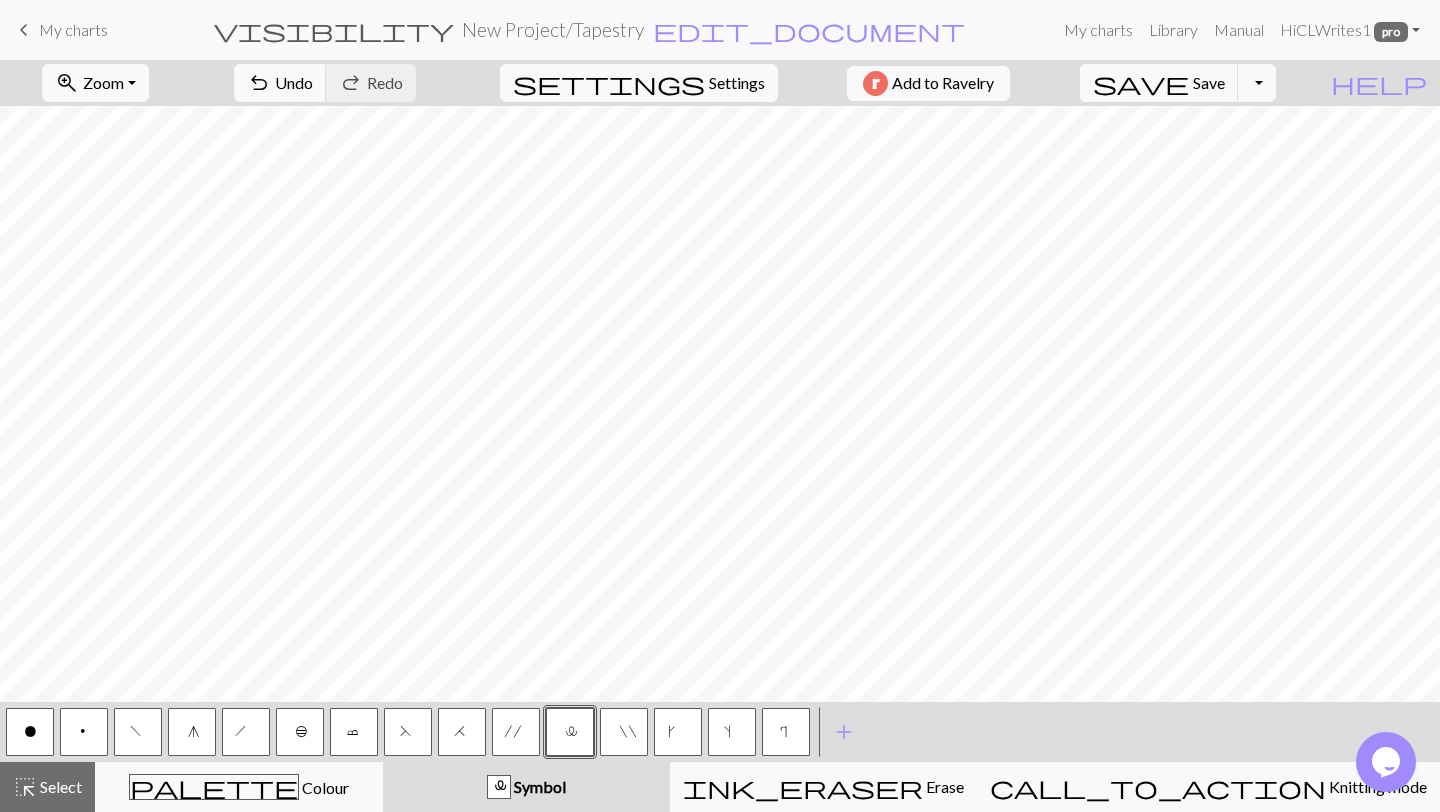 click on "l" at bounding box center [570, 734] 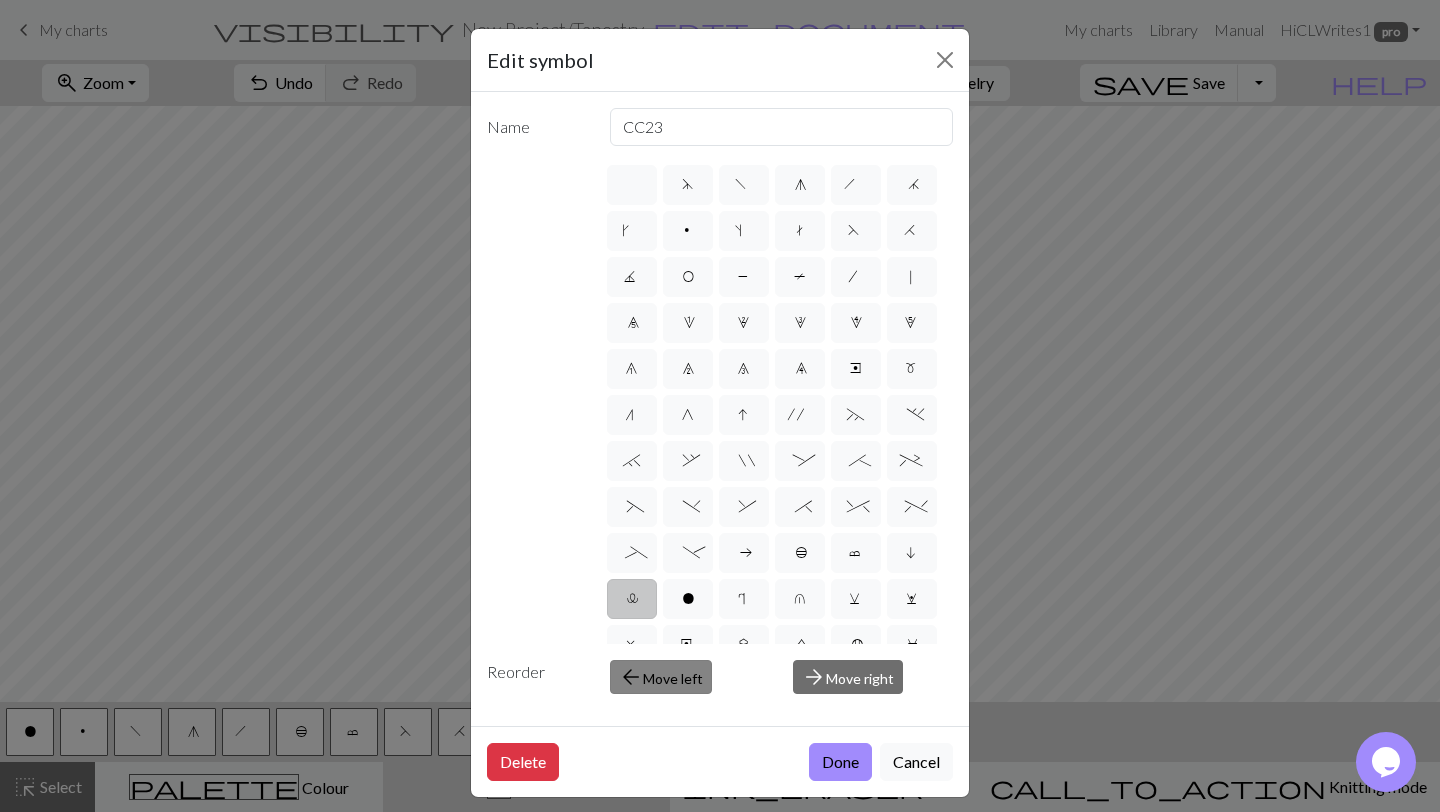 click on "arrow_back Move left" at bounding box center [661, 677] 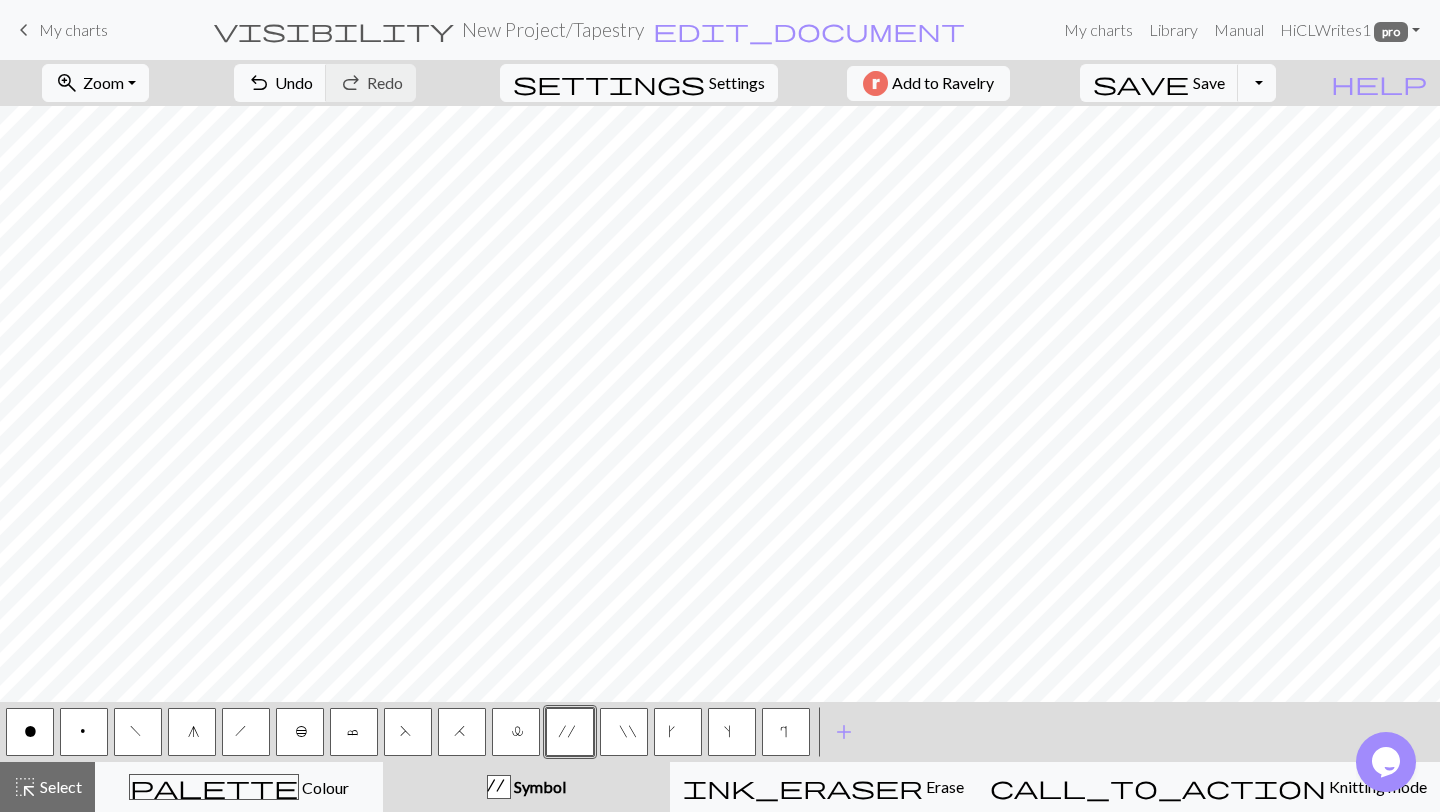 click on "l" at bounding box center (516, 734) 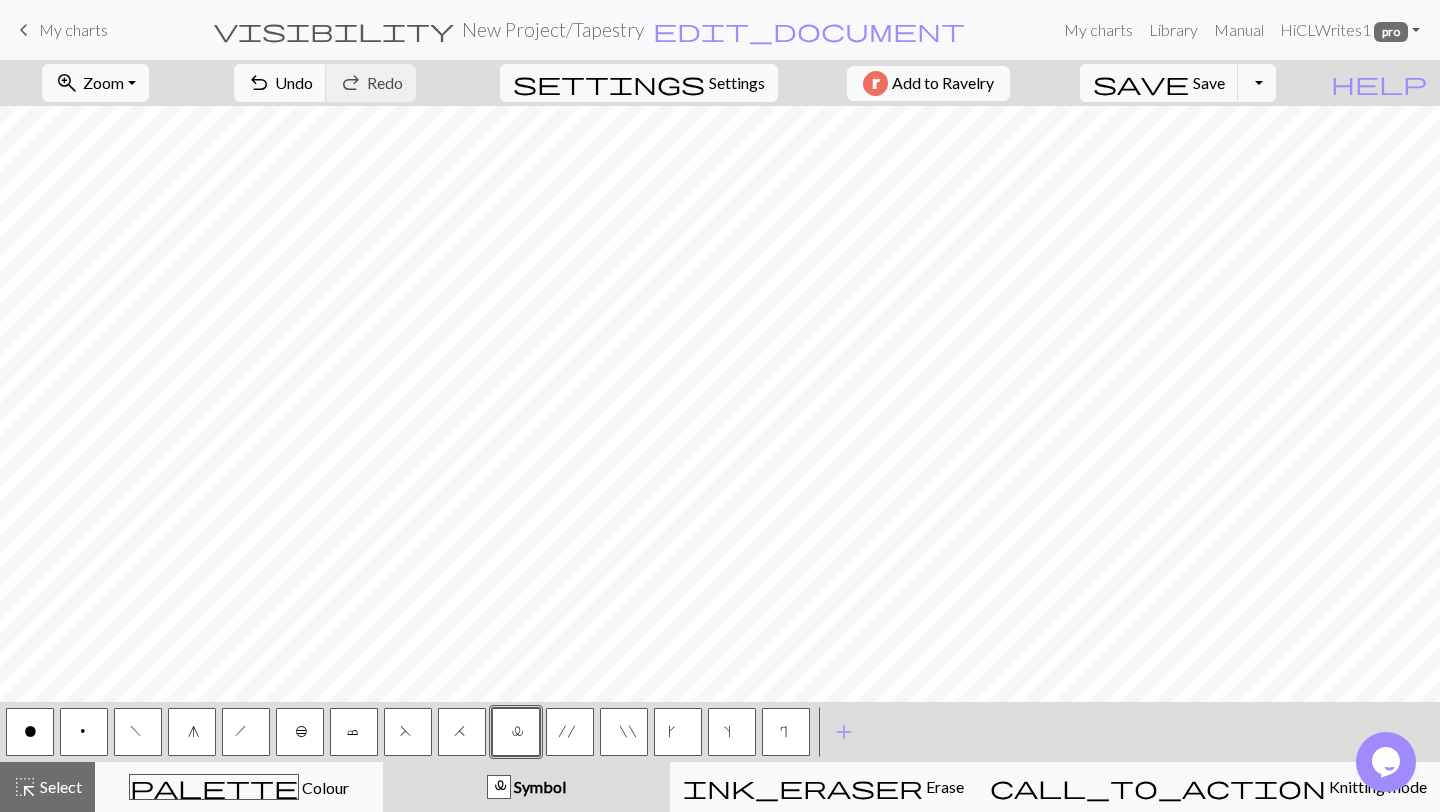 click on "l" at bounding box center (516, 734) 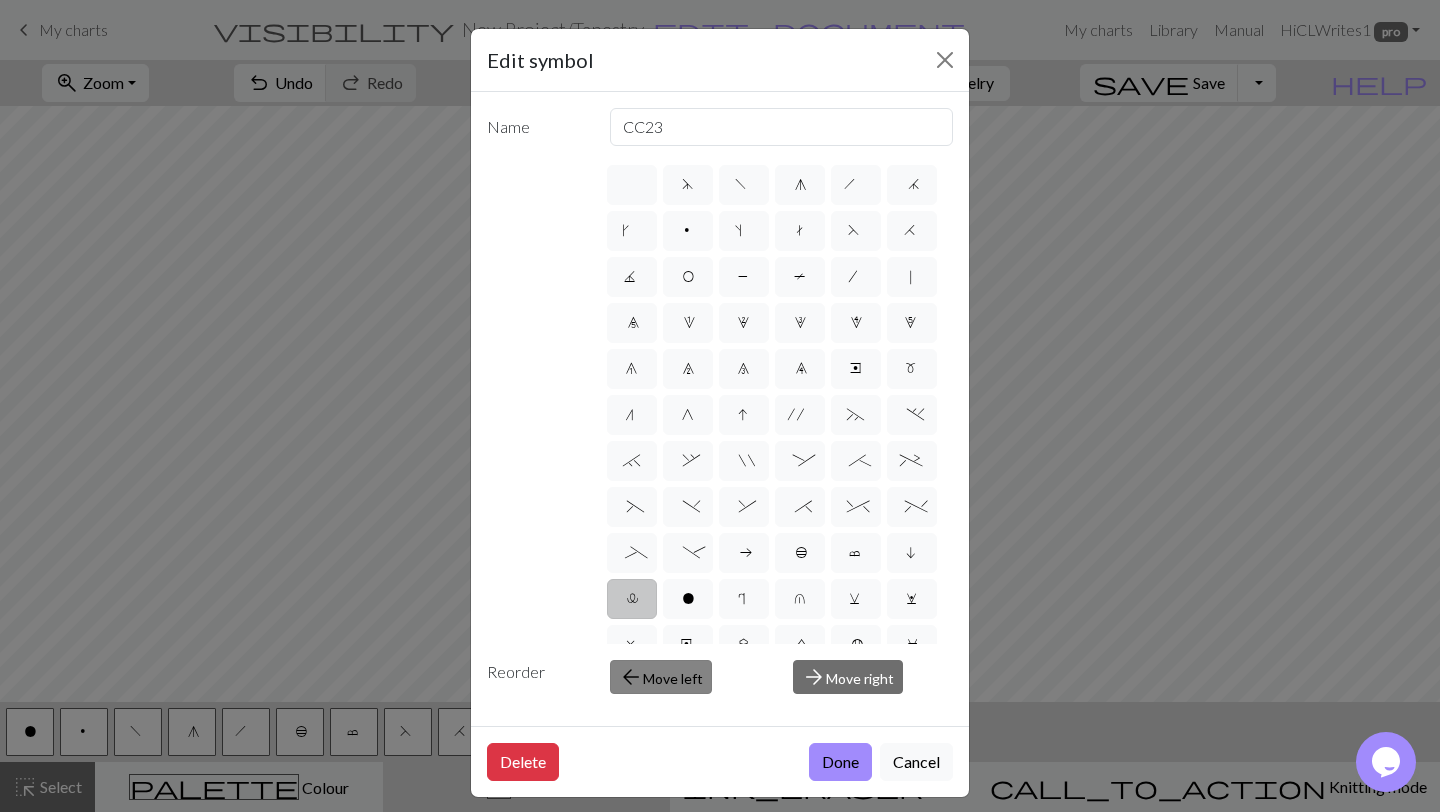 click on "arrow_back Move left" at bounding box center (661, 677) 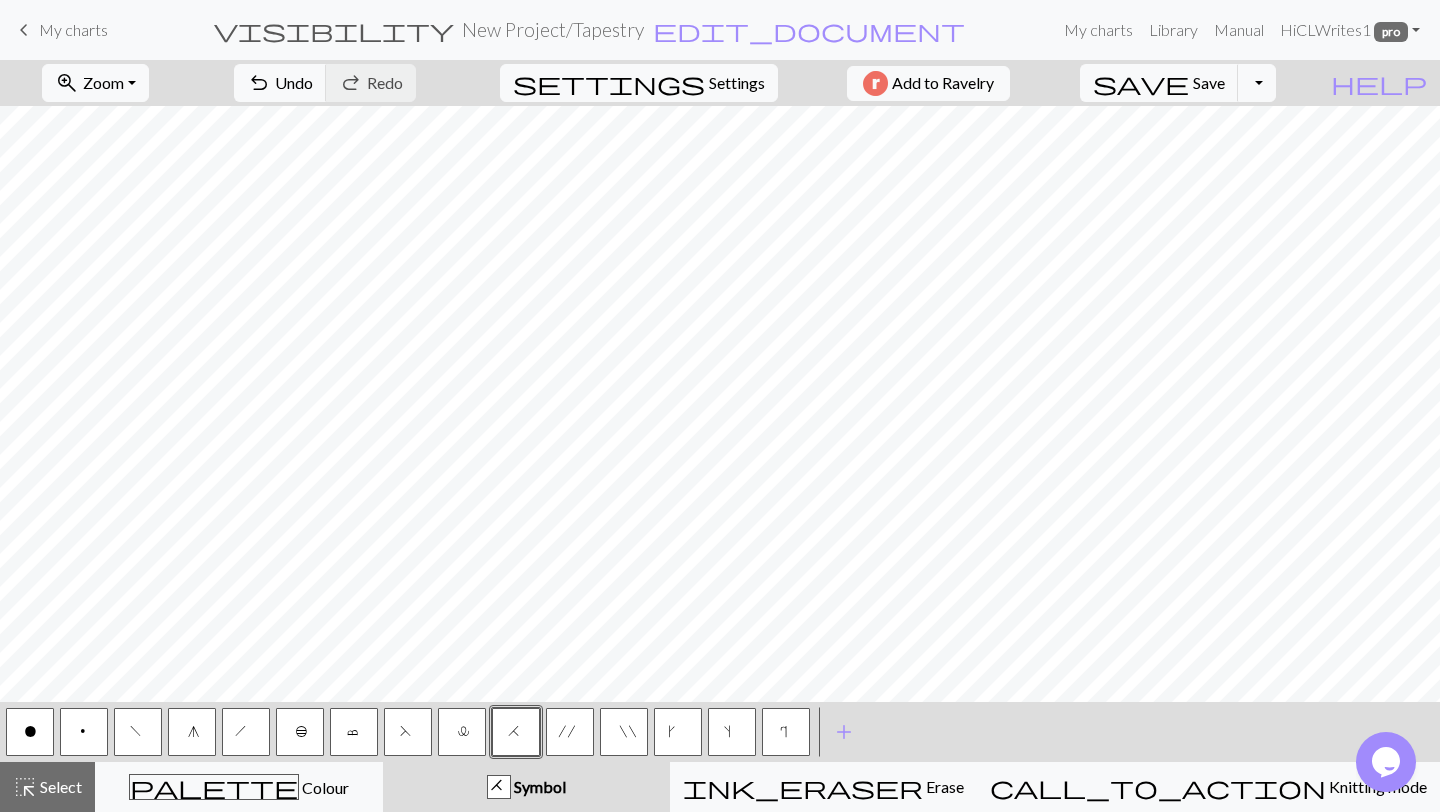 click on "l" at bounding box center (462, 734) 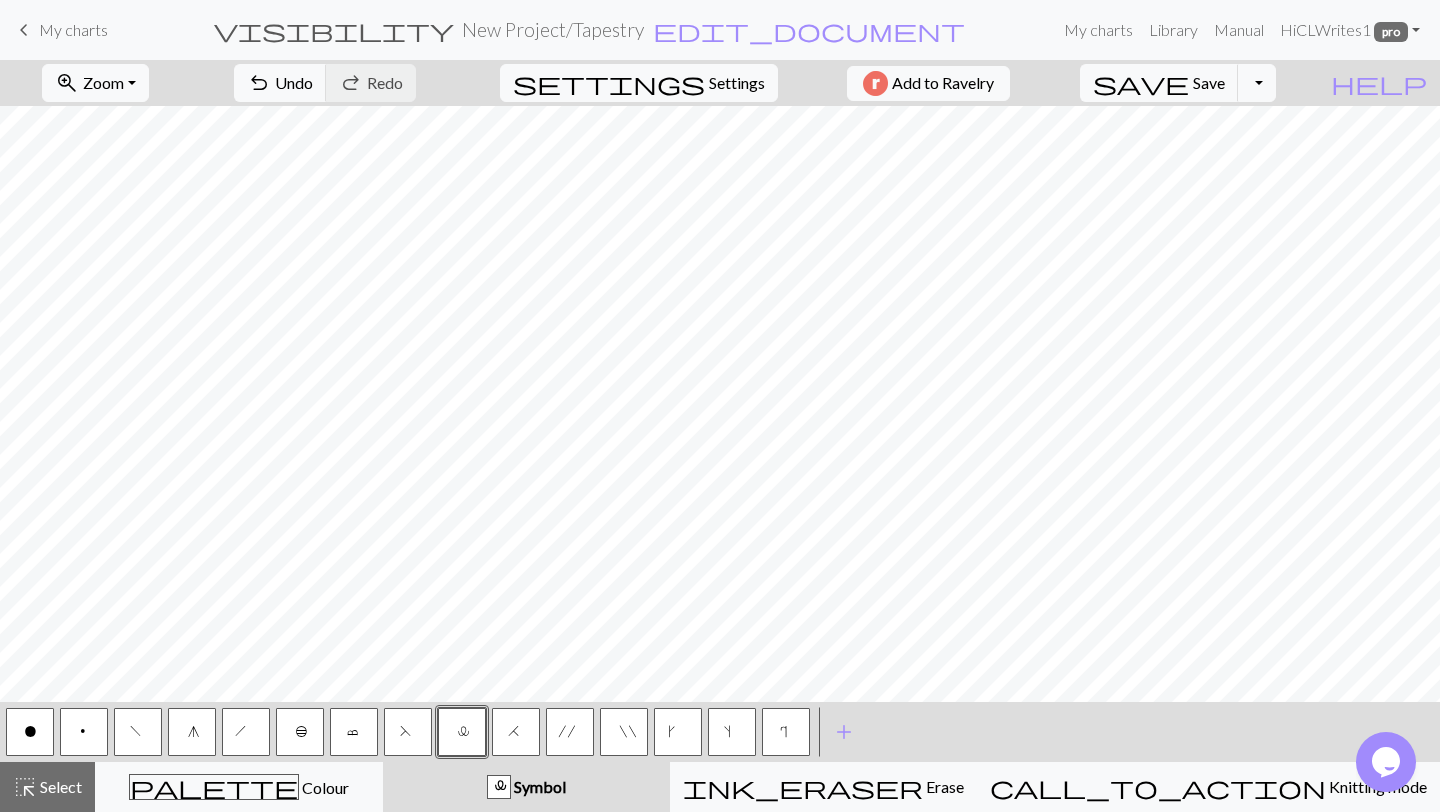 click on "l" at bounding box center [462, 734] 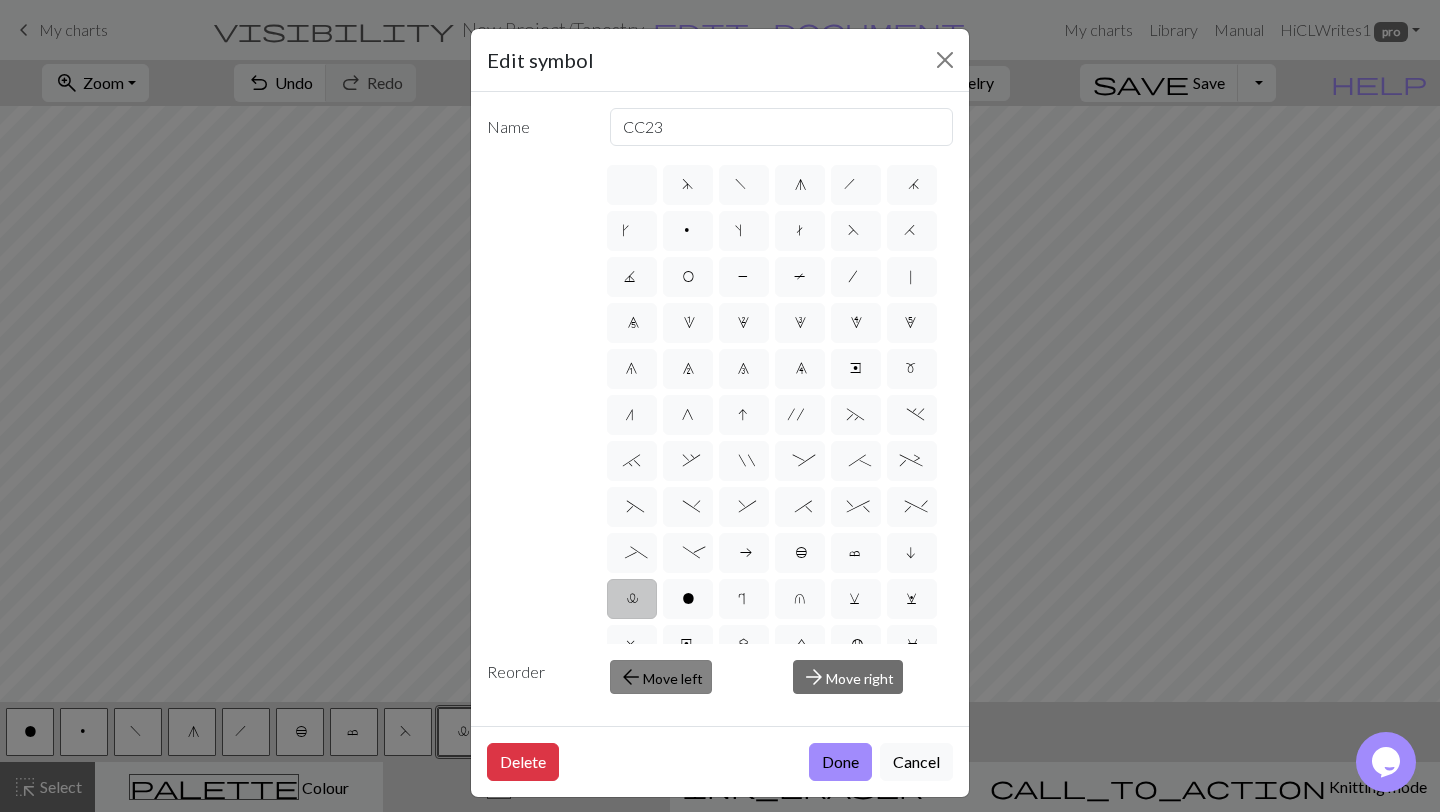 click on "arrow_back Move left" at bounding box center (661, 677) 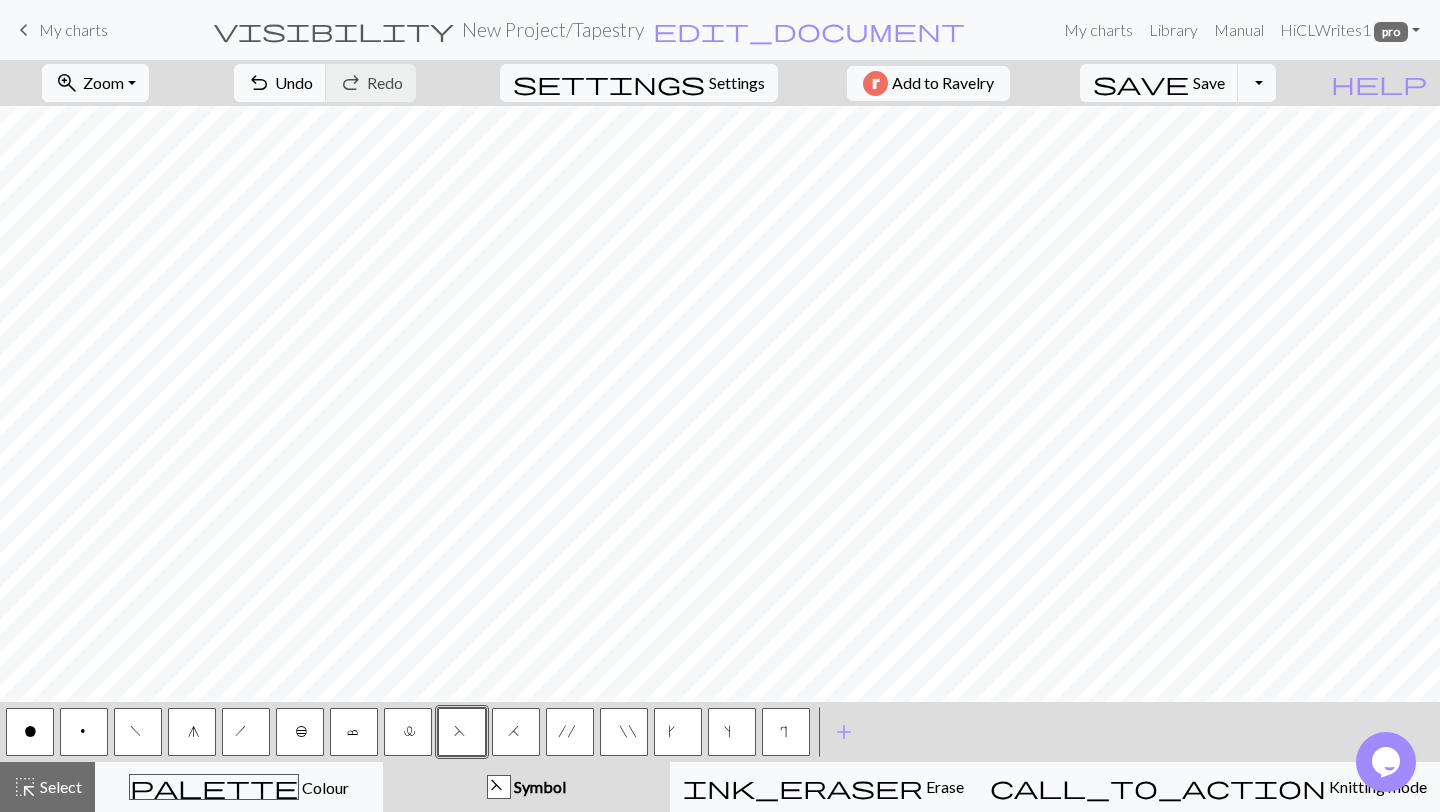 click on "r" at bounding box center [786, 732] 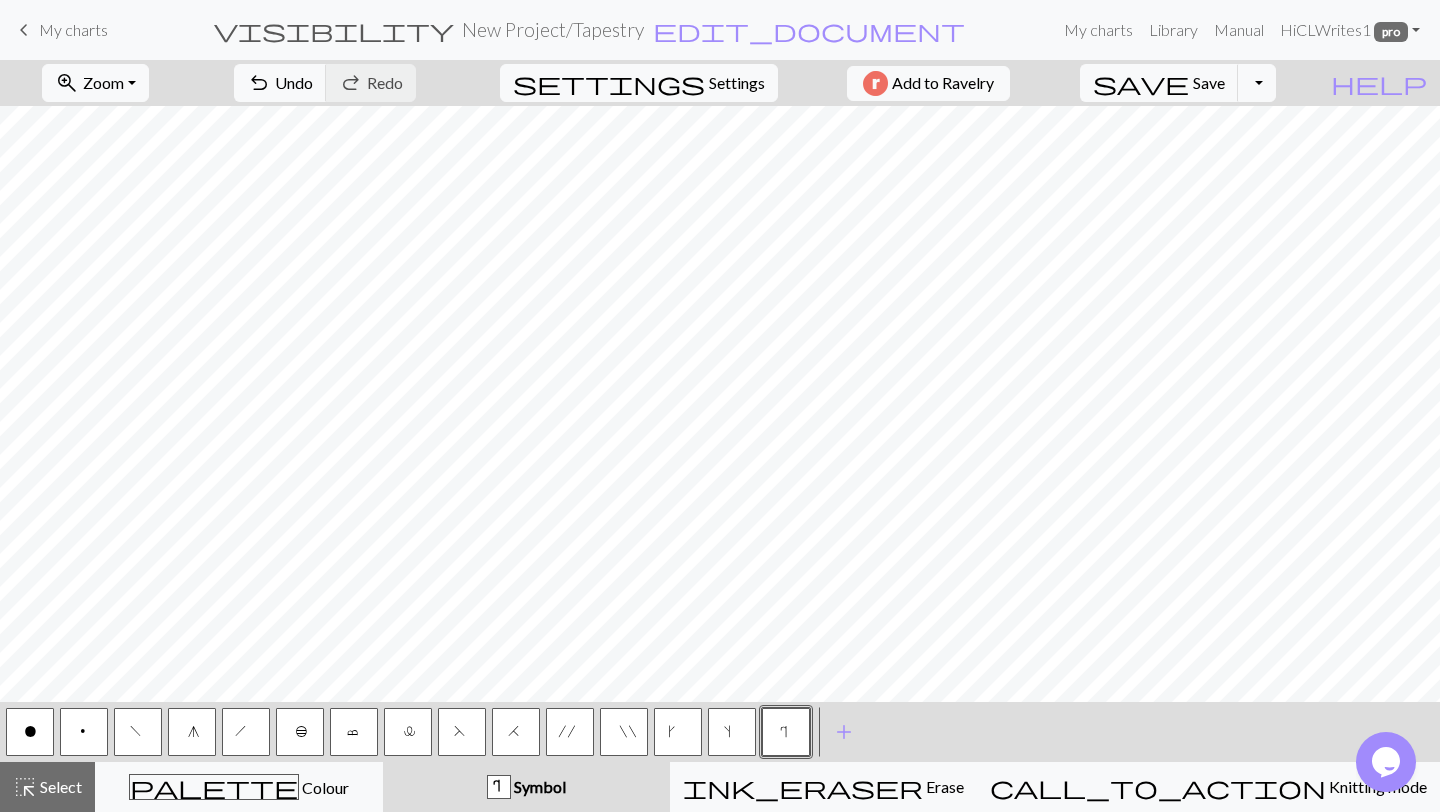click on "r" at bounding box center (786, 732) 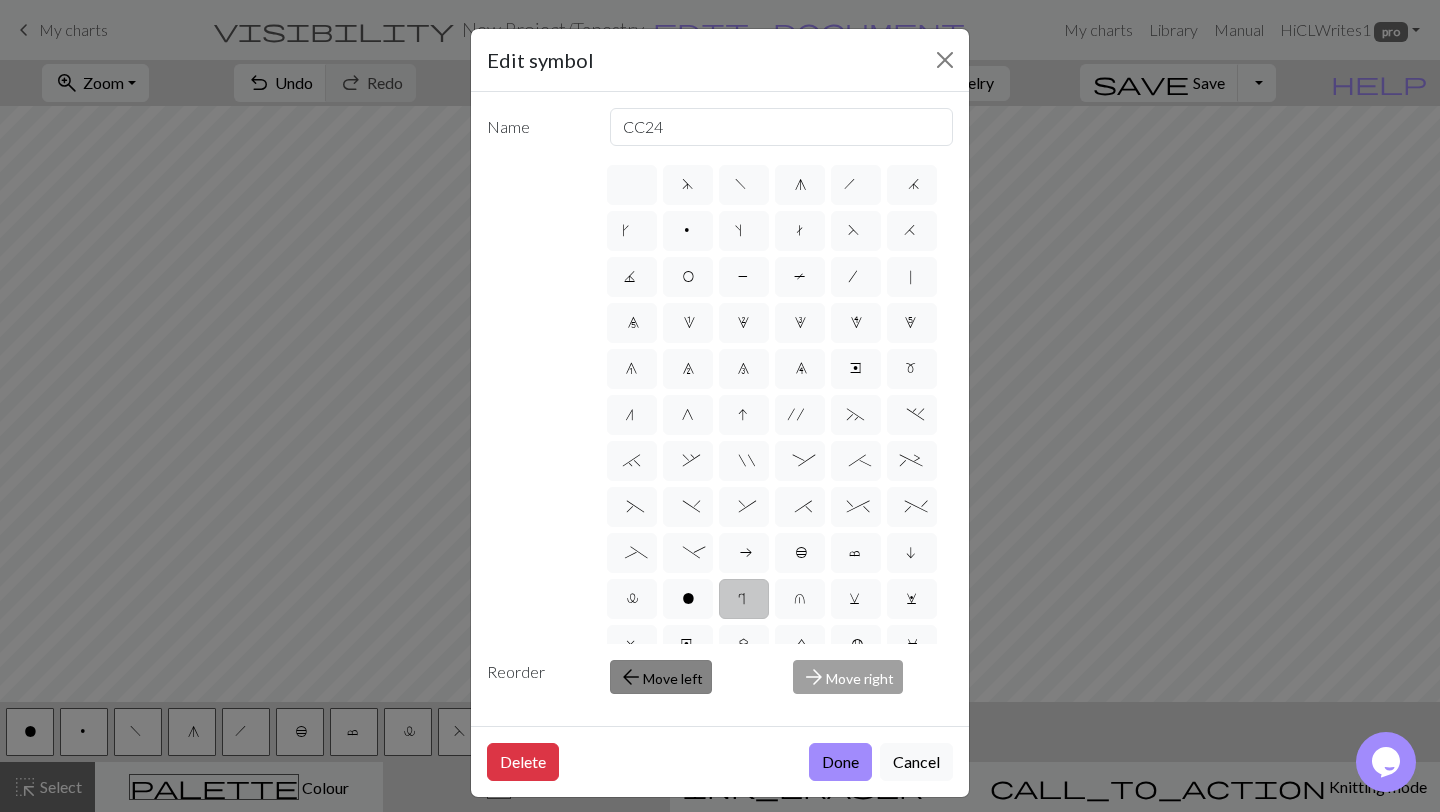 click on "arrow_back Move left" at bounding box center (661, 677) 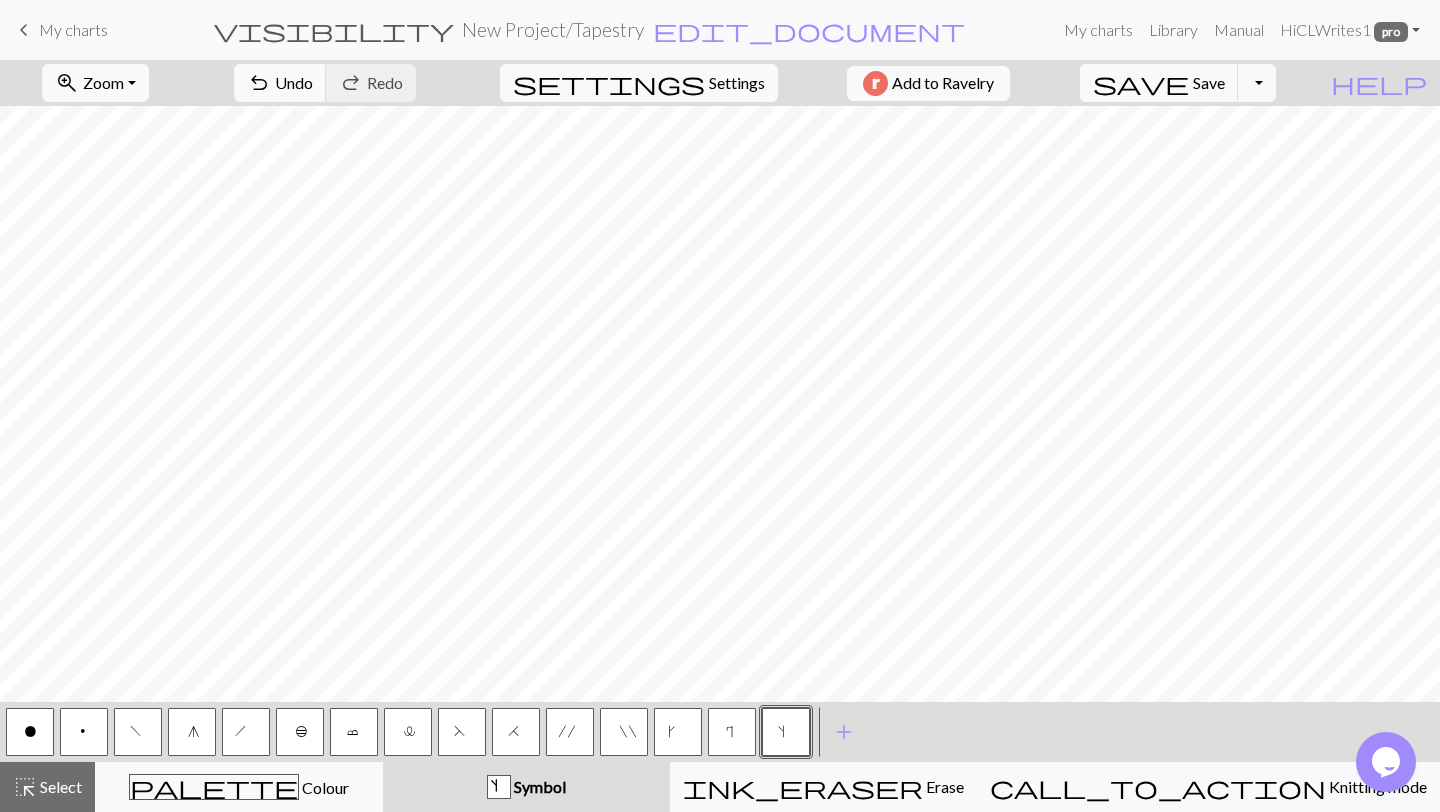 click on "r" at bounding box center (732, 732) 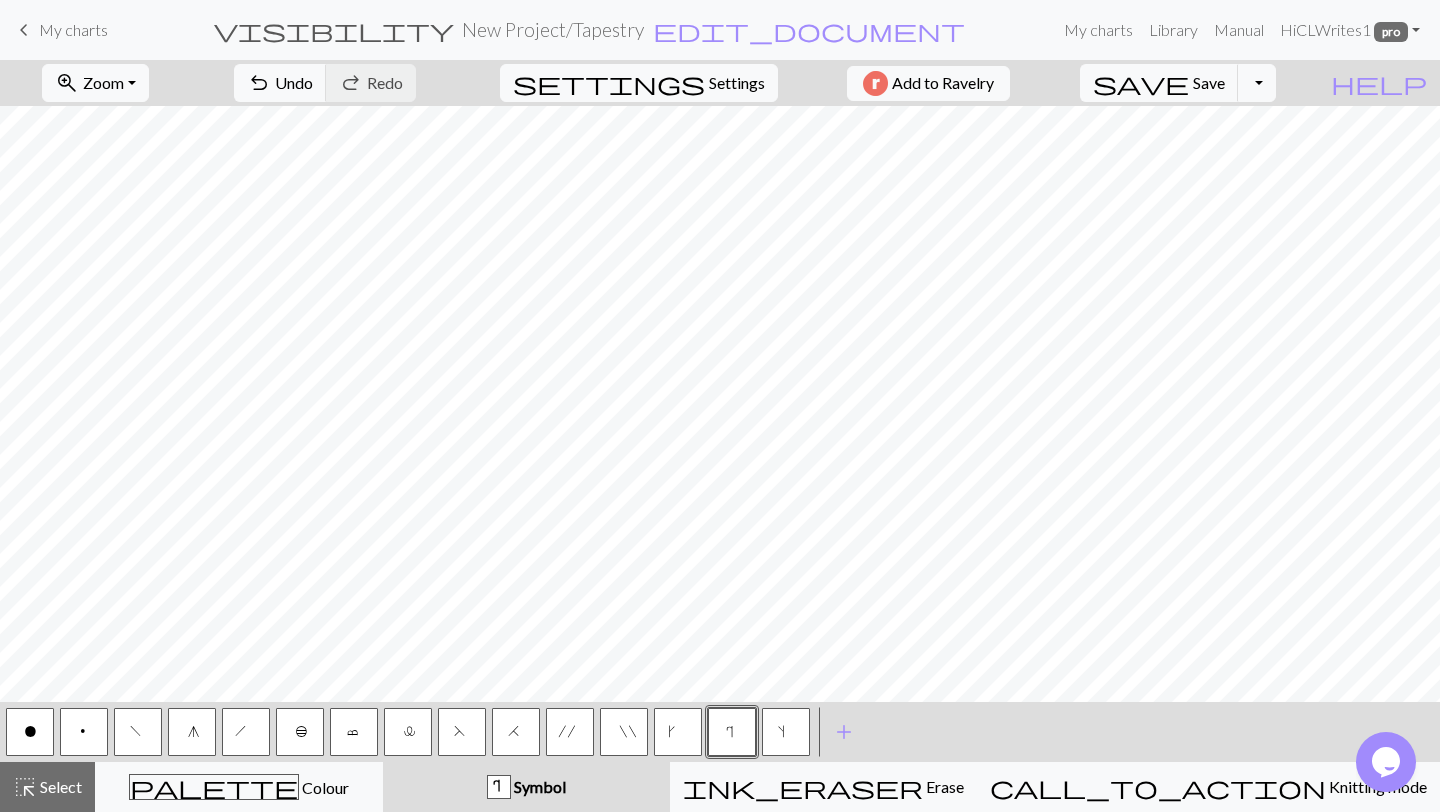 click on "r" at bounding box center (732, 732) 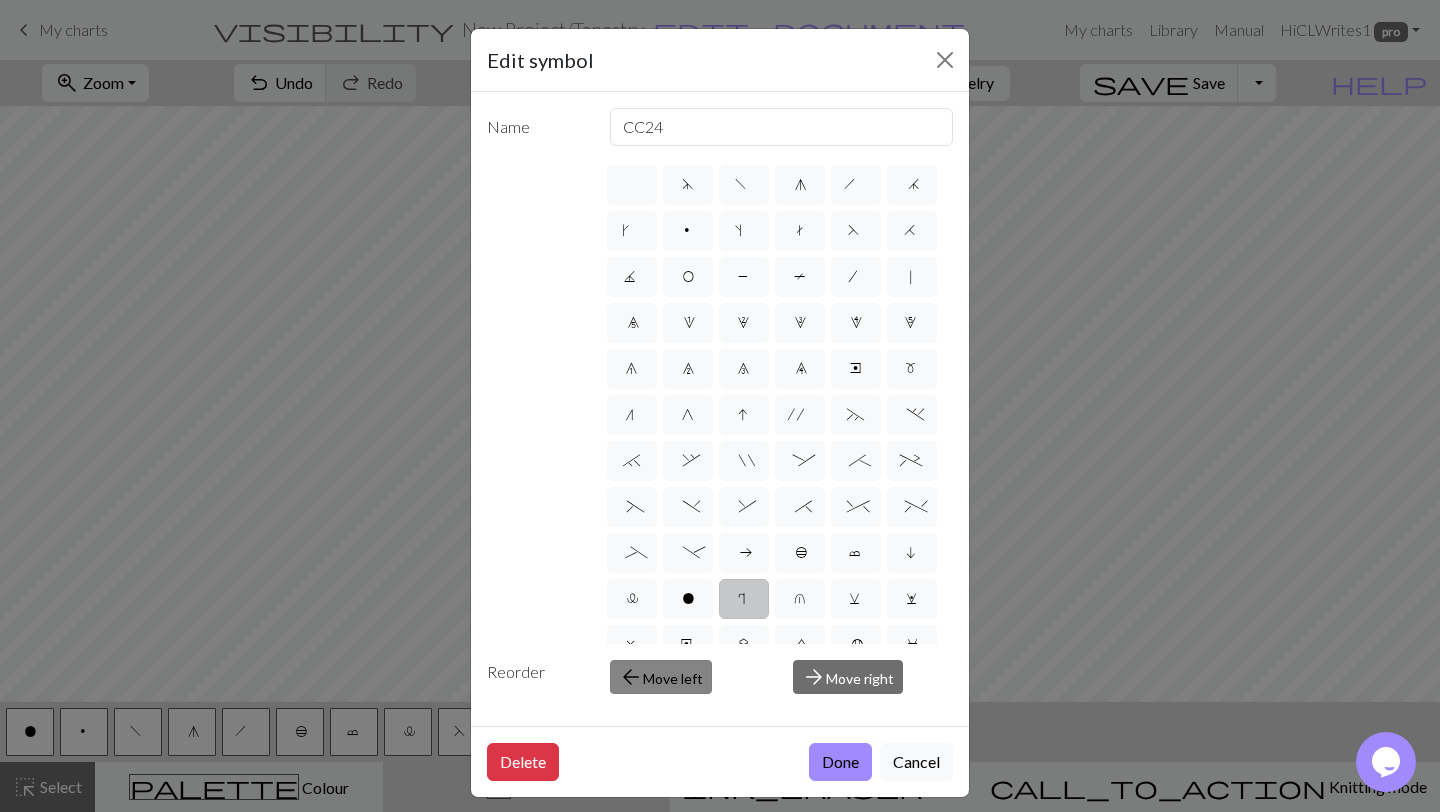 click on "arrow_back Move left" at bounding box center [661, 677] 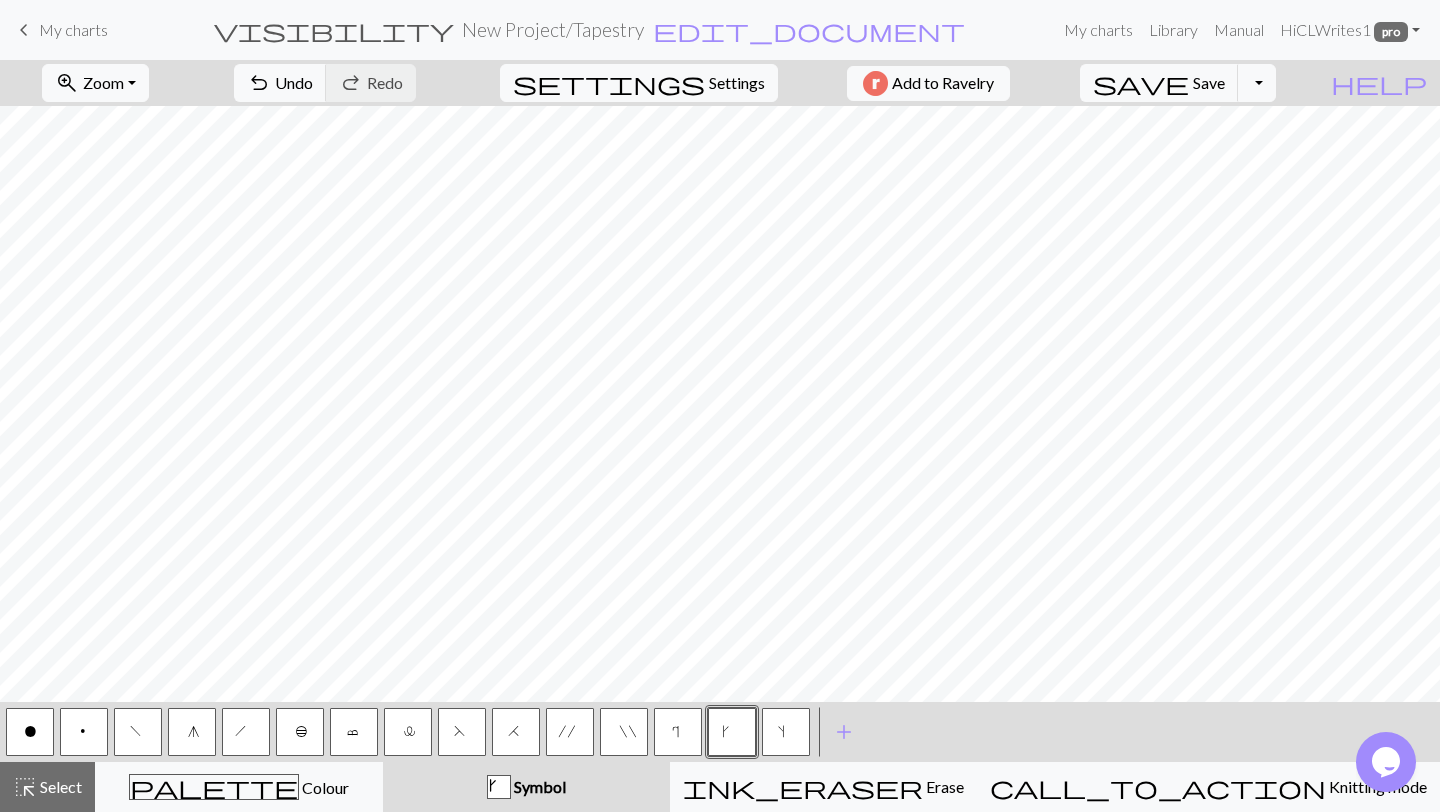 click on "r" at bounding box center (678, 734) 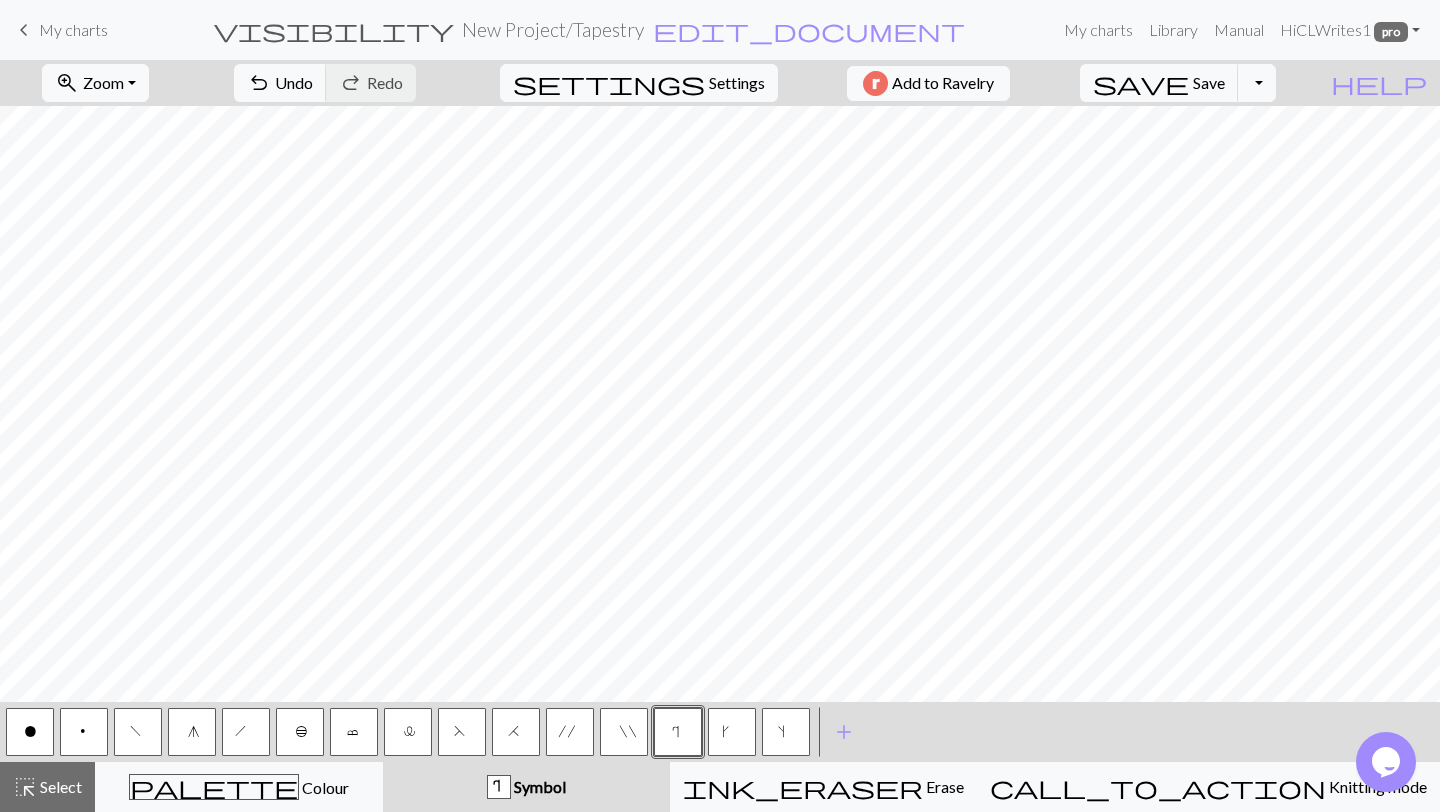 click on "r" at bounding box center (678, 734) 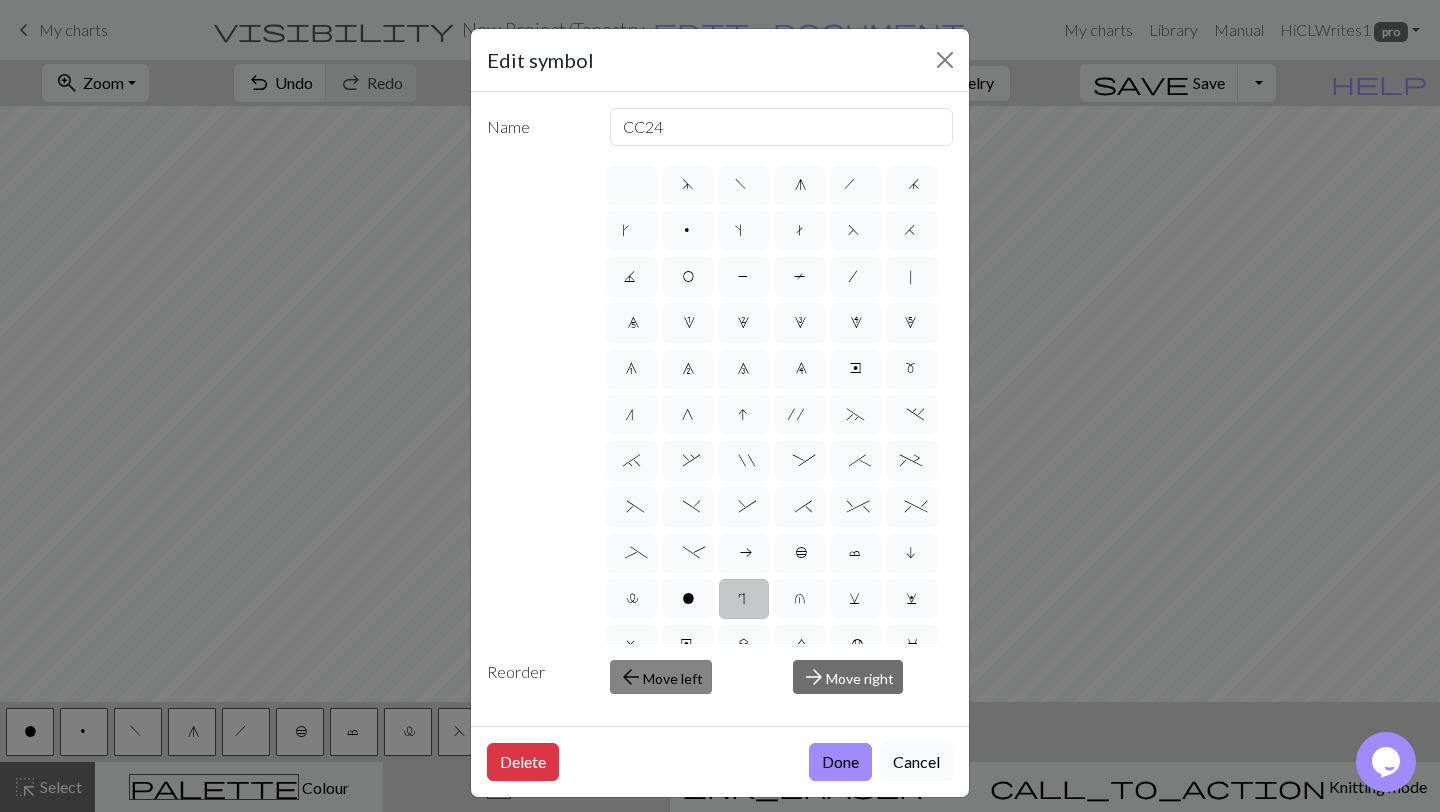 click on "arrow_back Move left" at bounding box center [661, 677] 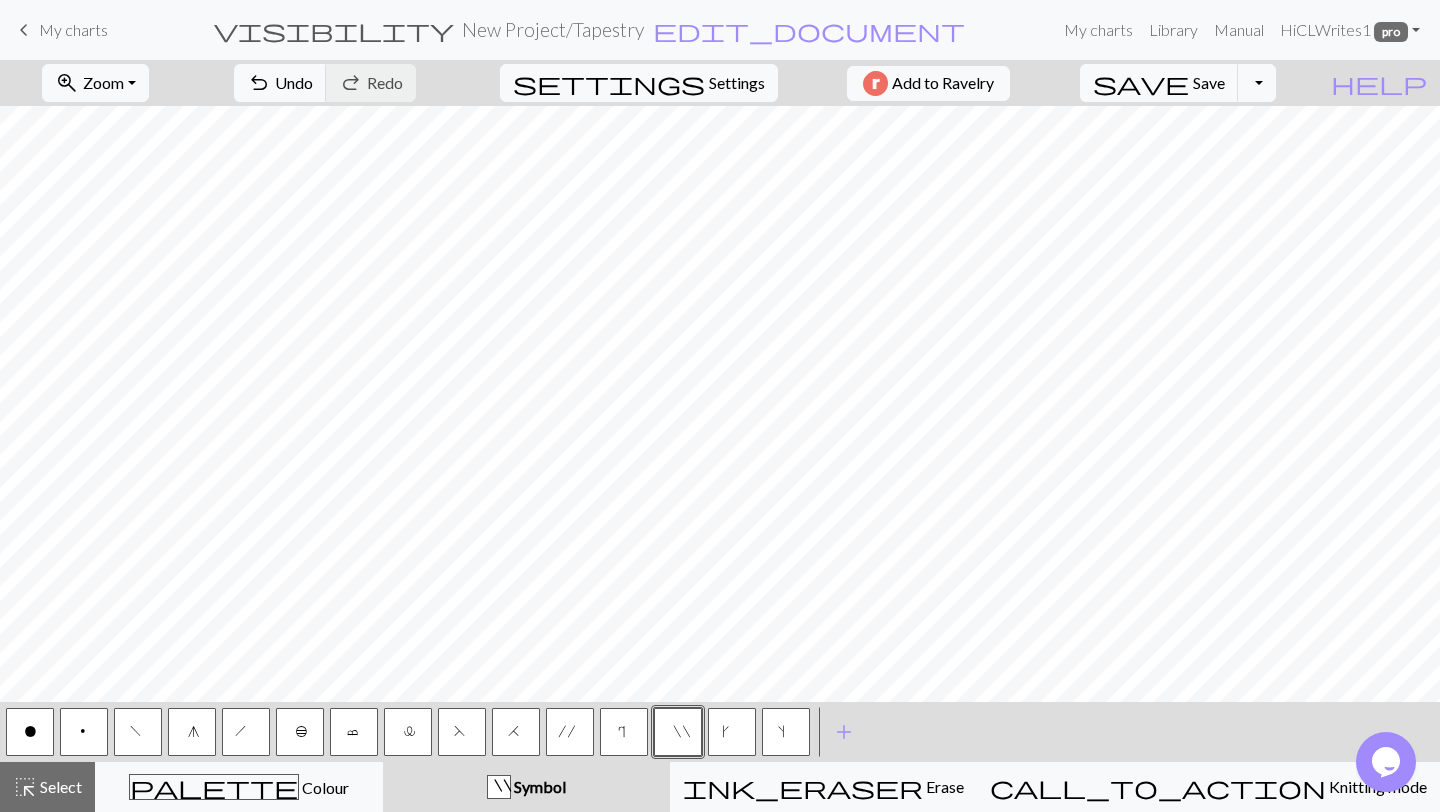 click on "r" at bounding box center [624, 734] 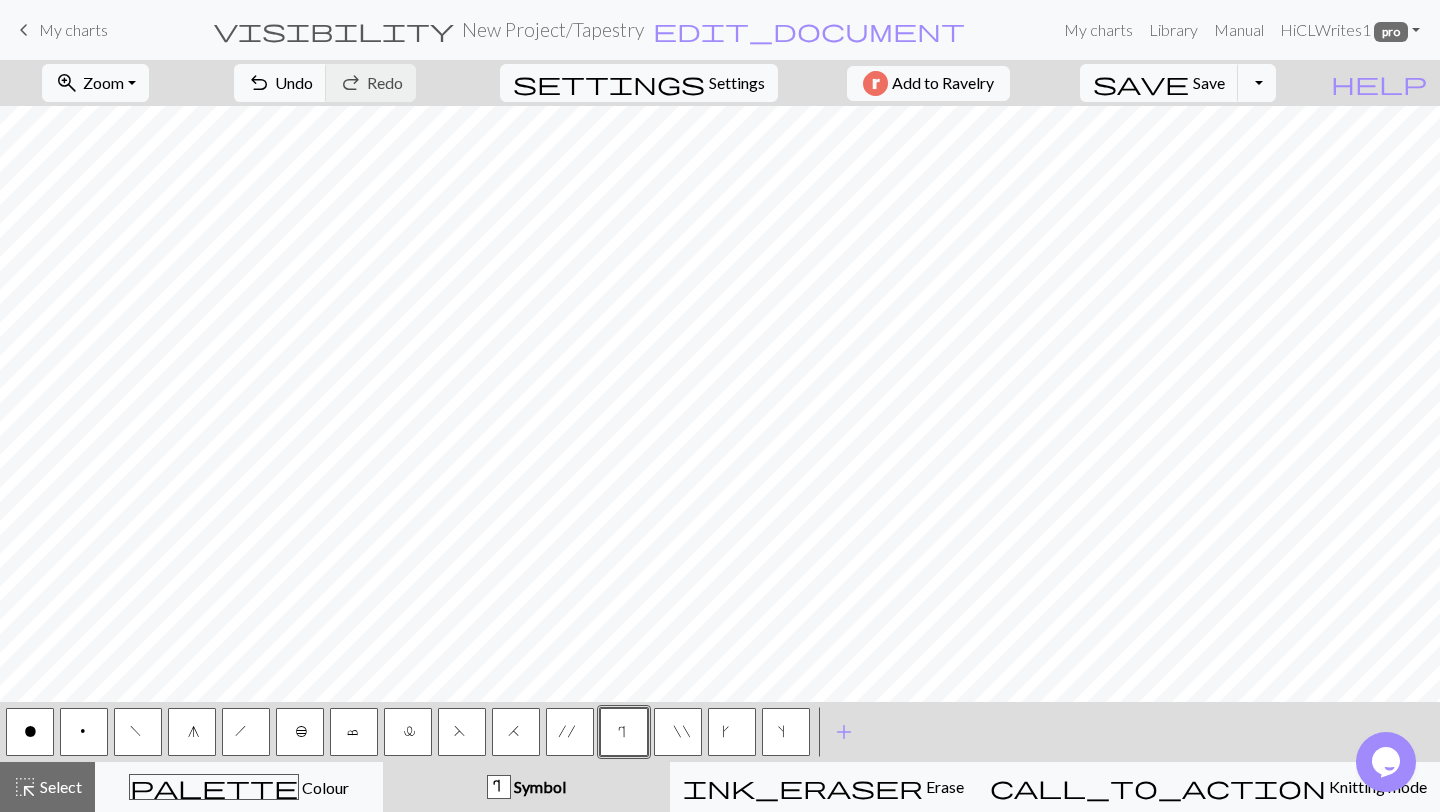 click on "r" at bounding box center [624, 734] 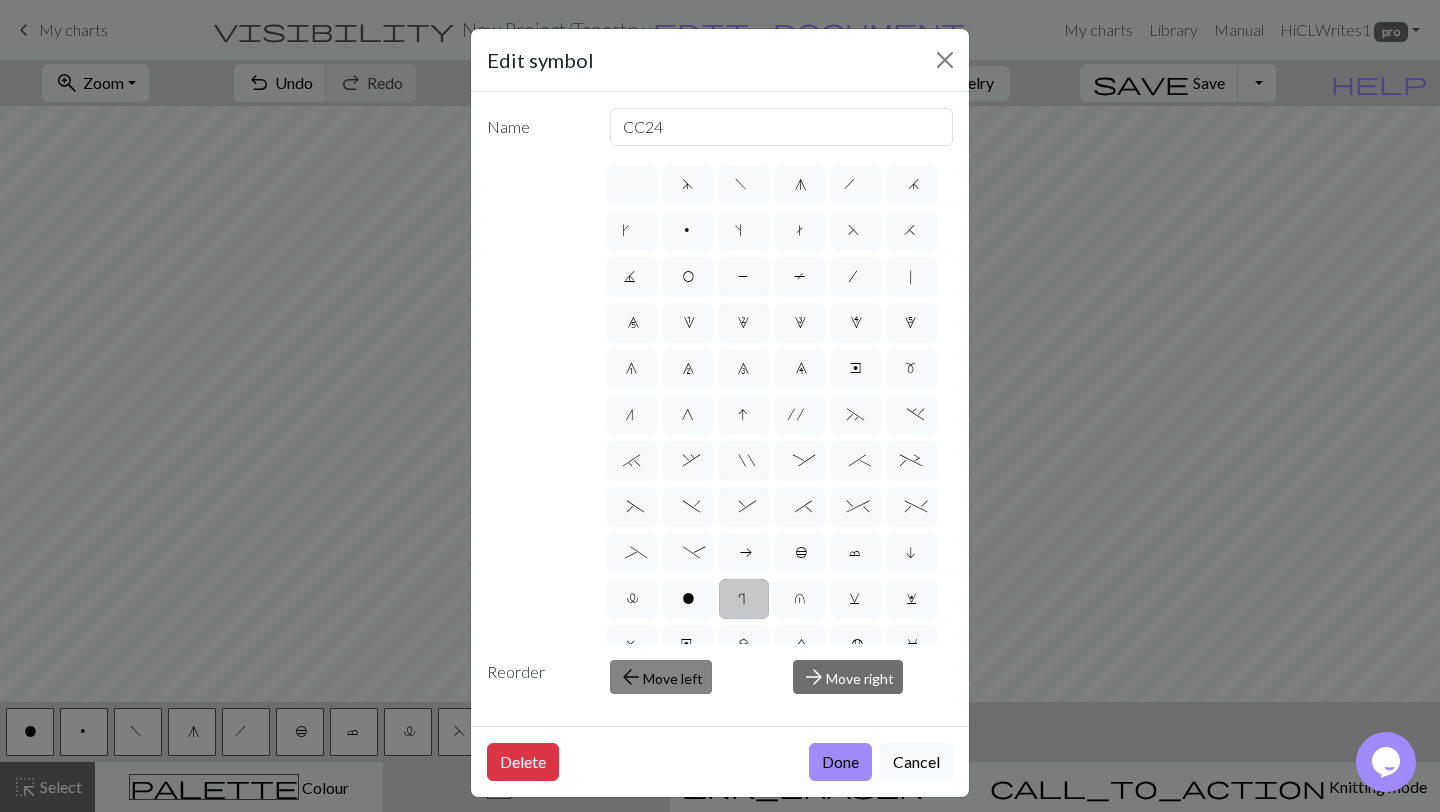 click on "arrow_back" at bounding box center (631, 677) 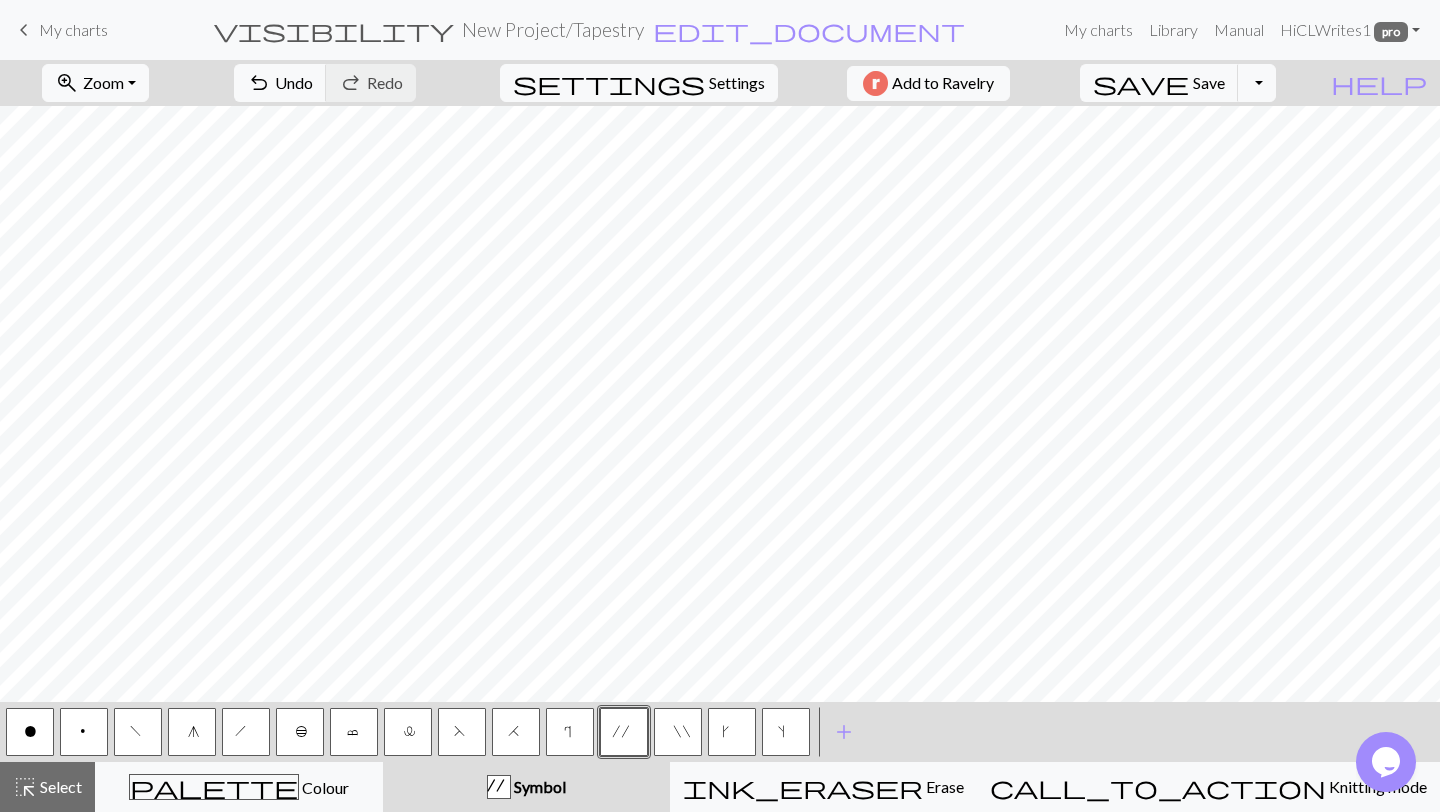 click on "r" at bounding box center [570, 734] 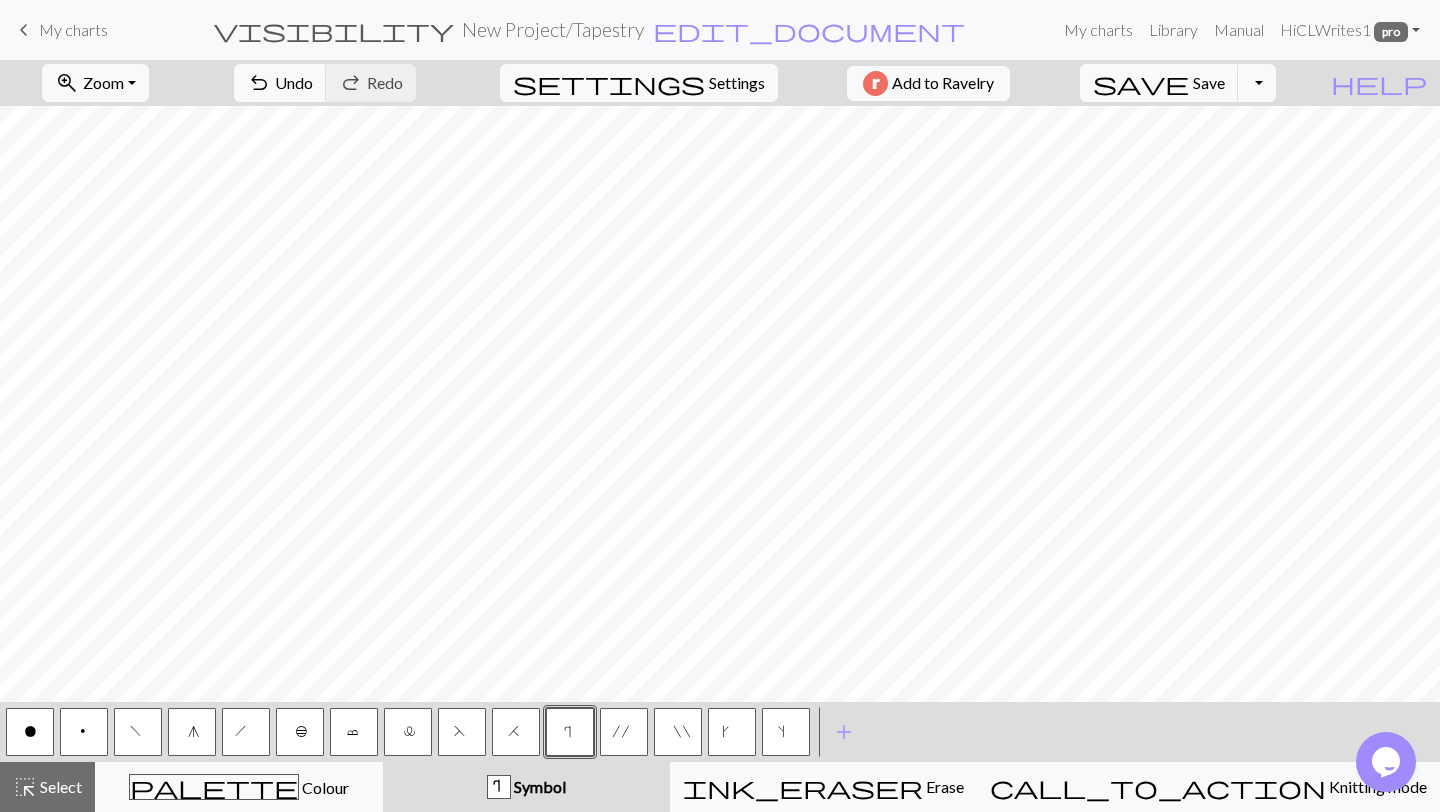 click on "r" at bounding box center [570, 734] 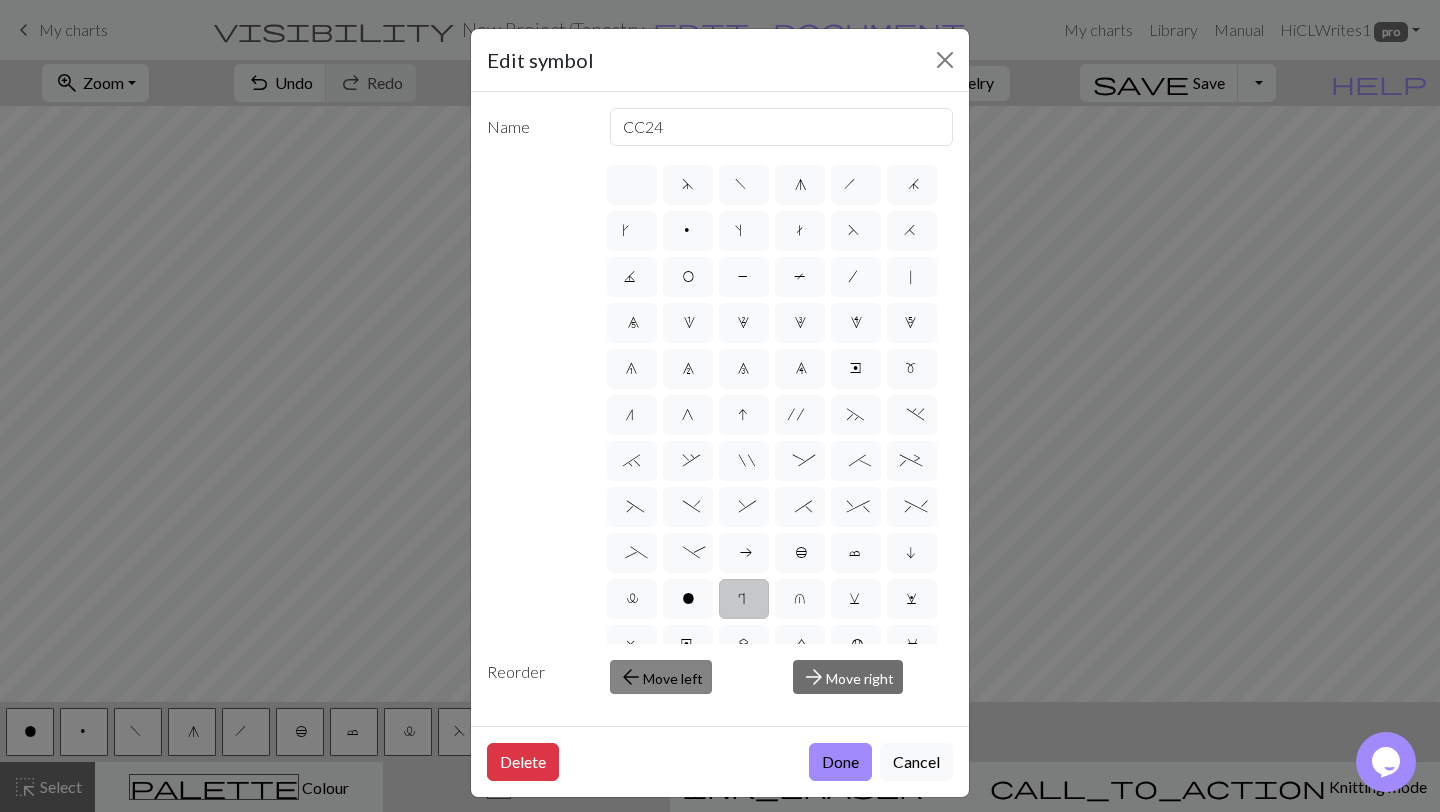 click on "arrow_back Move left" at bounding box center [661, 677] 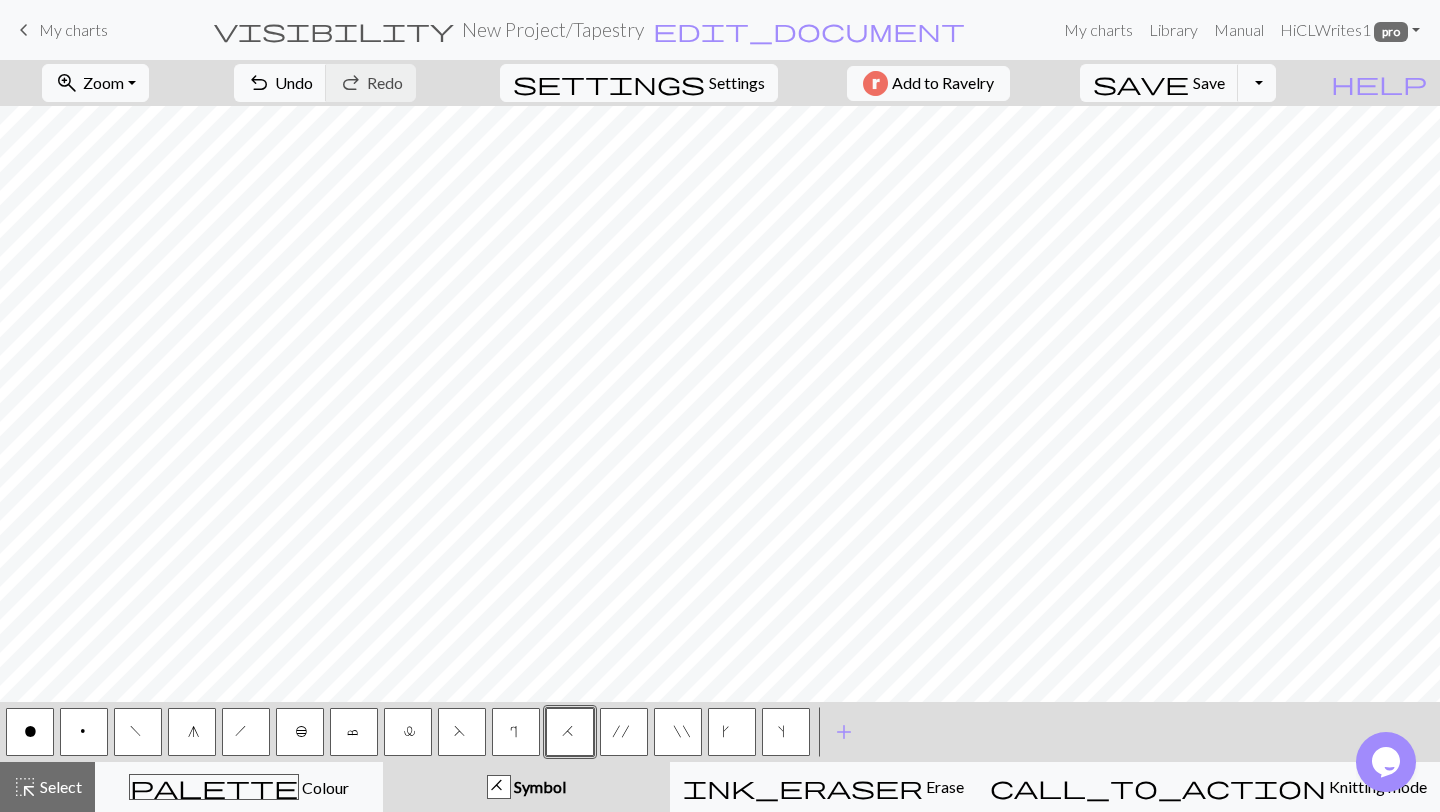 click on "r" at bounding box center (516, 732) 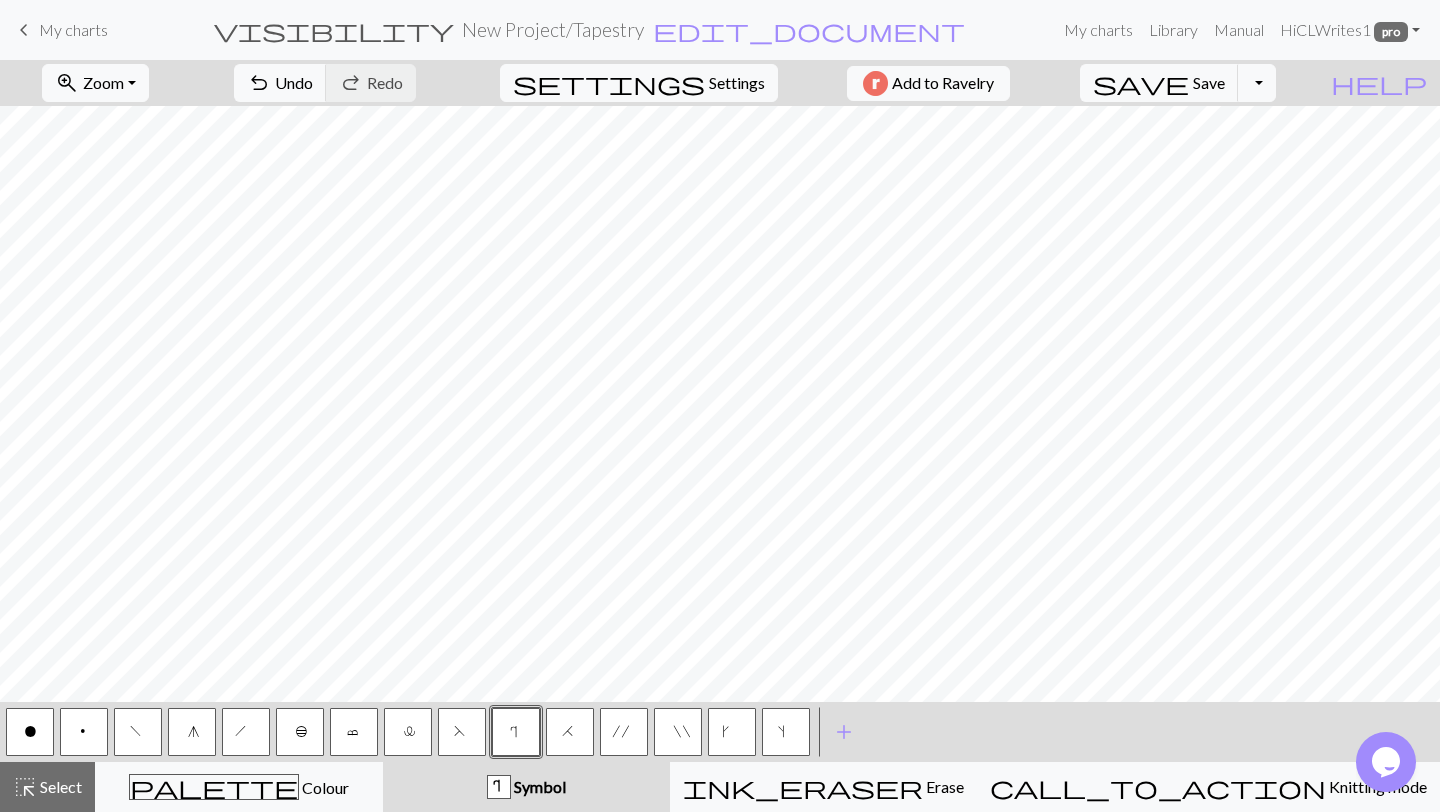 click on "r" at bounding box center [516, 732] 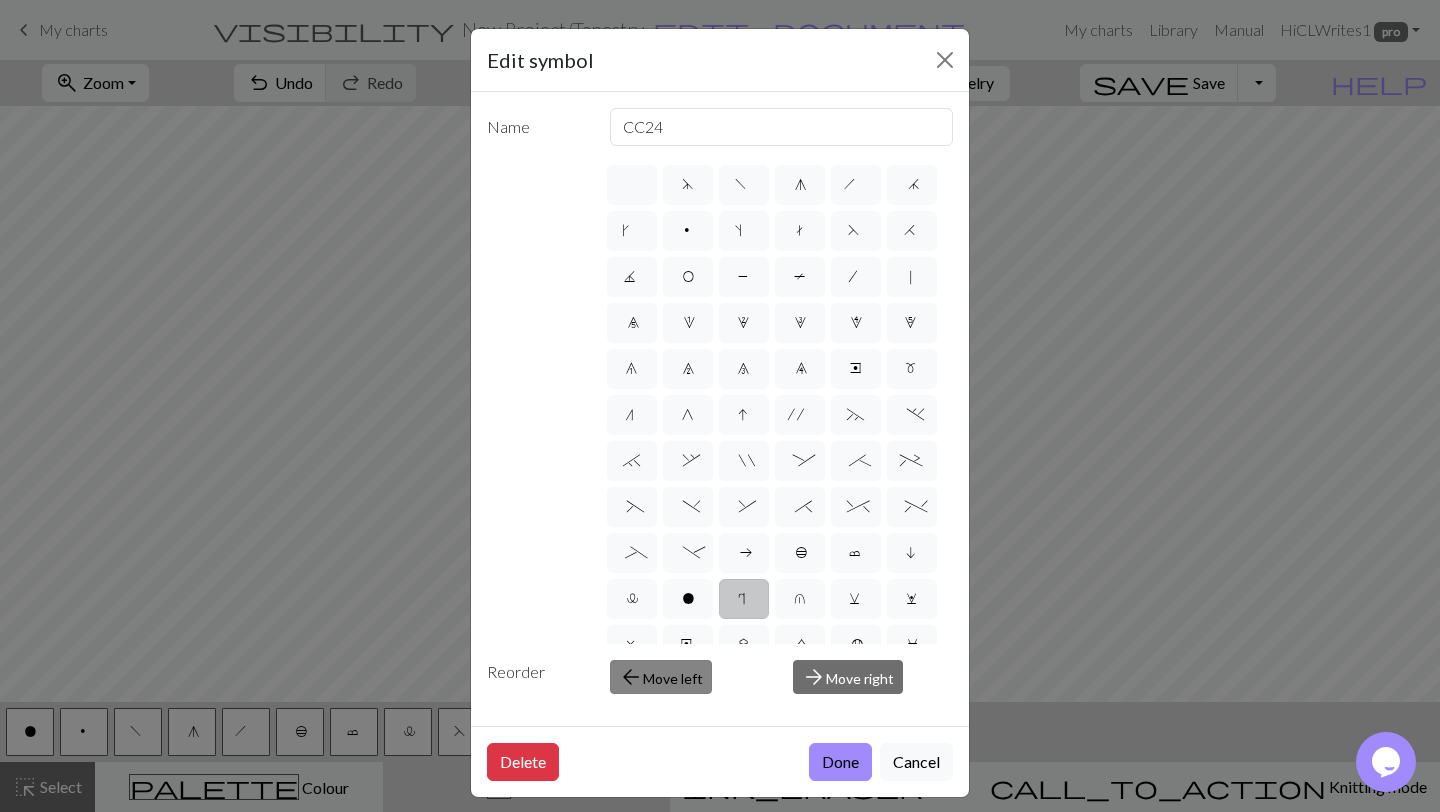 click on "arrow_back Move left" at bounding box center [661, 677] 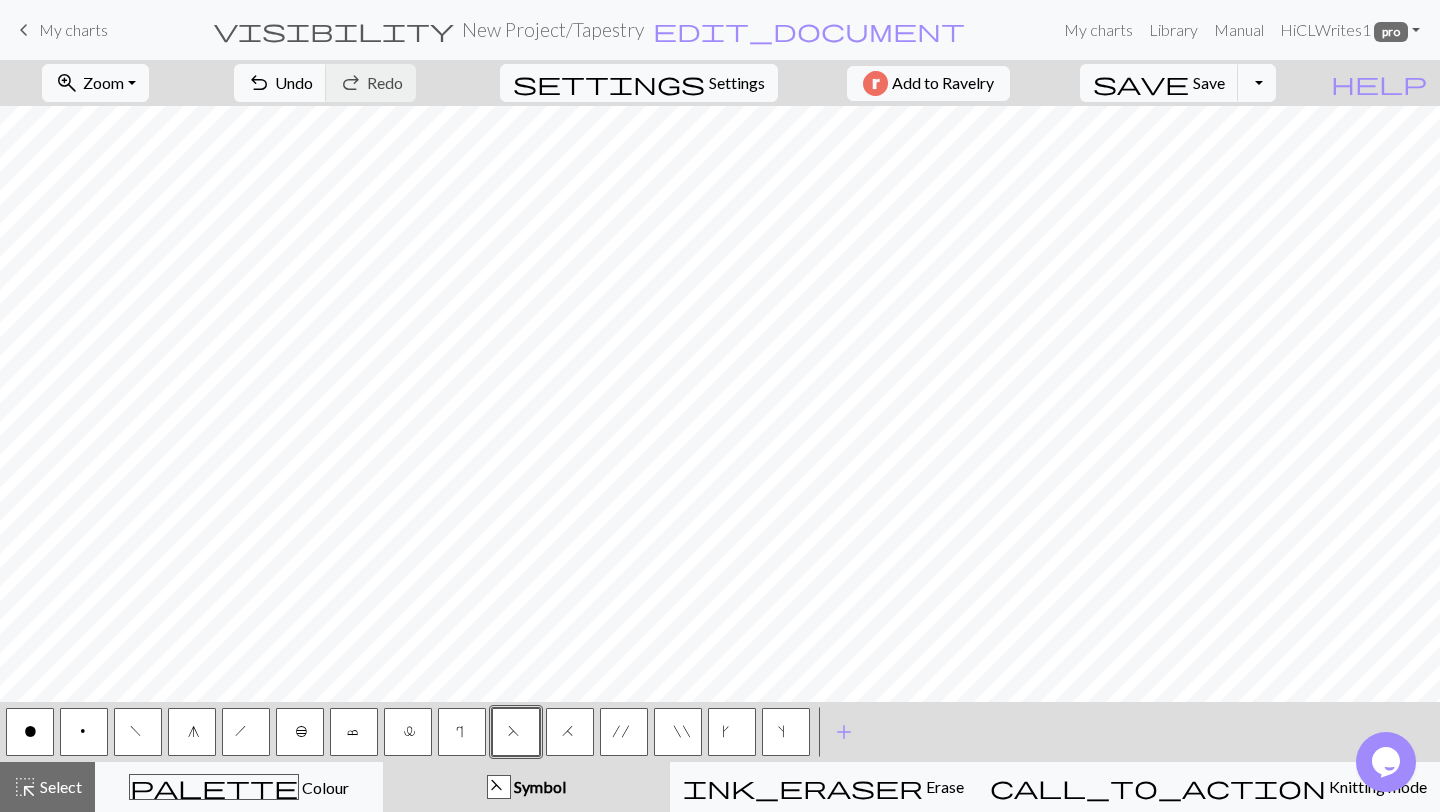 click on "b" at bounding box center [300, 732] 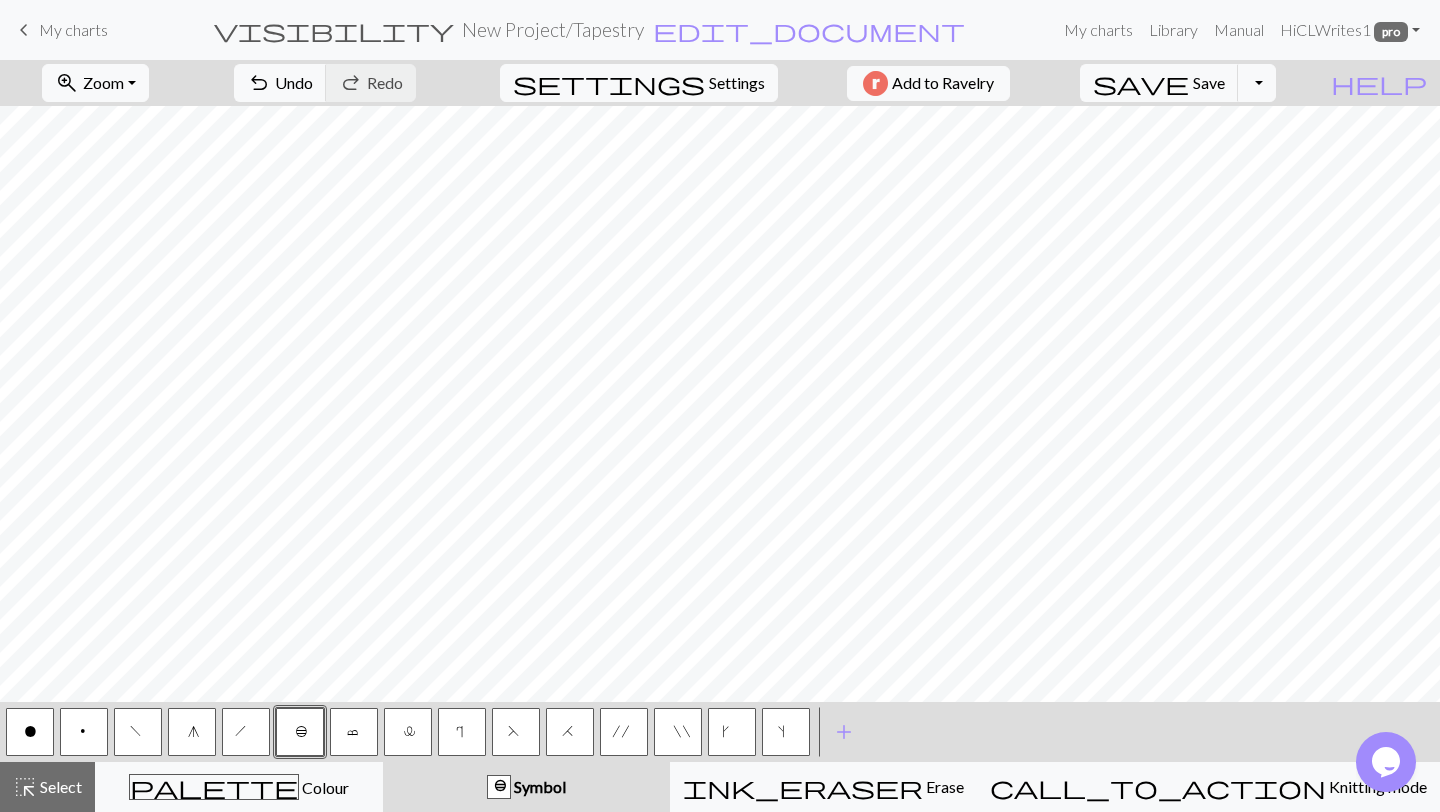 type 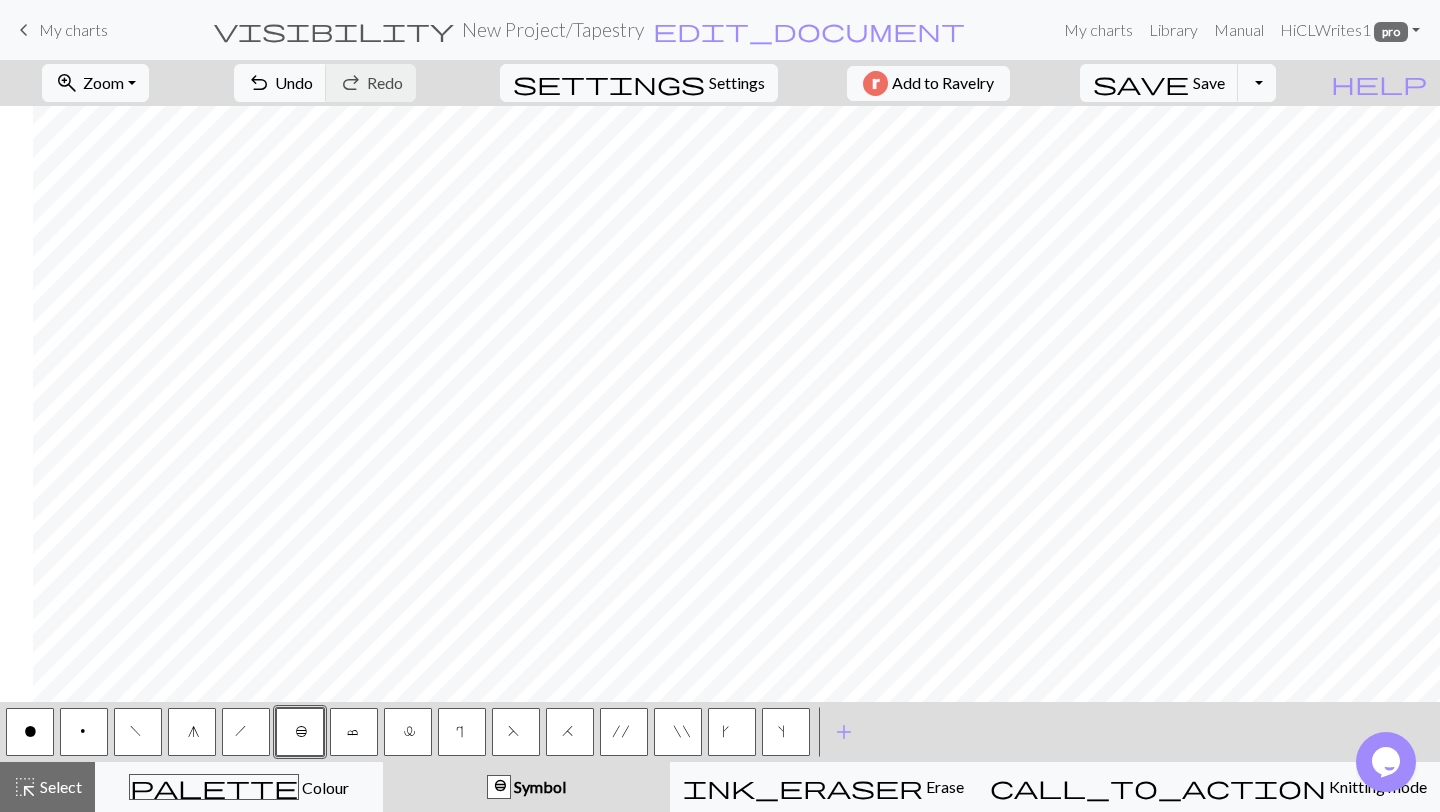 scroll, scrollTop: 11534, scrollLeft: 2758, axis: both 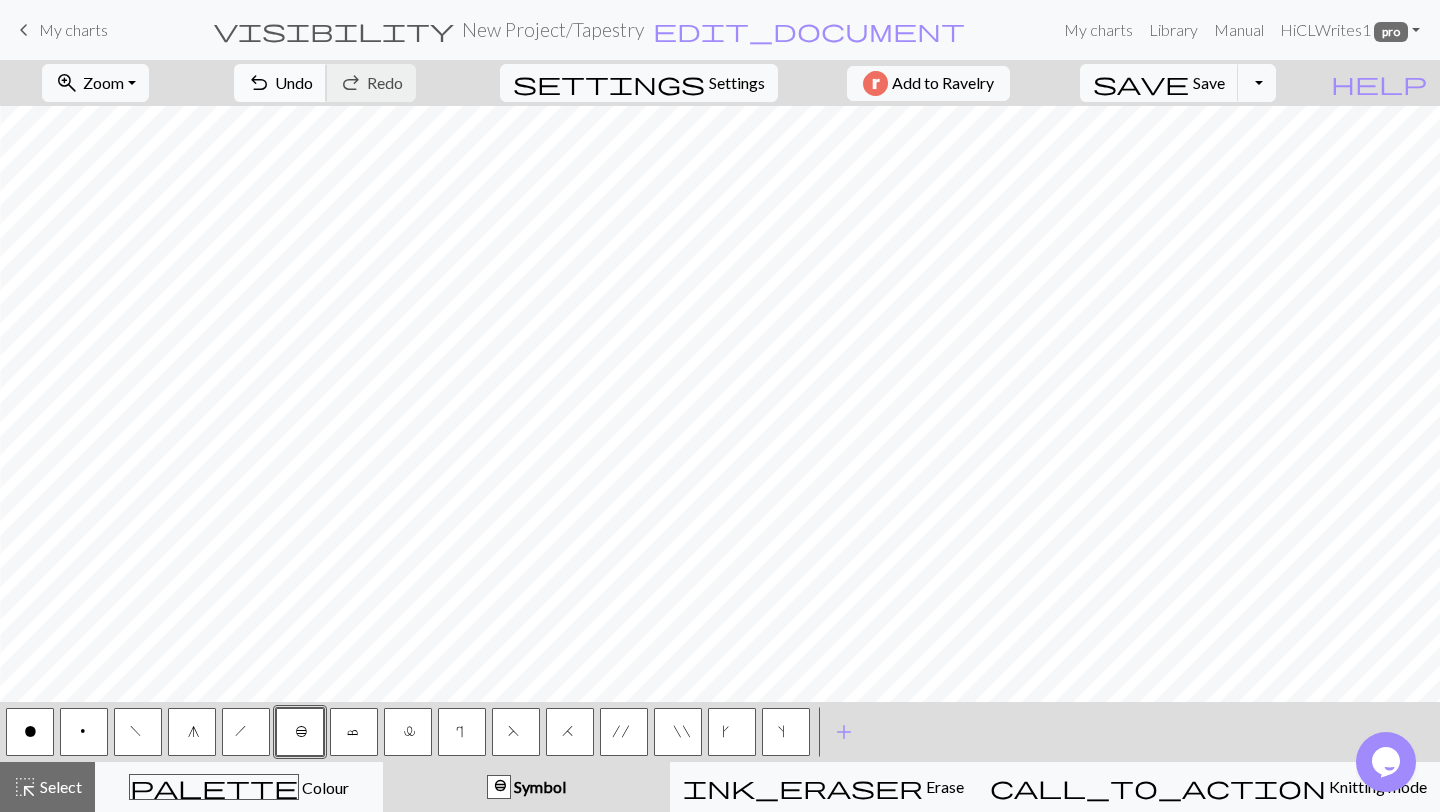 click on "Undo" at bounding box center (294, 82) 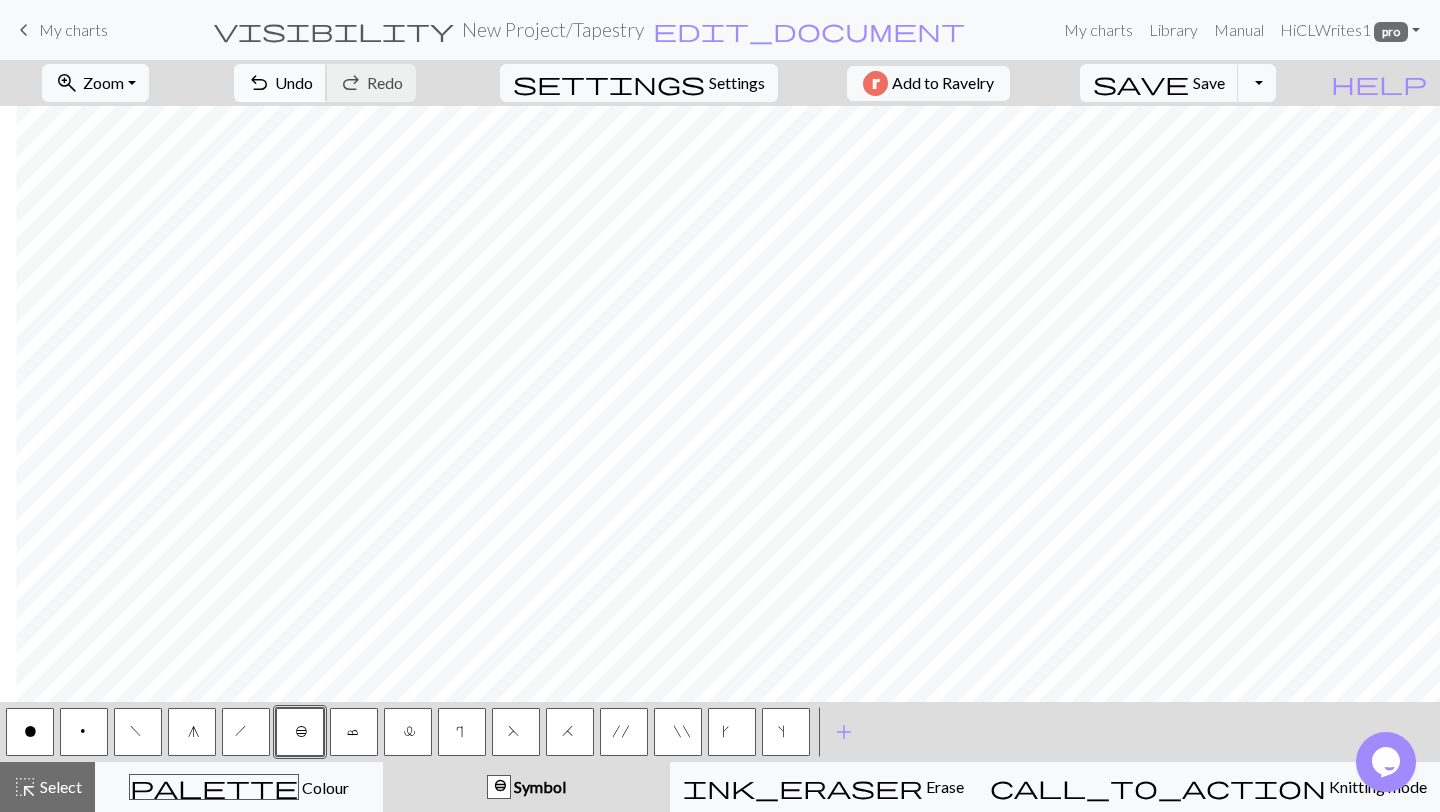 scroll, scrollTop: 11398, scrollLeft: 8375, axis: both 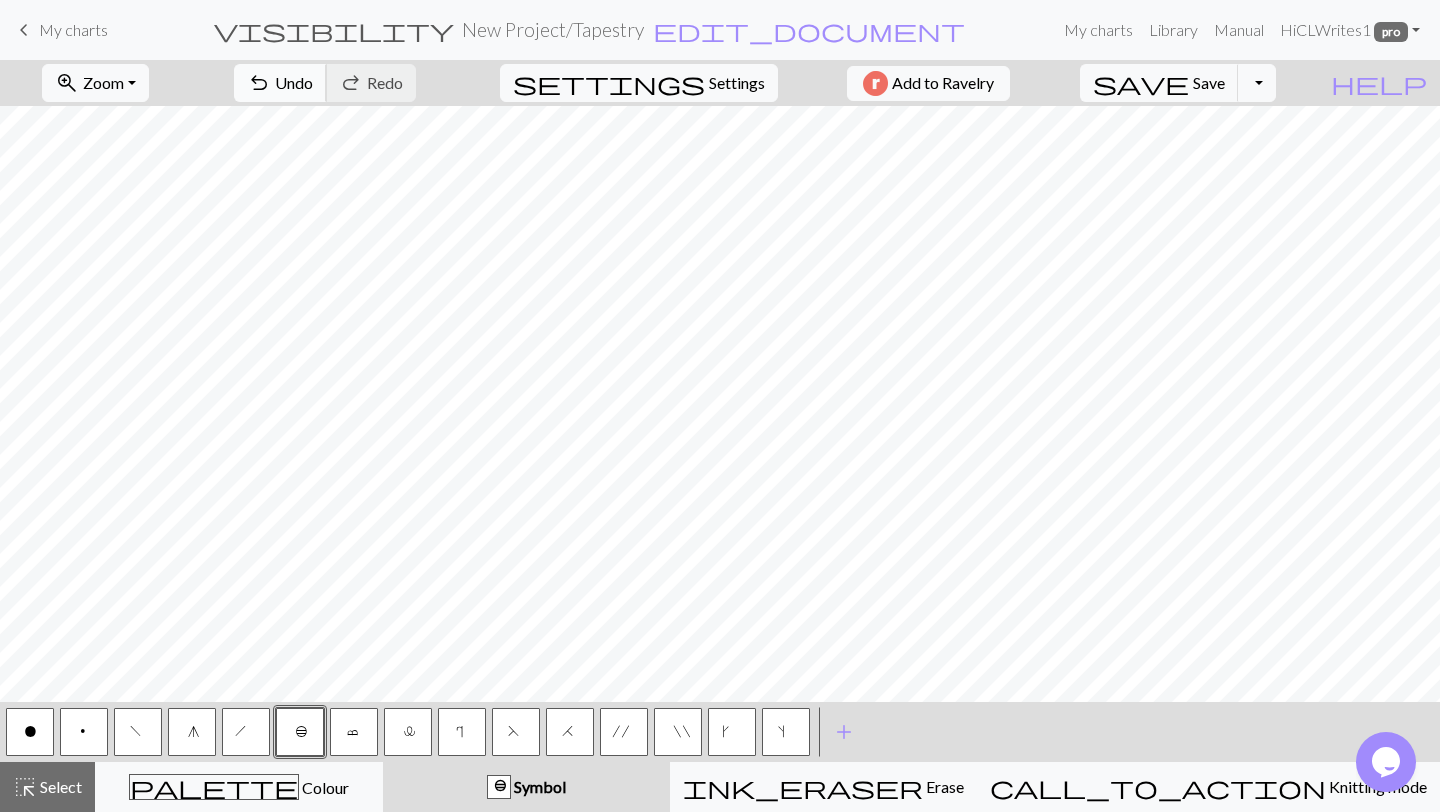click on "Undo" at bounding box center [294, 82] 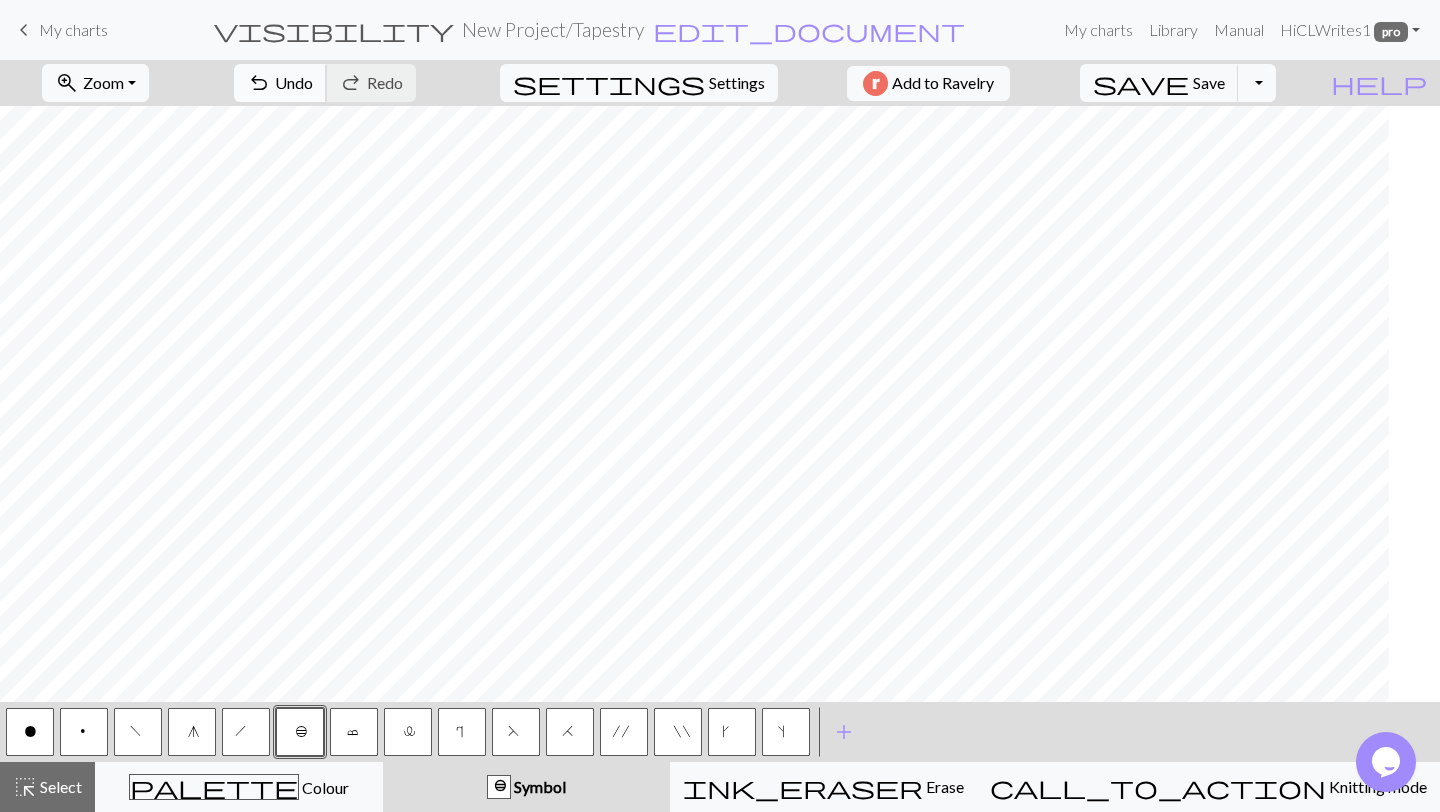 scroll, scrollTop: 11198, scrollLeft: 9013, axis: both 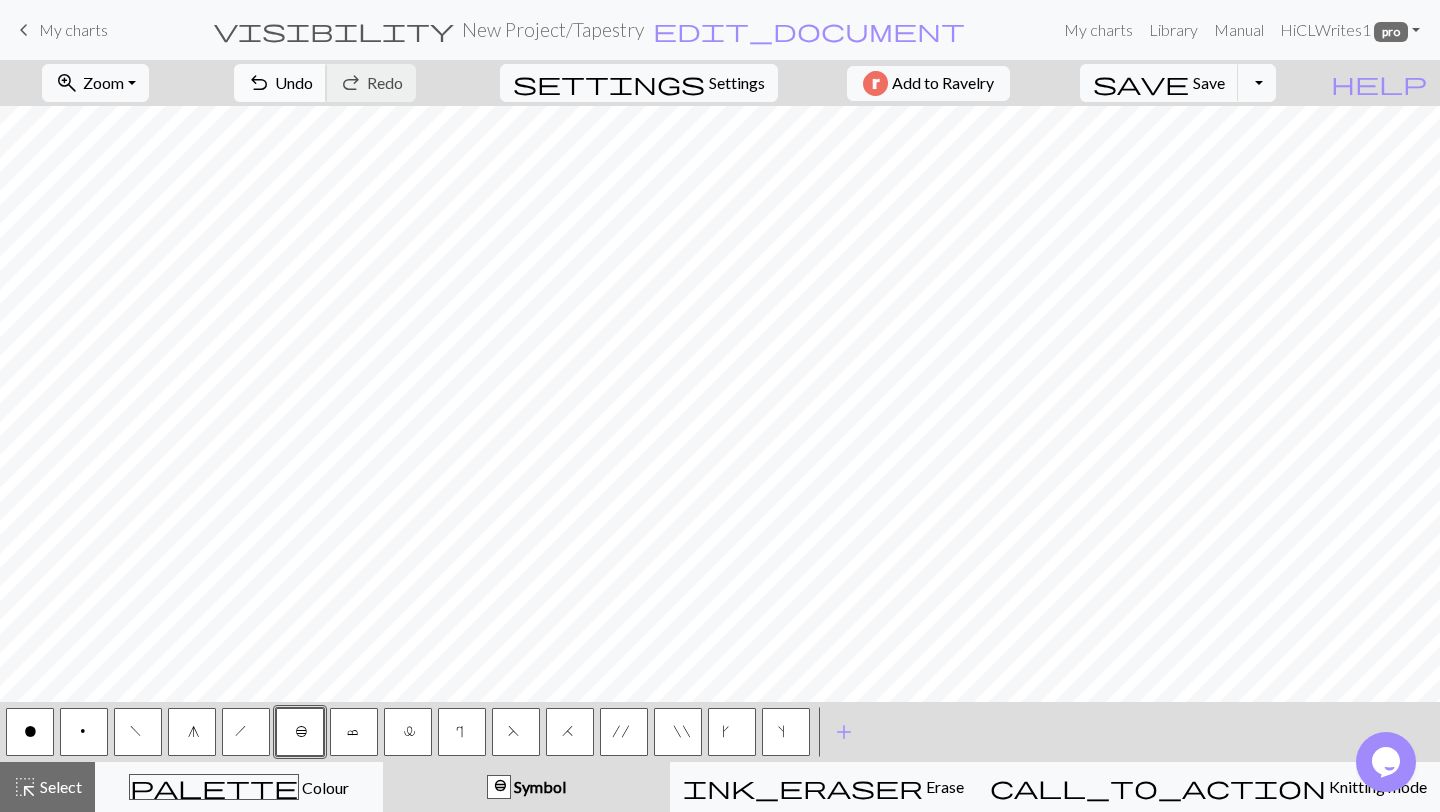 click on "Undo" at bounding box center (294, 82) 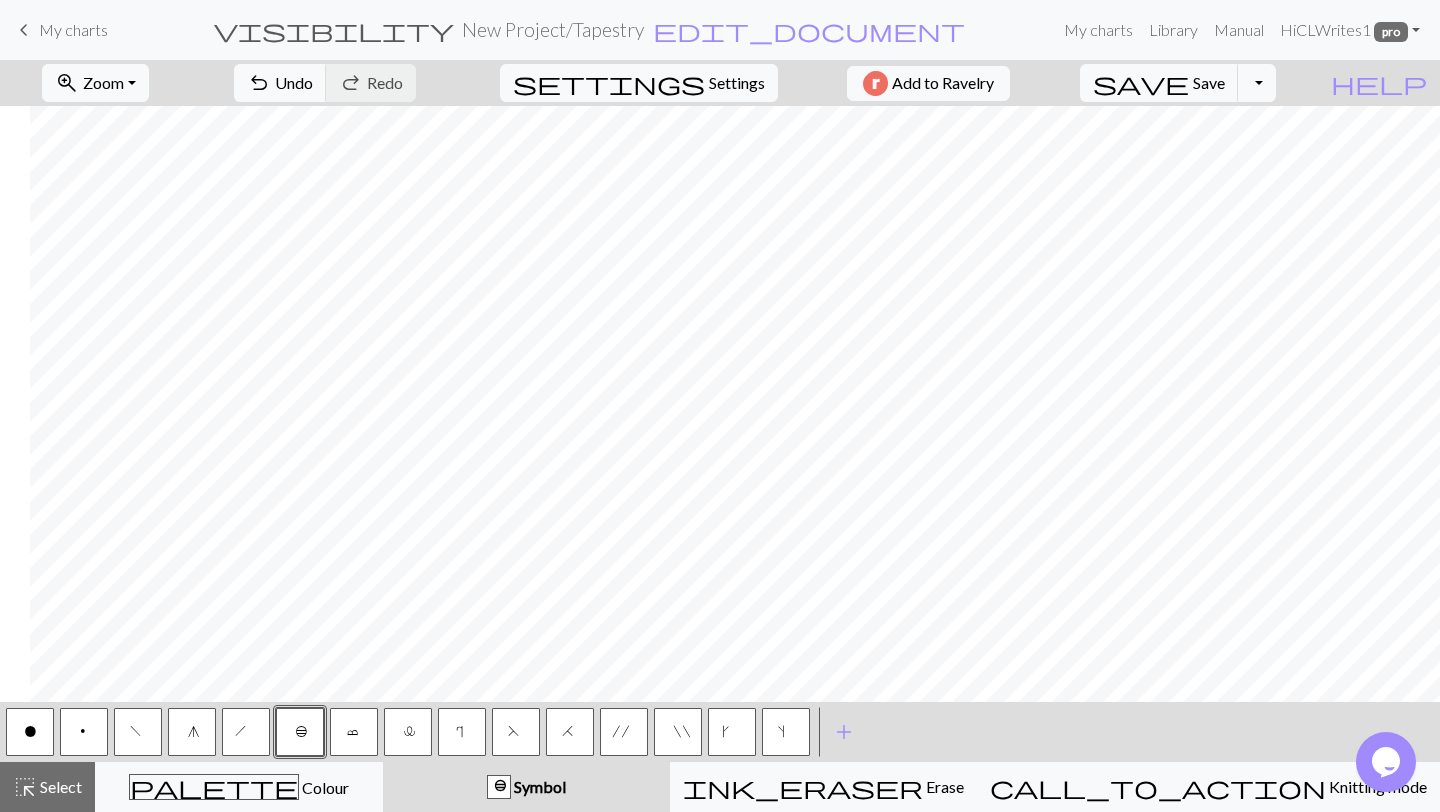 scroll, scrollTop: 10799, scrollLeft: 10401, axis: both 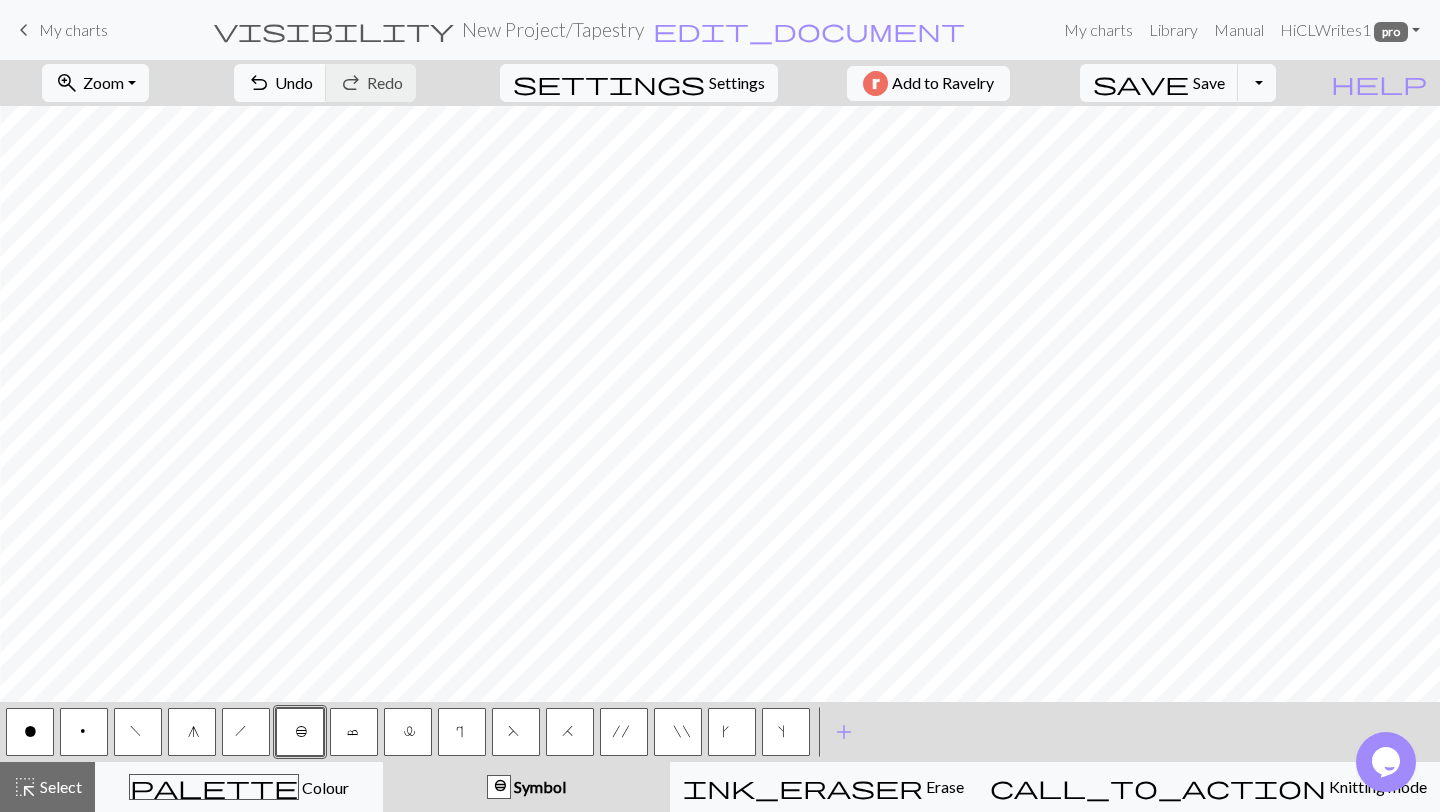 click on "b" at bounding box center [300, 734] 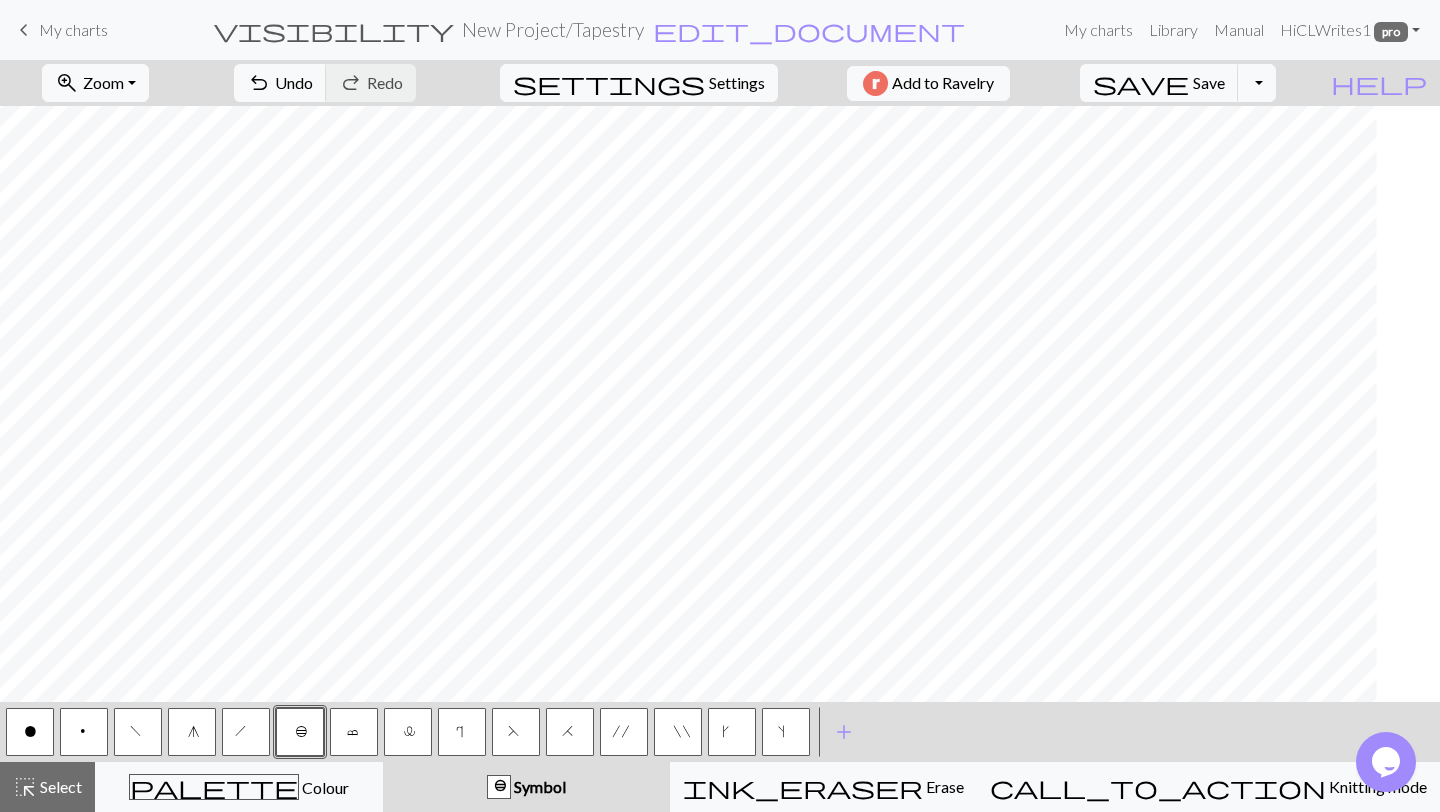 scroll, scrollTop: 10596, scrollLeft: 9811, axis: both 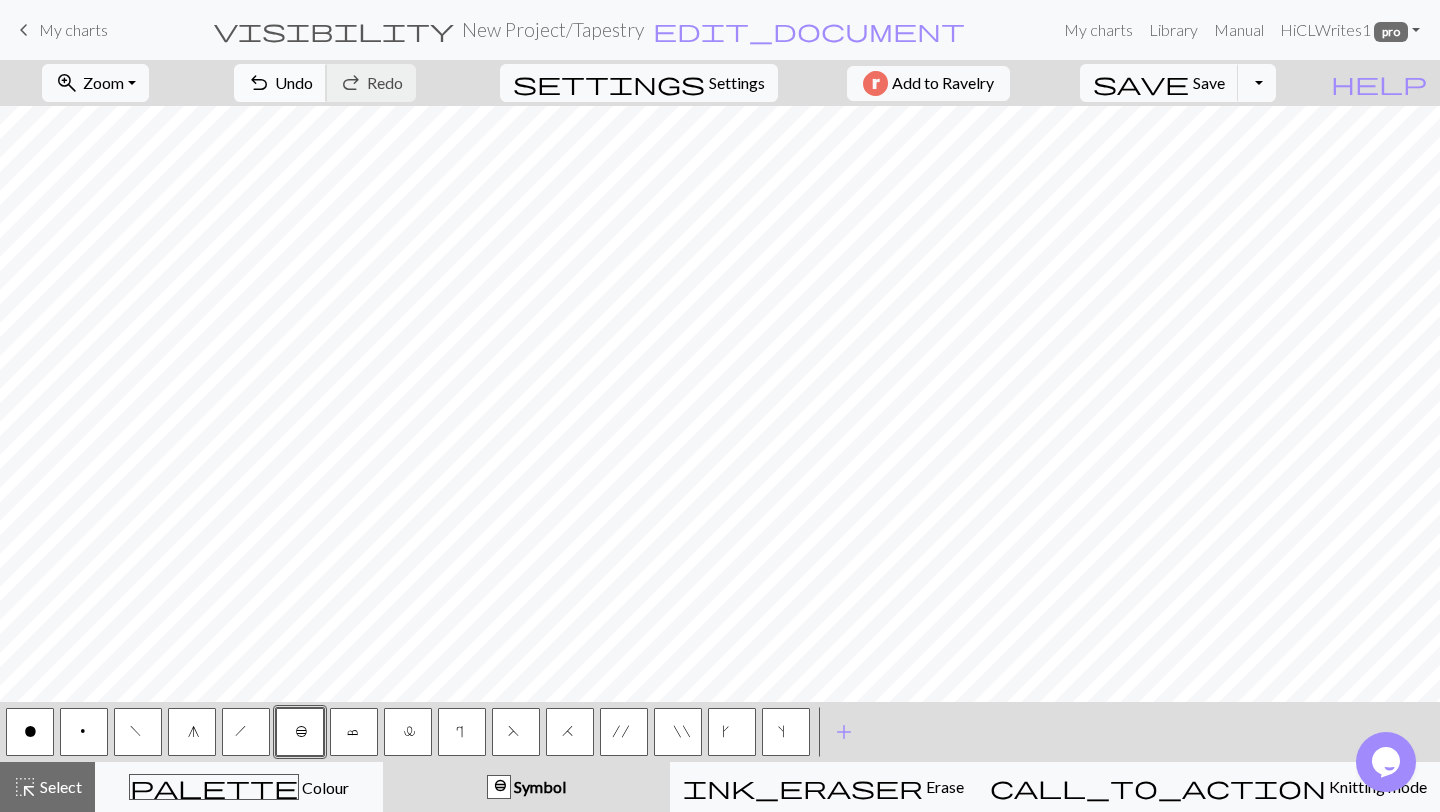 click on "undo Undo Undo" at bounding box center (280, 83) 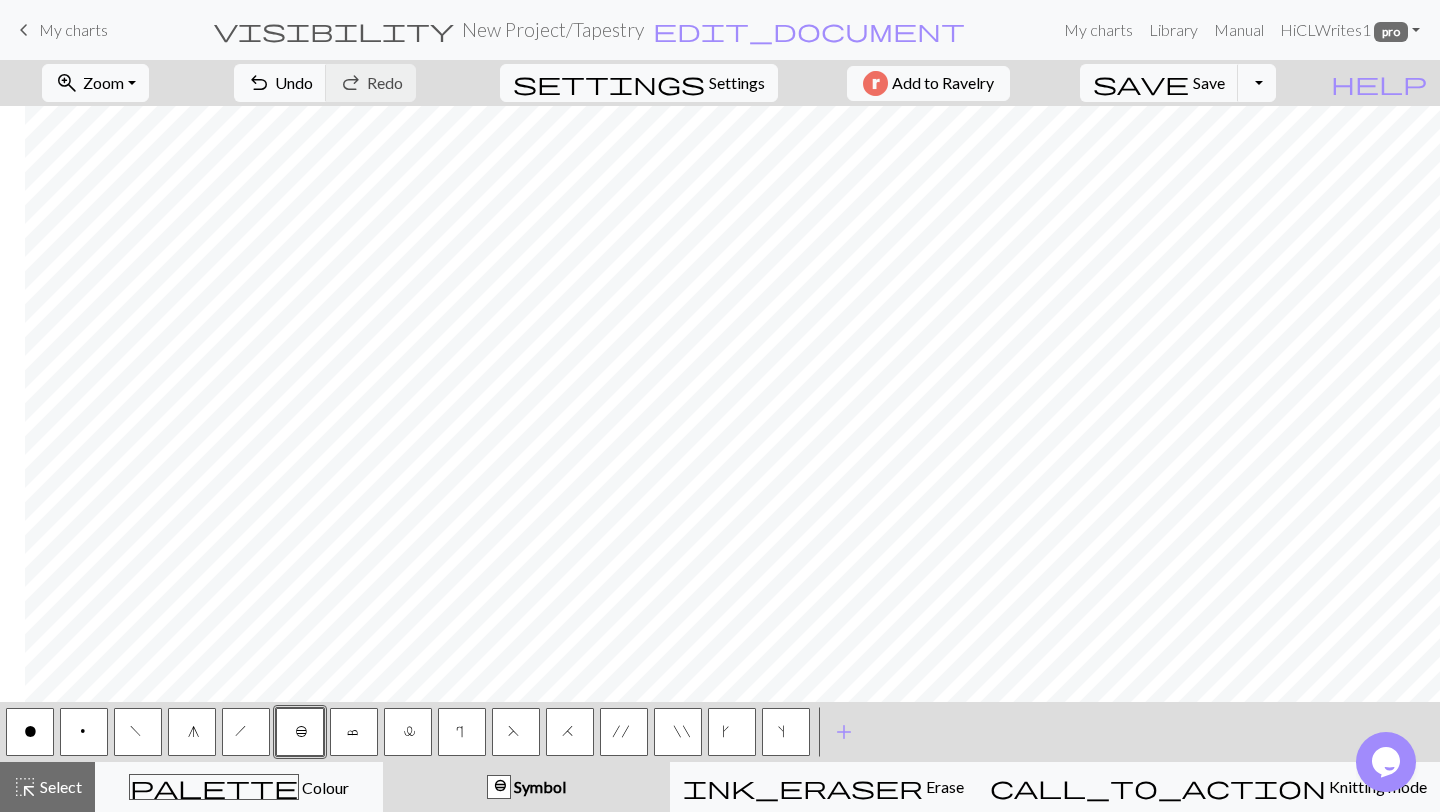 scroll, scrollTop: 8398, scrollLeft: 811, axis: both 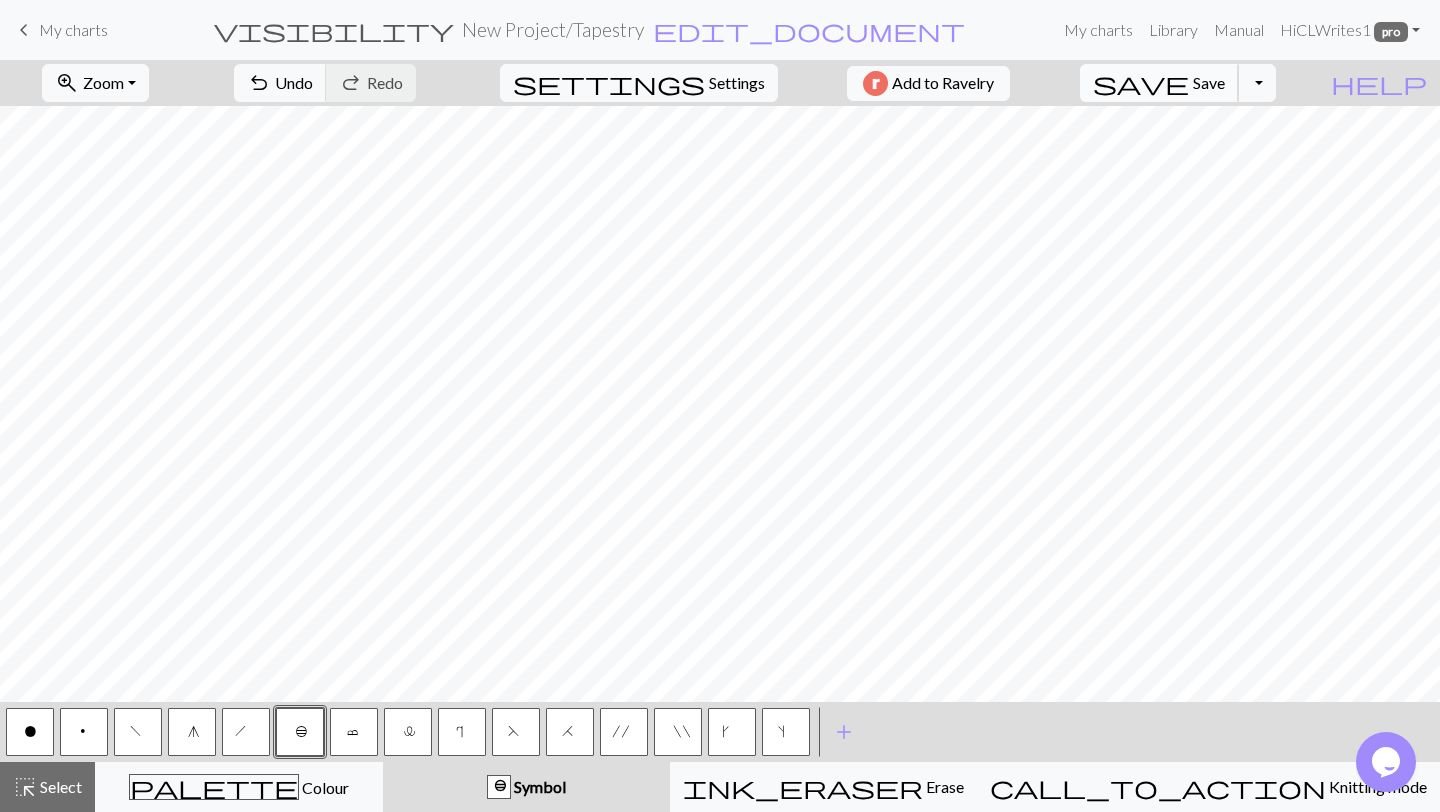 click on "Save" at bounding box center [1209, 82] 